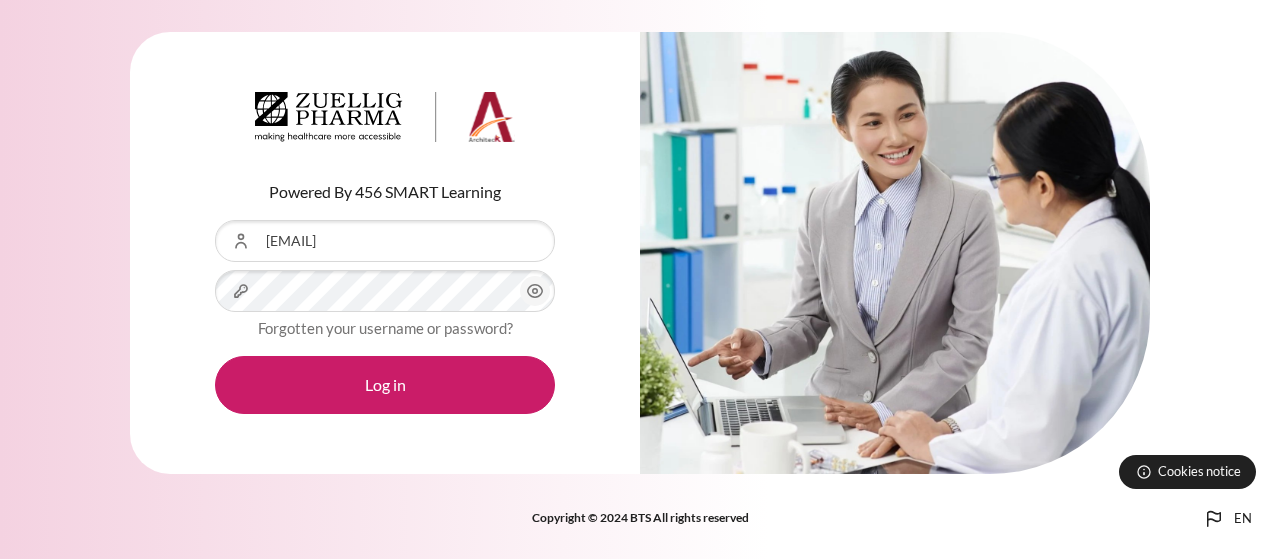 scroll, scrollTop: 0, scrollLeft: 0, axis: both 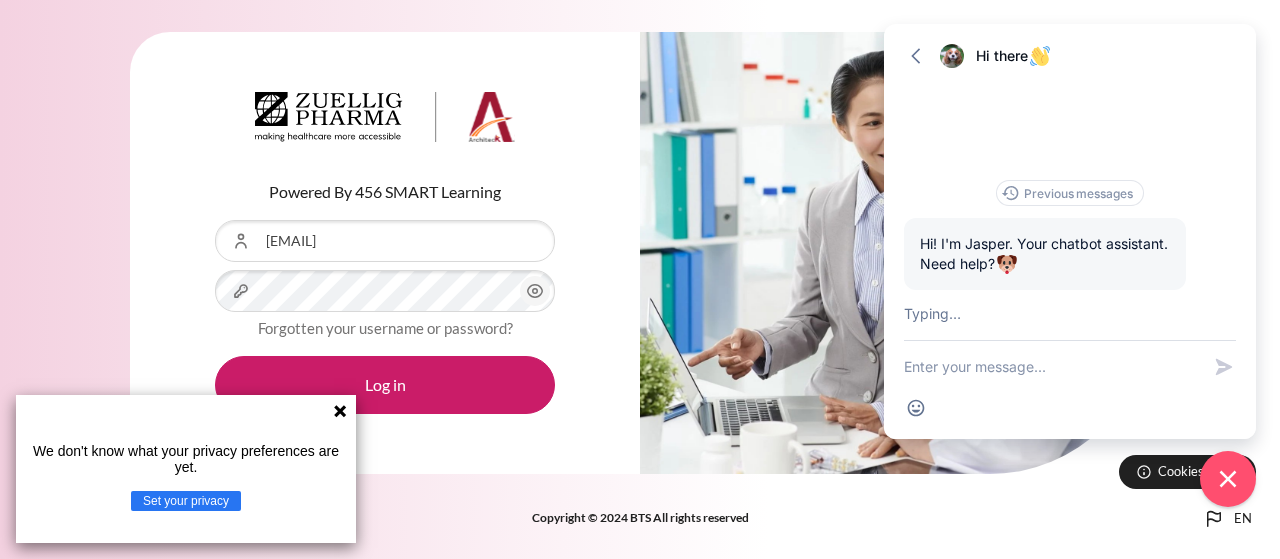 click 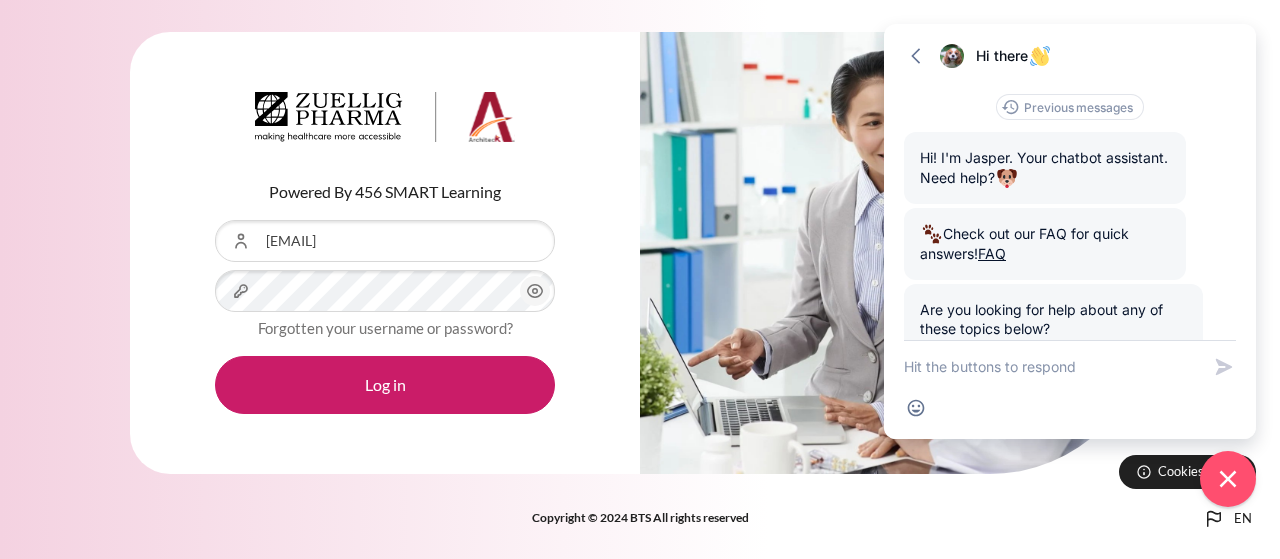 scroll, scrollTop: 126, scrollLeft: 0, axis: vertical 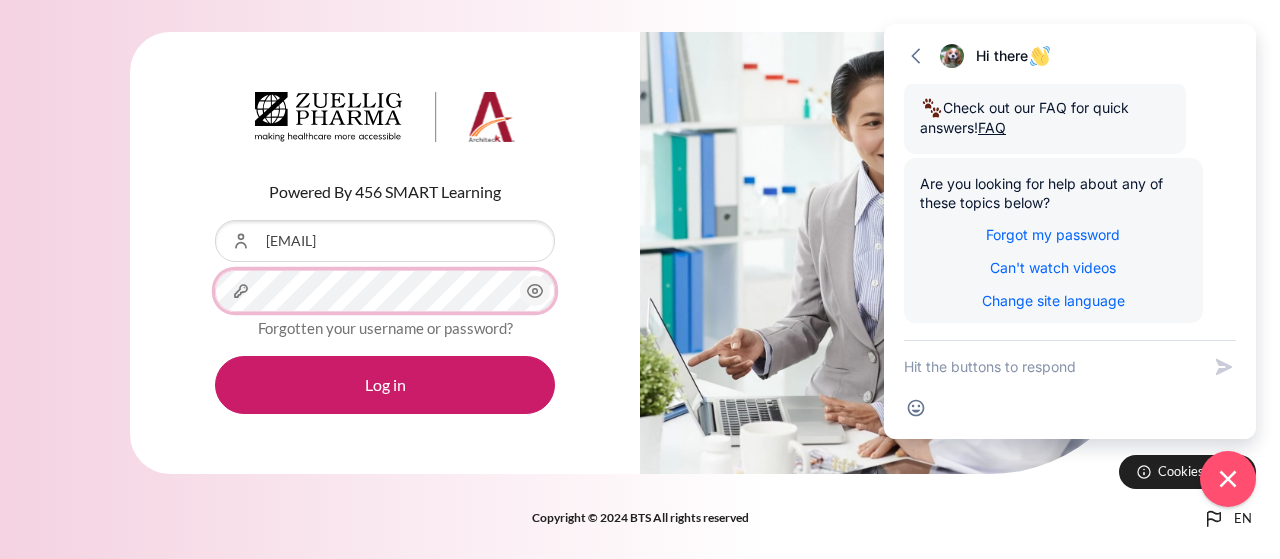 click on "Log in" at bounding box center (385, 385) 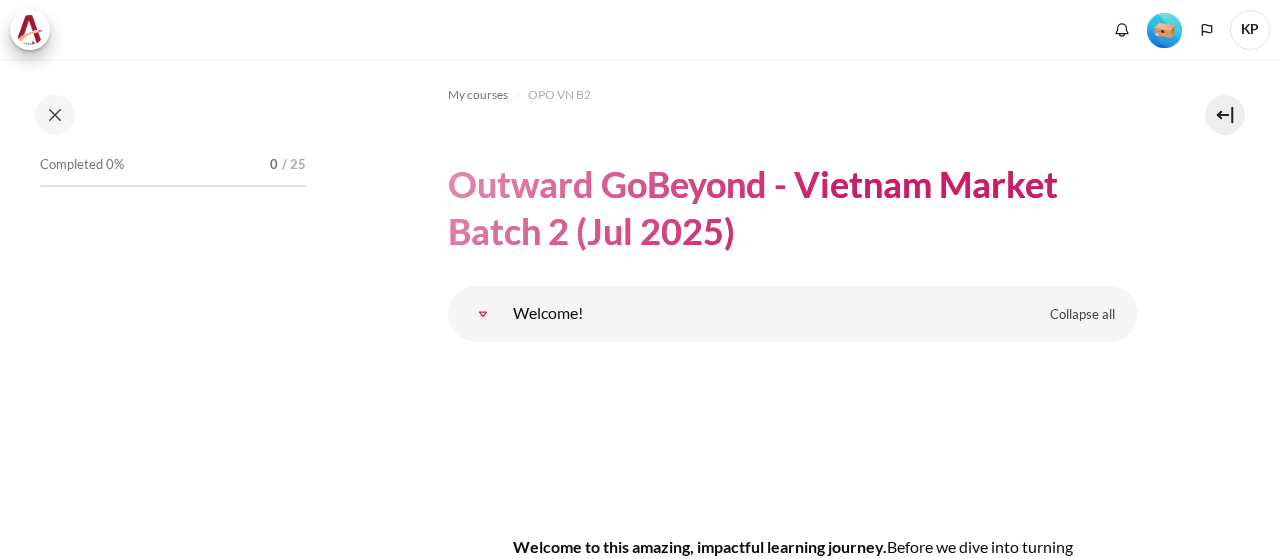 scroll, scrollTop: 0, scrollLeft: 0, axis: both 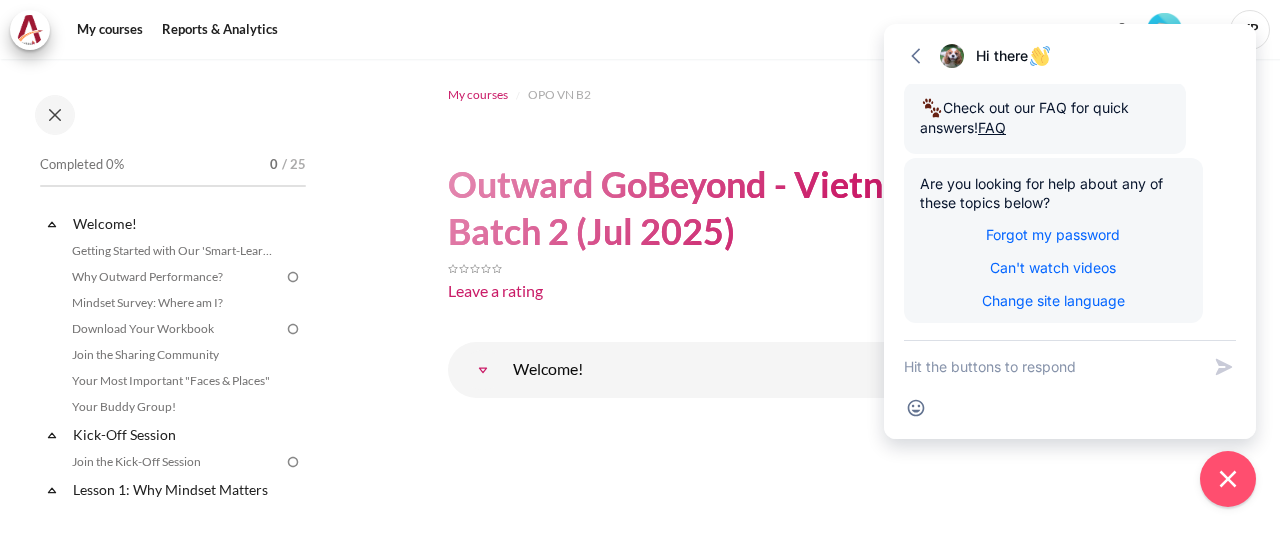 click on "My courses" at bounding box center (478, 95) 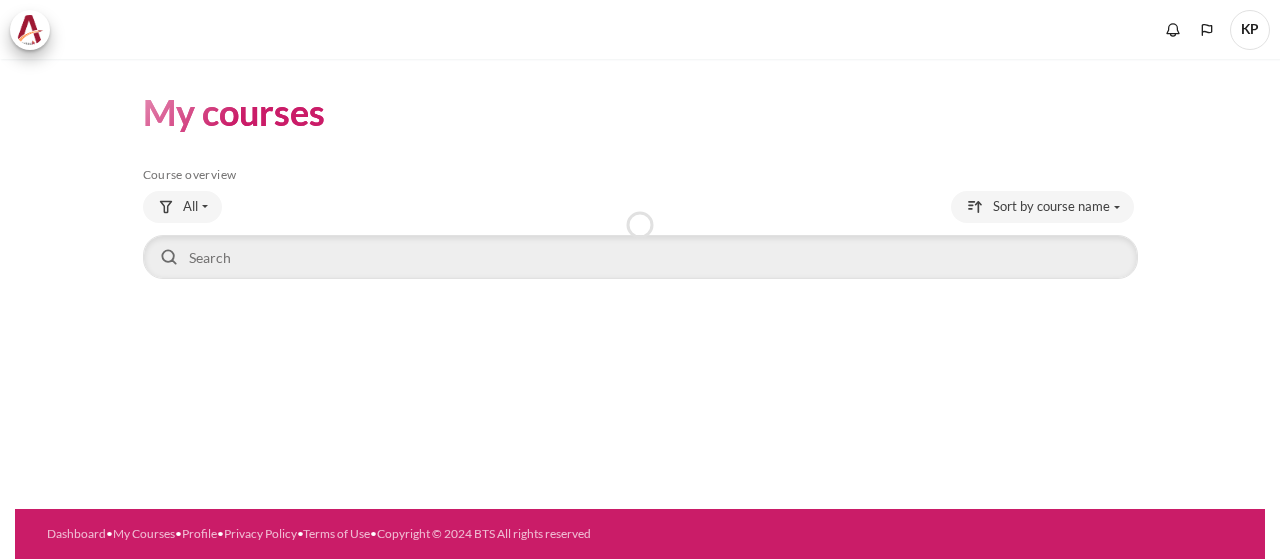 scroll, scrollTop: 0, scrollLeft: 0, axis: both 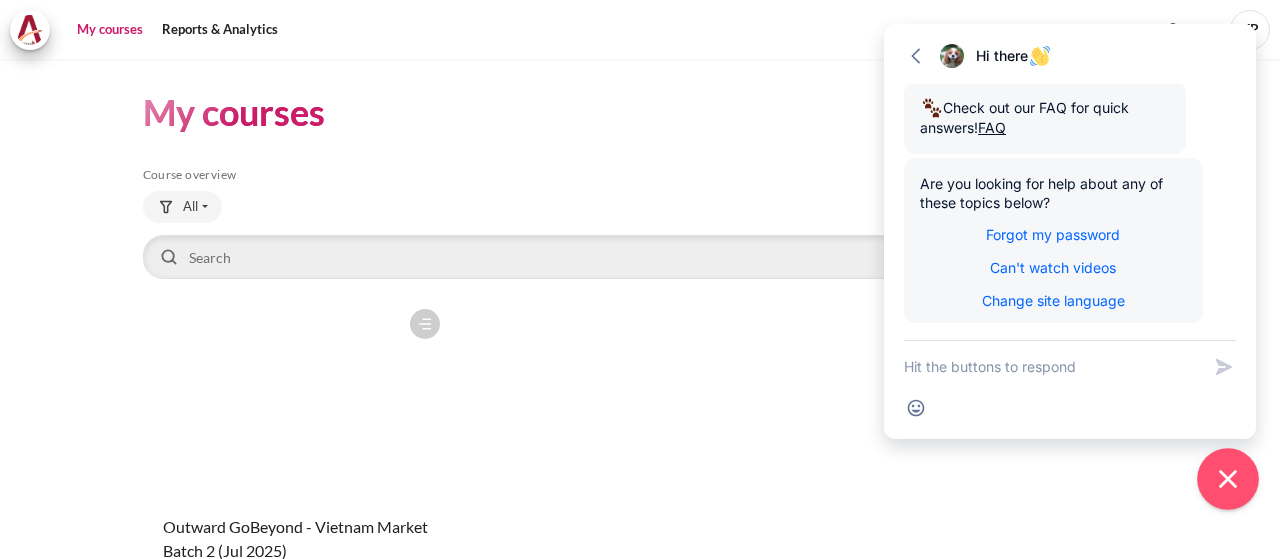 click 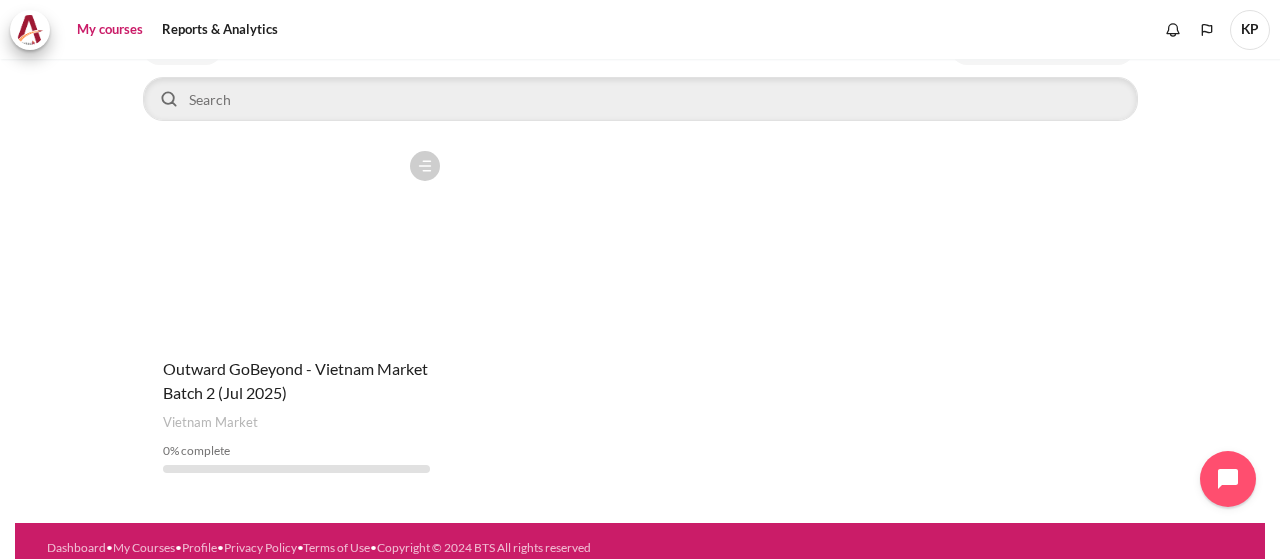 scroll, scrollTop: 171, scrollLeft: 0, axis: vertical 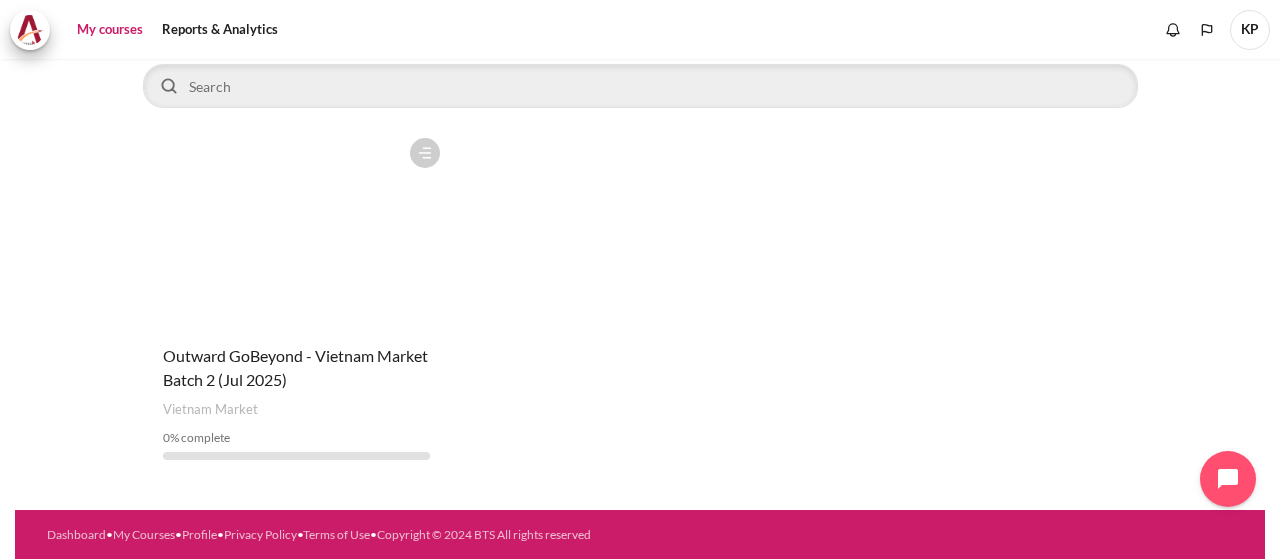 click at bounding box center [297, 228] 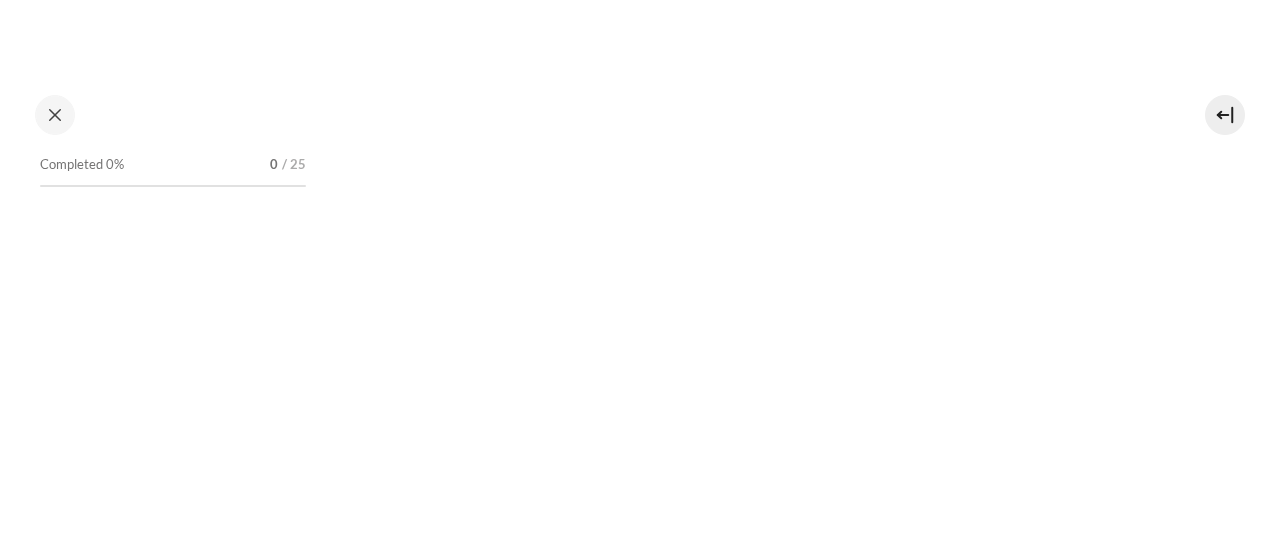 scroll, scrollTop: 0, scrollLeft: 0, axis: both 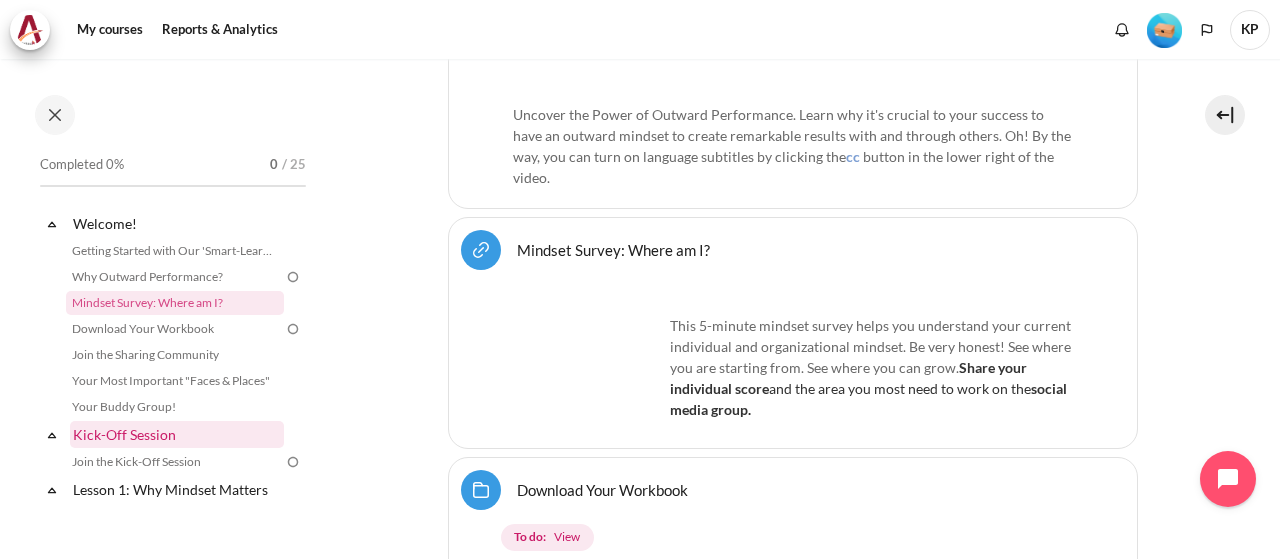 click on "Kick-Off Session" at bounding box center [177, 434] 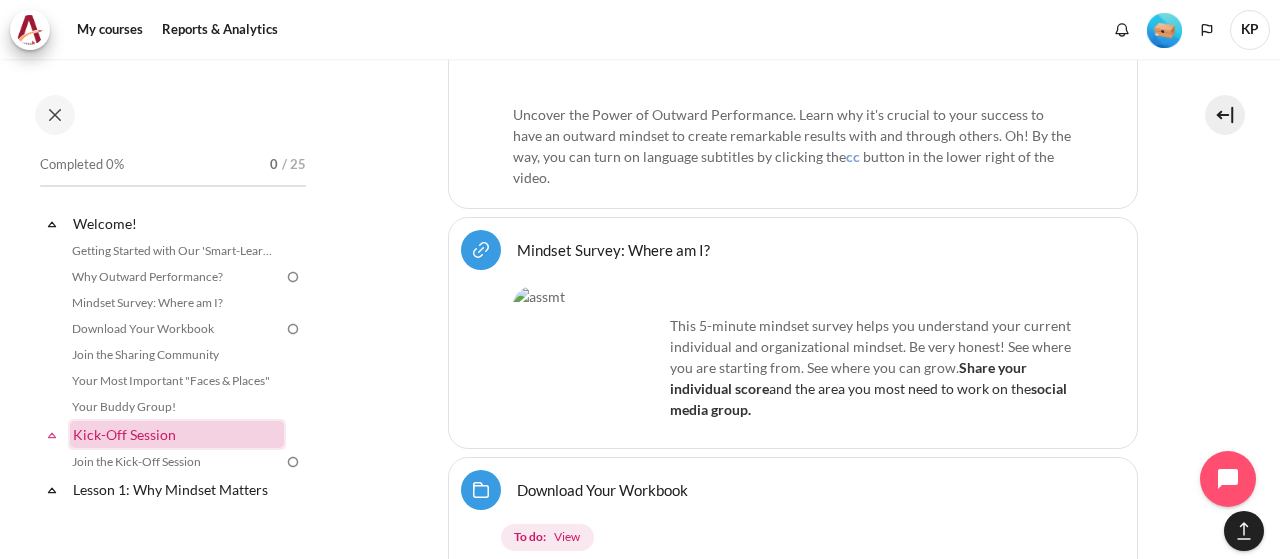 scroll, scrollTop: 2342, scrollLeft: 0, axis: vertical 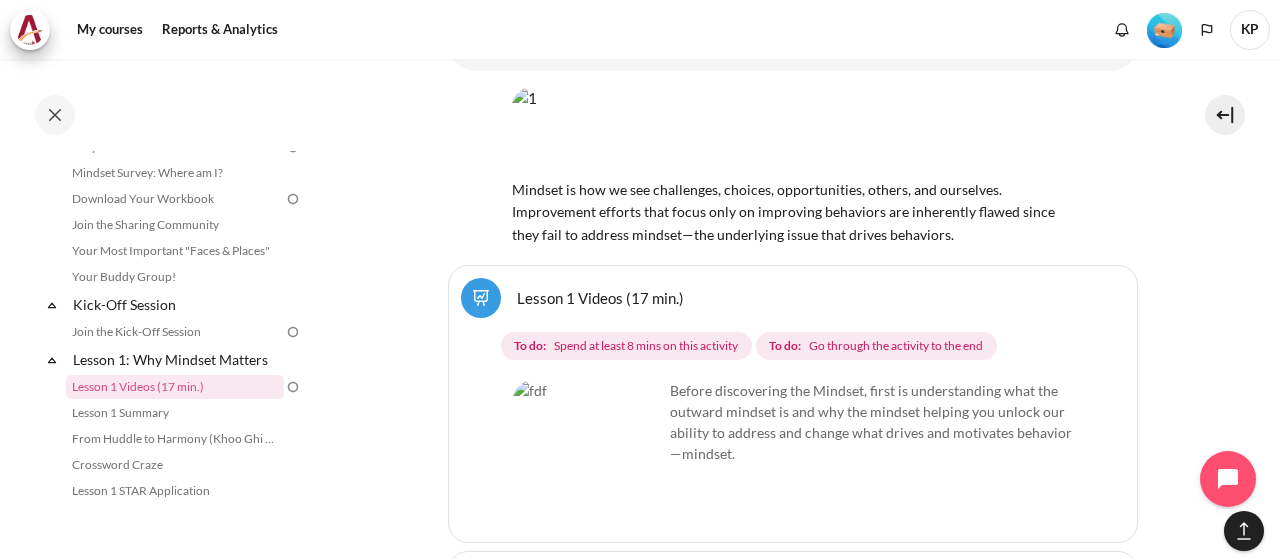 click at bounding box center [588, 455] 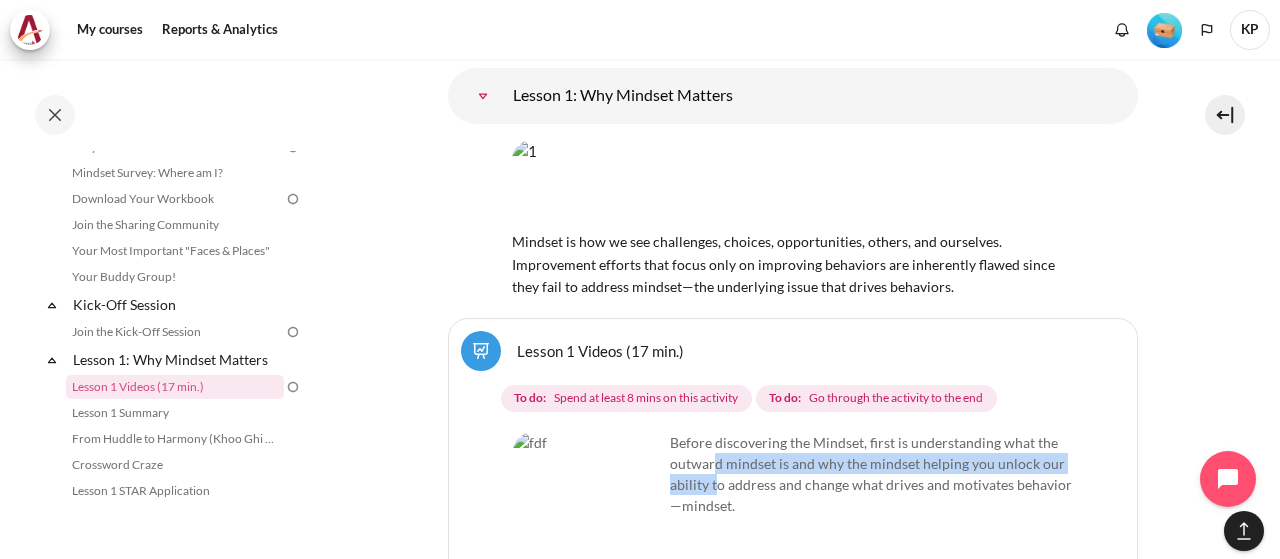 click on "Before discovering the Mindset, first is understanding what the outward mindset is and why the mindset helping you unlock our ability to address and change what drives and motivates behavior—mindset." at bounding box center (793, 474) 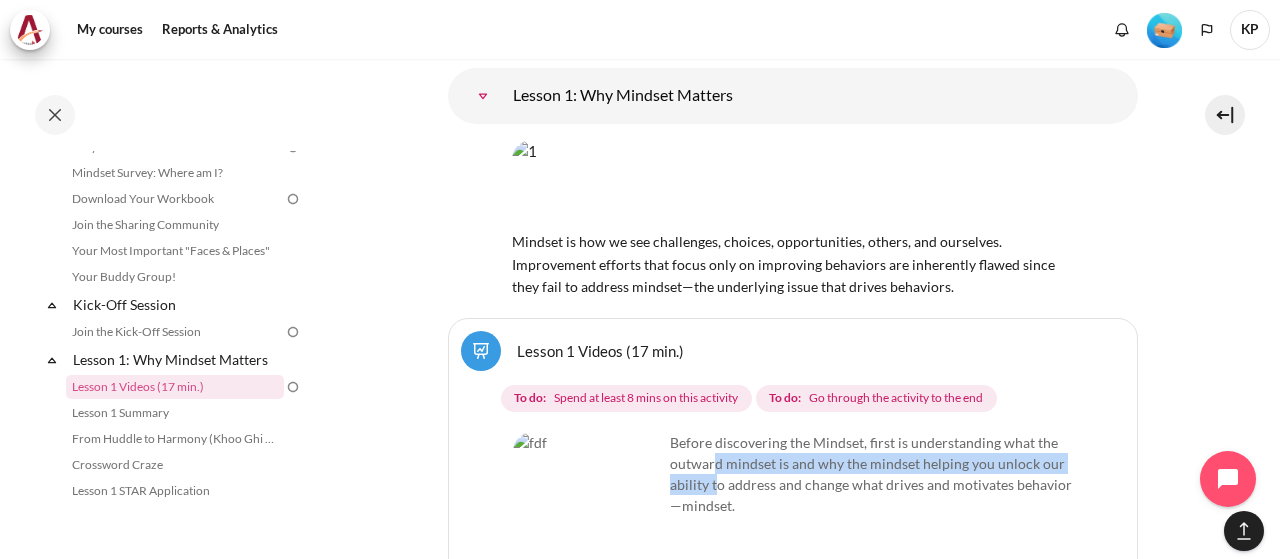 click on "Lesson 1 Videos (17 min.)" at bounding box center [600, 350] 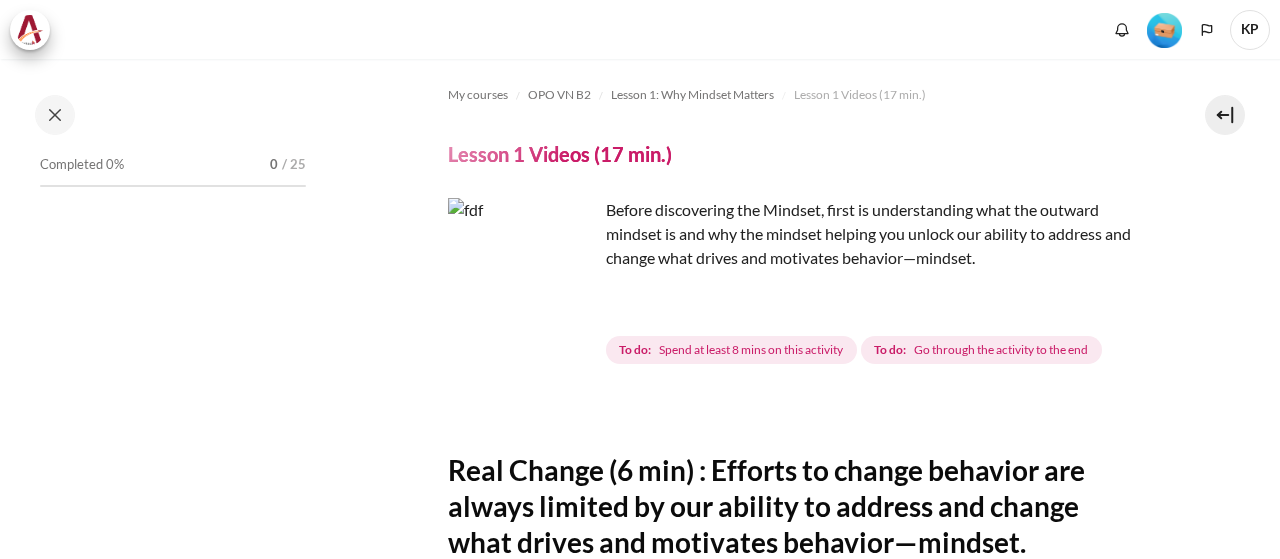 scroll, scrollTop: 0, scrollLeft: 0, axis: both 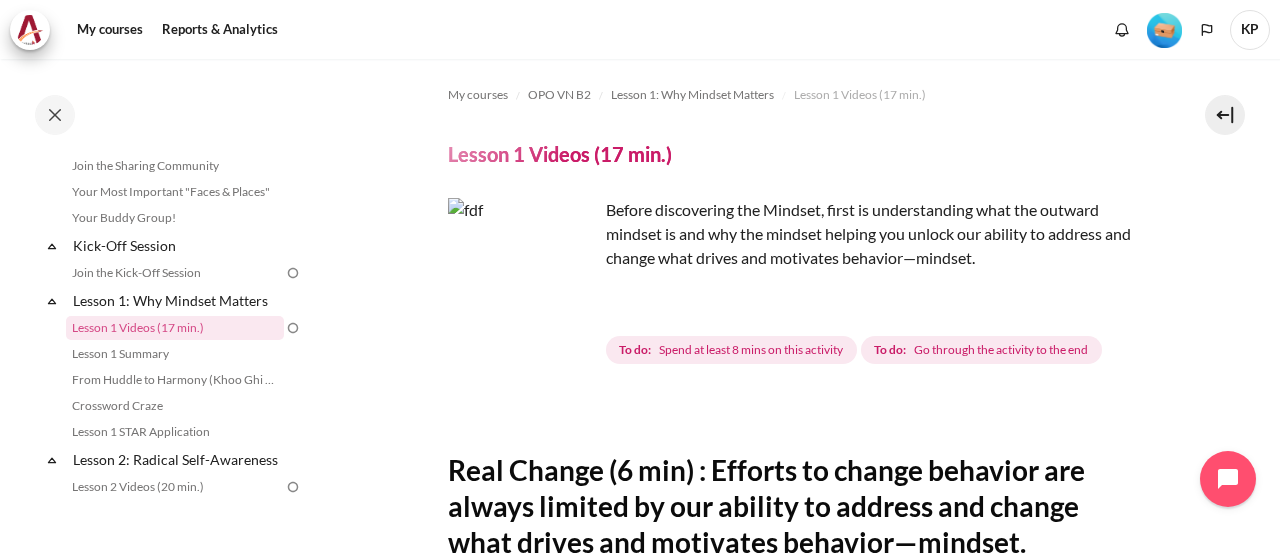 click at bounding box center (523, 273) 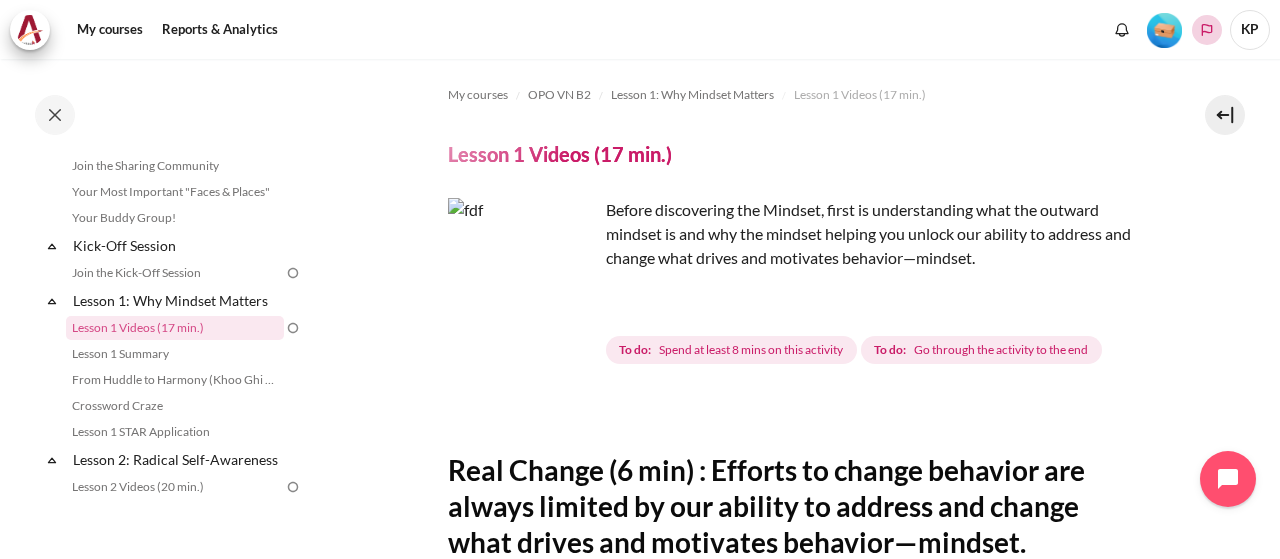 click 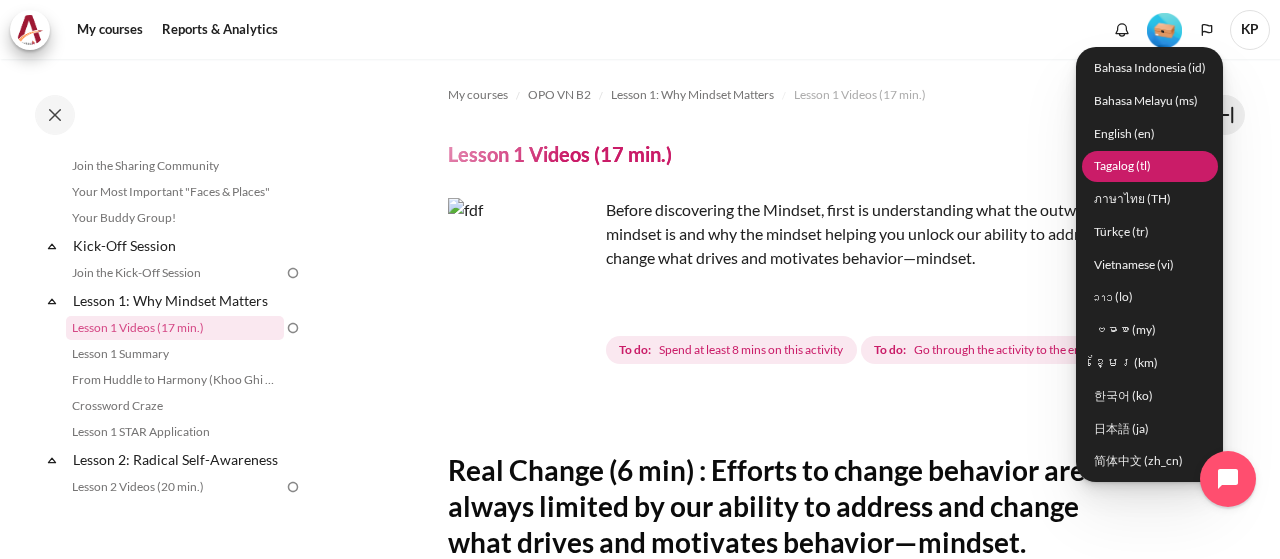 type 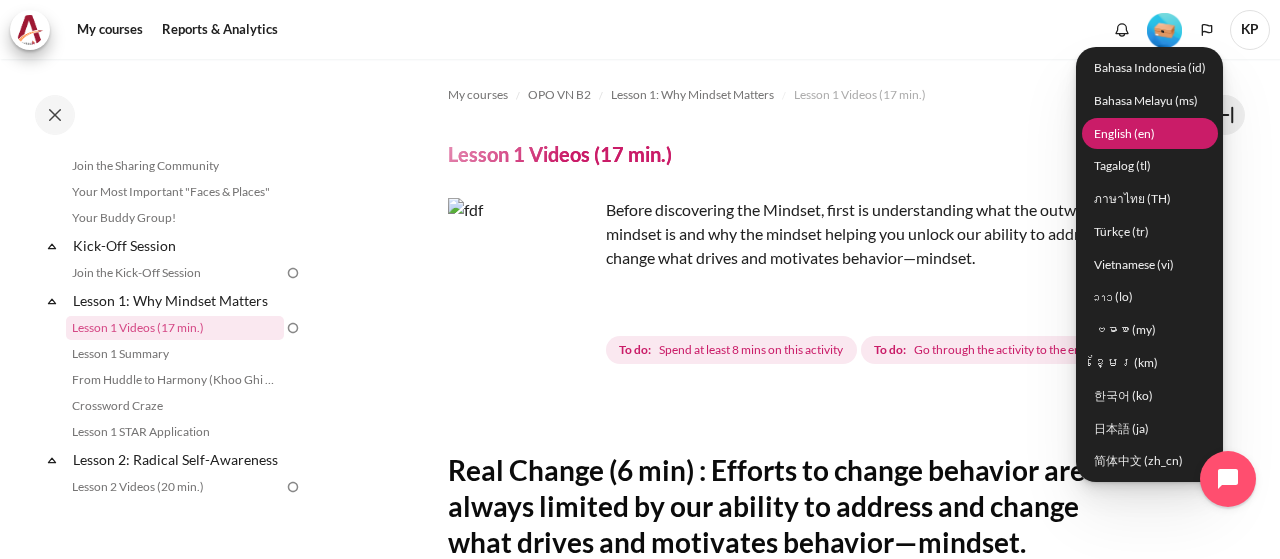 click on "English ‎(en)‎" at bounding box center (1150, 133) 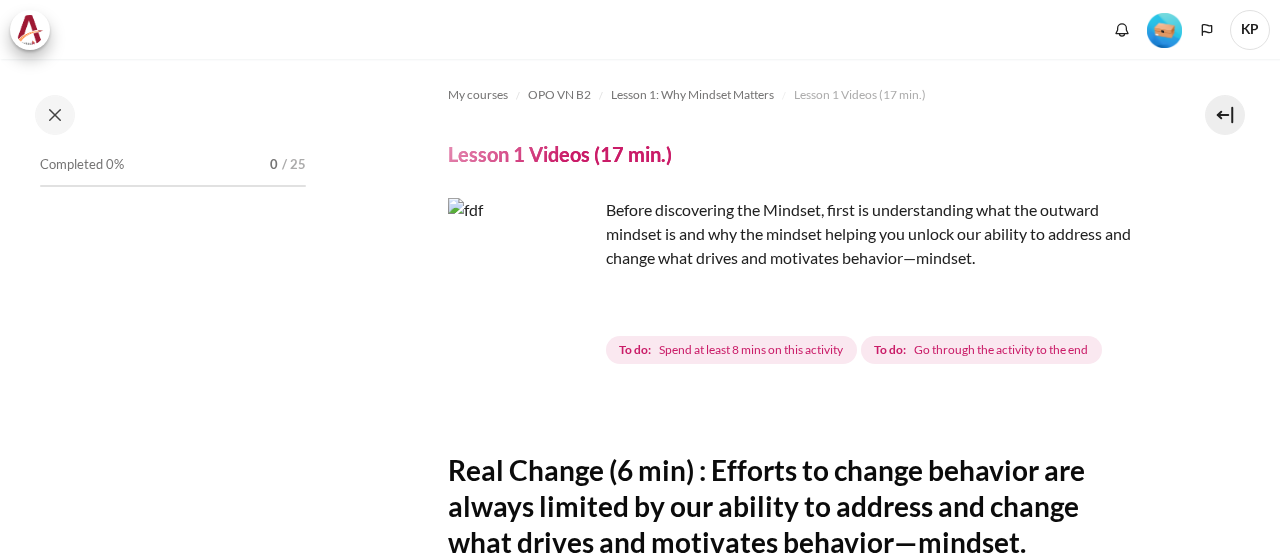 scroll, scrollTop: 0, scrollLeft: 0, axis: both 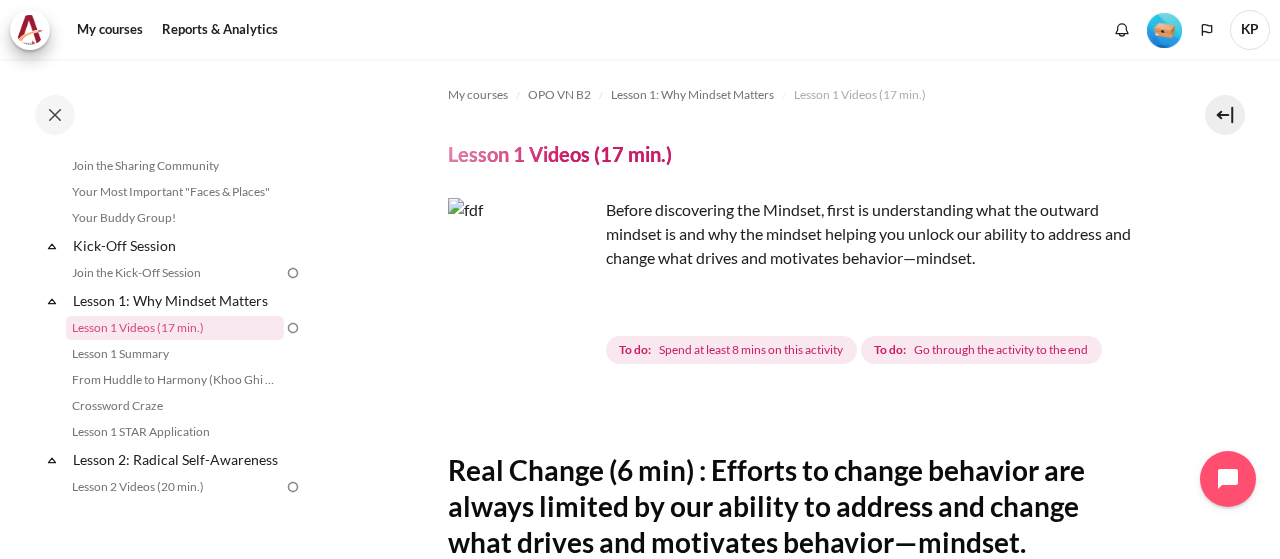click at bounding box center (523, 273) 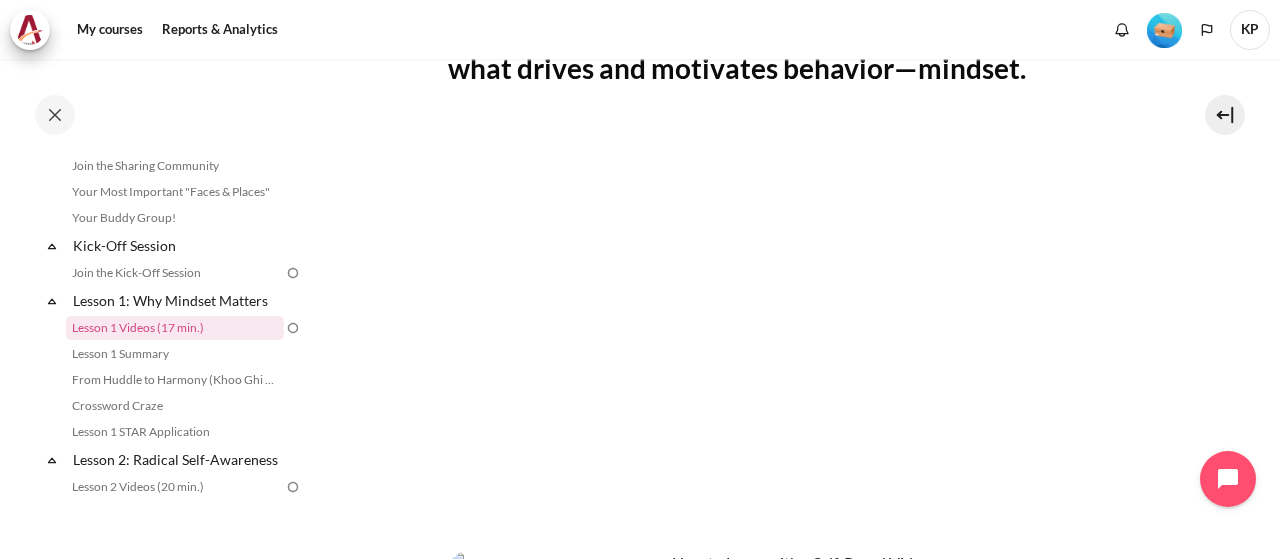 scroll, scrollTop: 574, scrollLeft: 0, axis: vertical 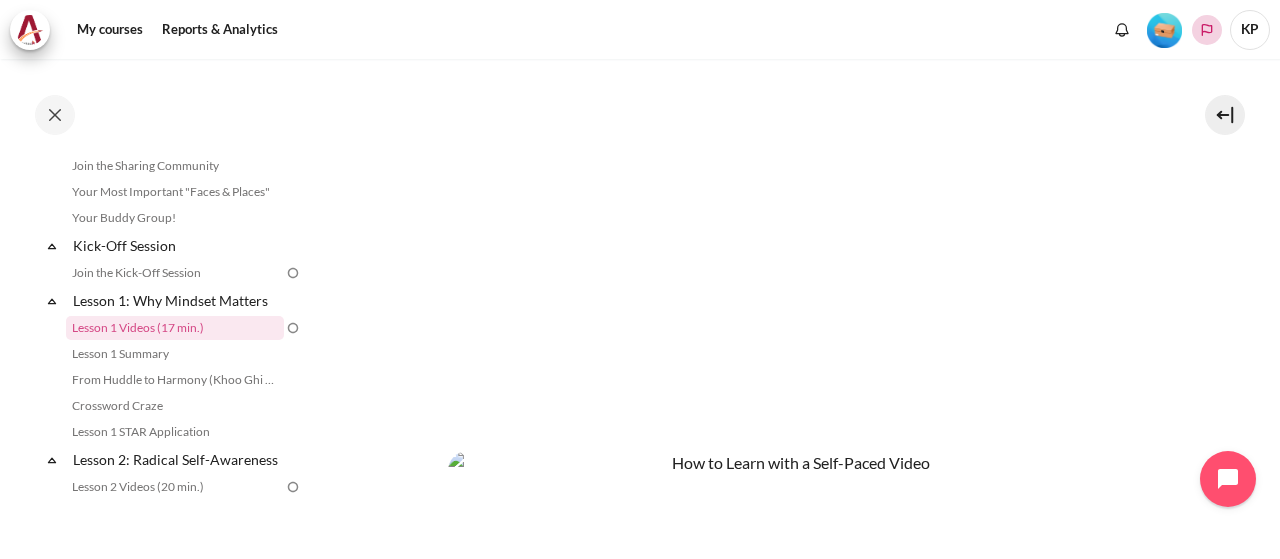 click 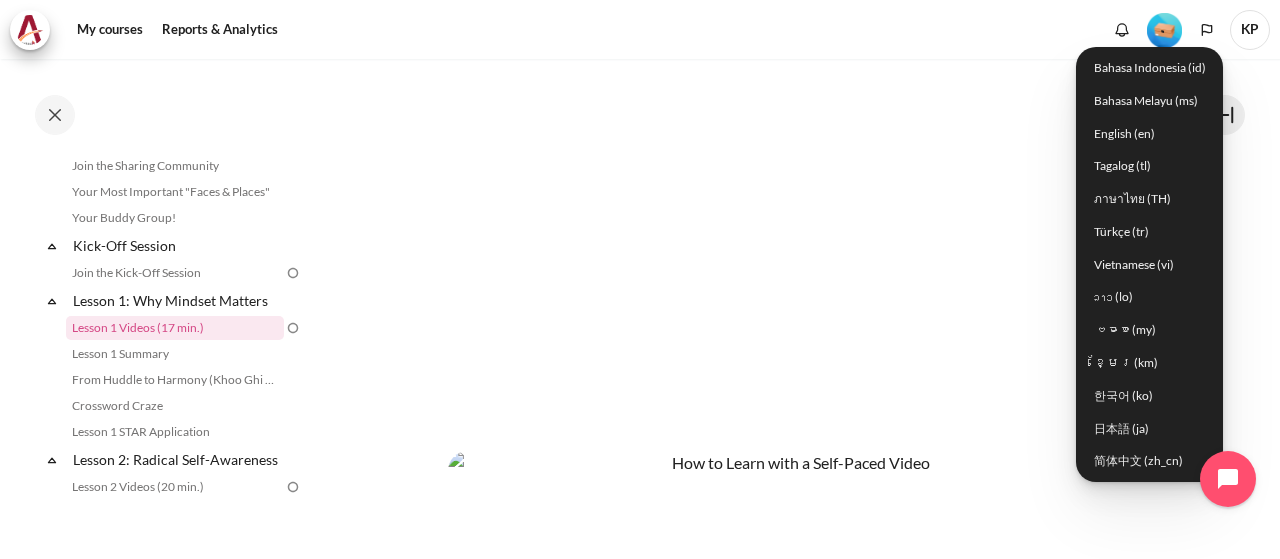 click on "My courses
OPO VN B2
Lesson 1: Why Mindset Matters
Lesson 1 Videos (17 min.)
Lesson 1 Videos (17 min.)
Completion requirements" at bounding box center [792, 194] 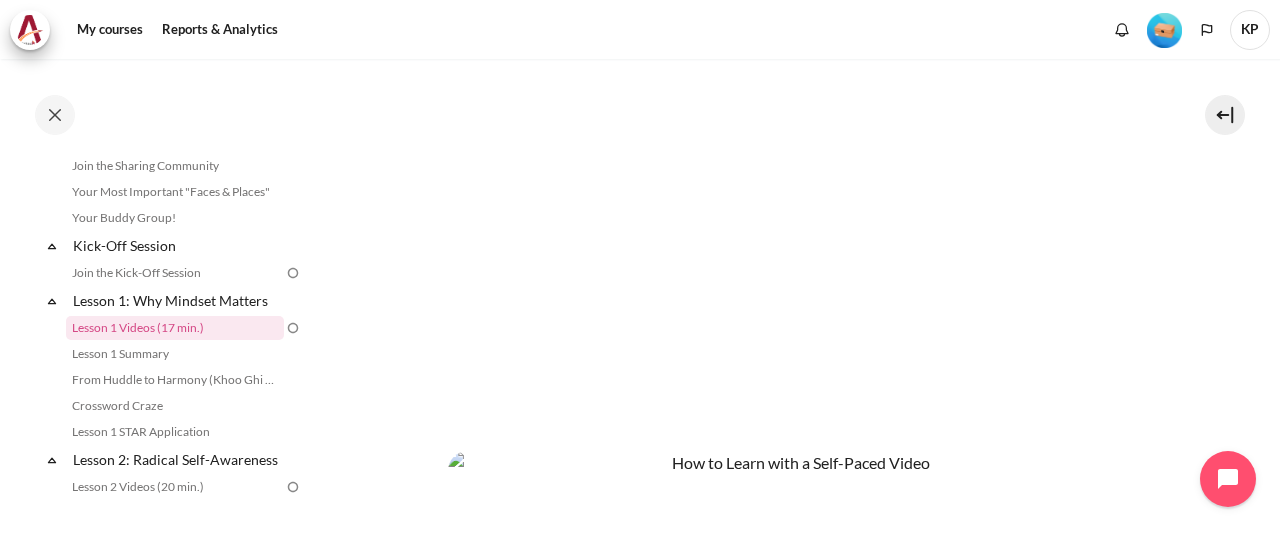 click on "KP" at bounding box center (1250, 30) 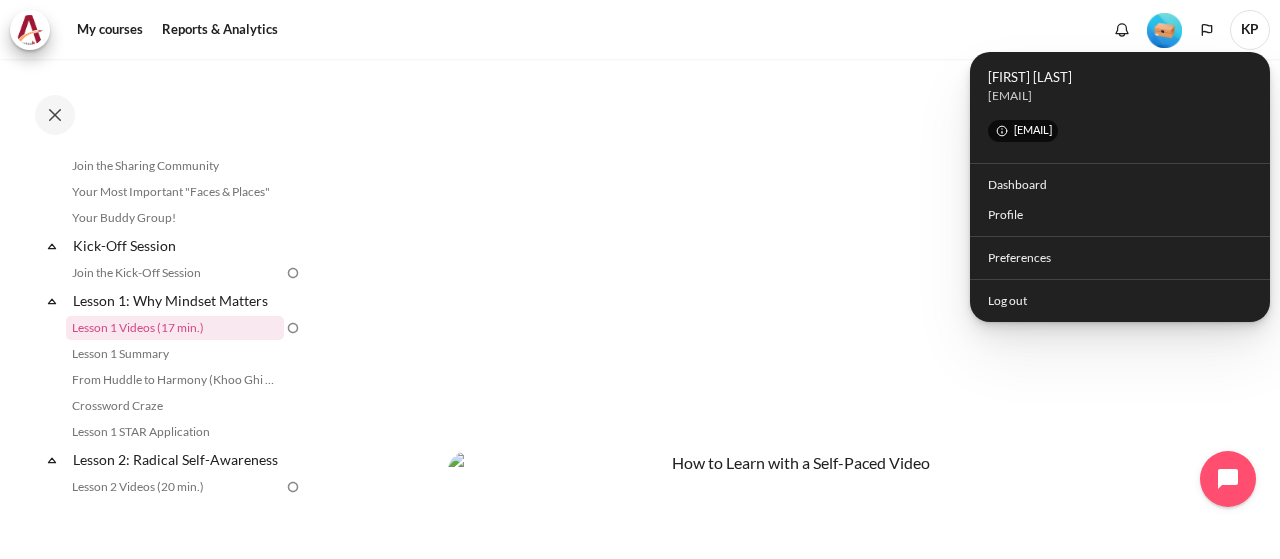 click on "My courses
OPO VN B2
Lesson 1: Why Mindset Matters
Lesson 1 Videos (17 min.)
Lesson 1 Videos (17 min.)
Completion requirements" at bounding box center [792, 194] 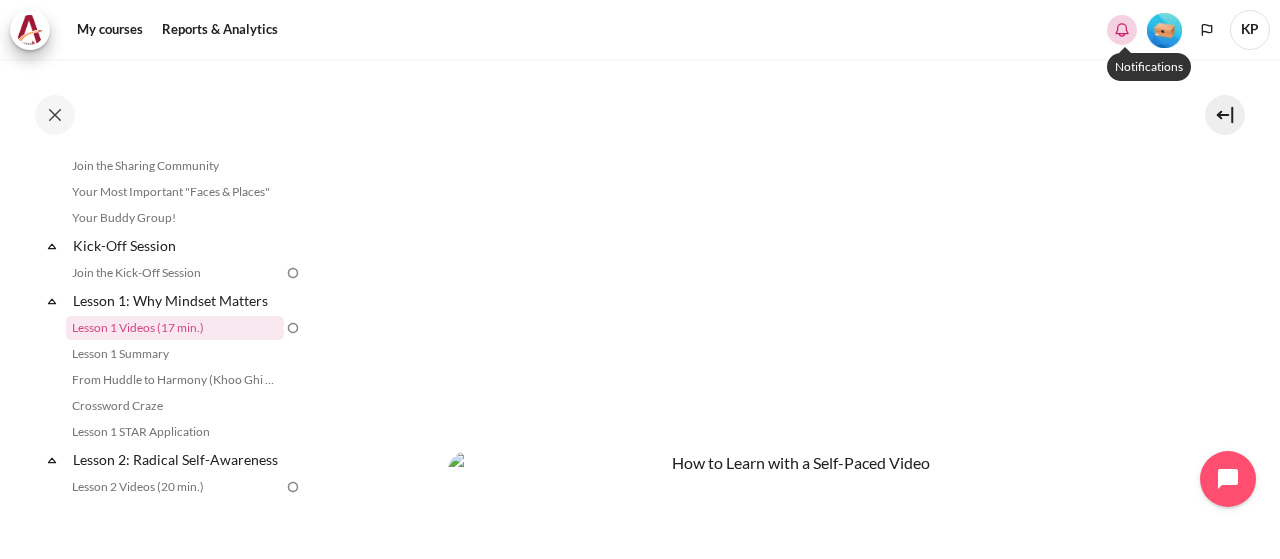 click 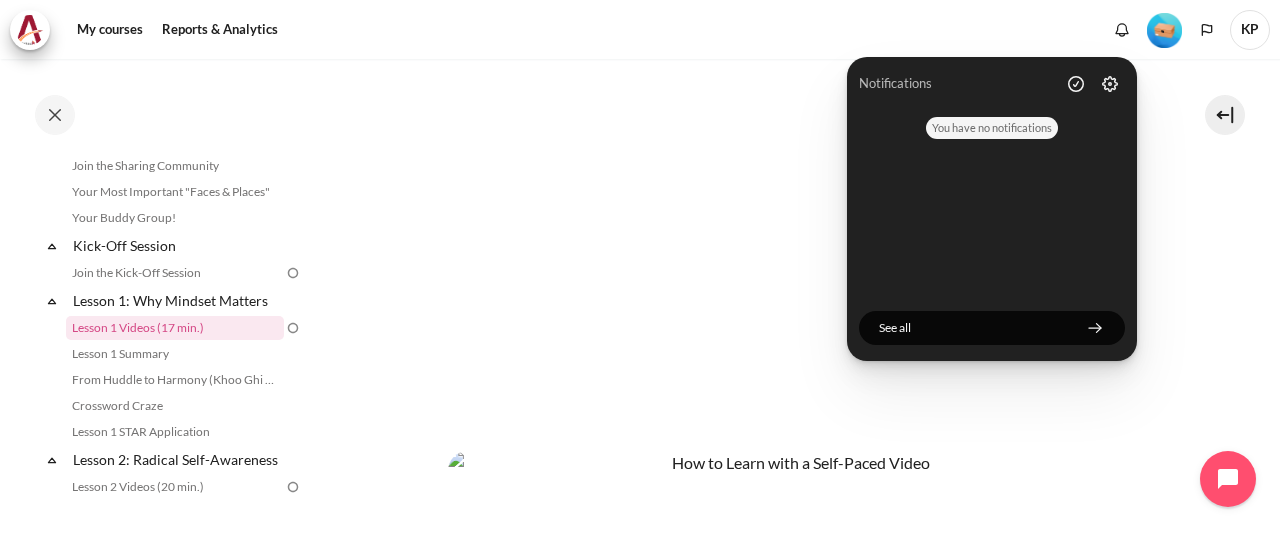 click on "My courses
OPO VN B2
Lesson 1: Why Mindset Matters
Lesson 1 Videos (17 min.)
Lesson 1 Videos (17 min.)
Completion requirements" at bounding box center [792, 194] 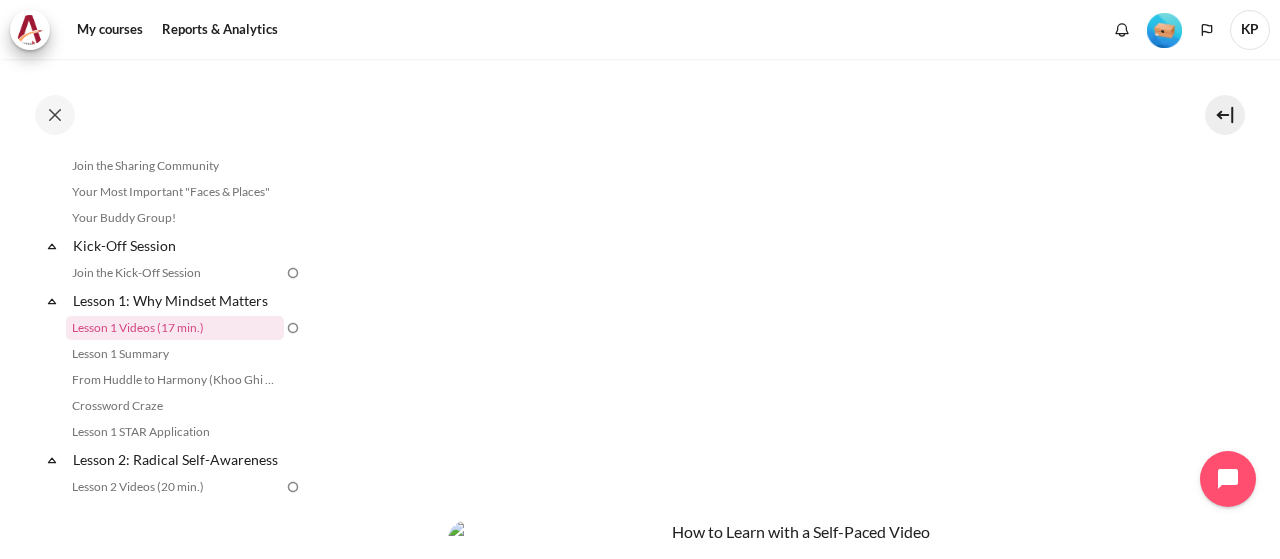 scroll, scrollTop: 474, scrollLeft: 0, axis: vertical 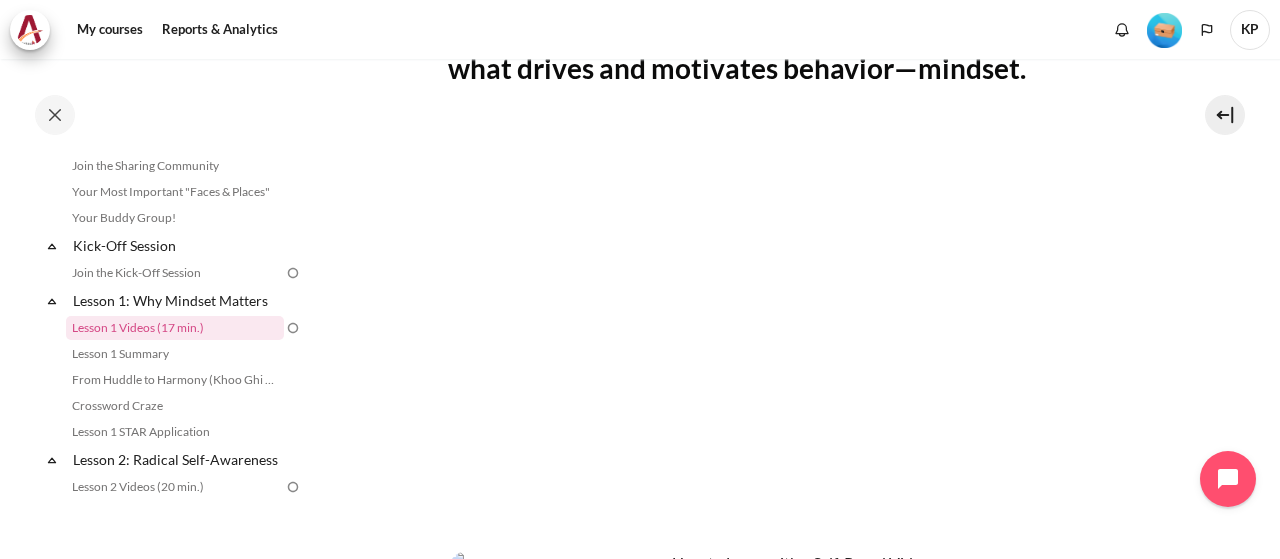 click on "My courses
OPO VN B2
Lesson 1: Why Mindset Matters
Lesson 1 Videos (17 min.)
Lesson 1 Videos (17 min.)
Completion requirements" at bounding box center (792, 294) 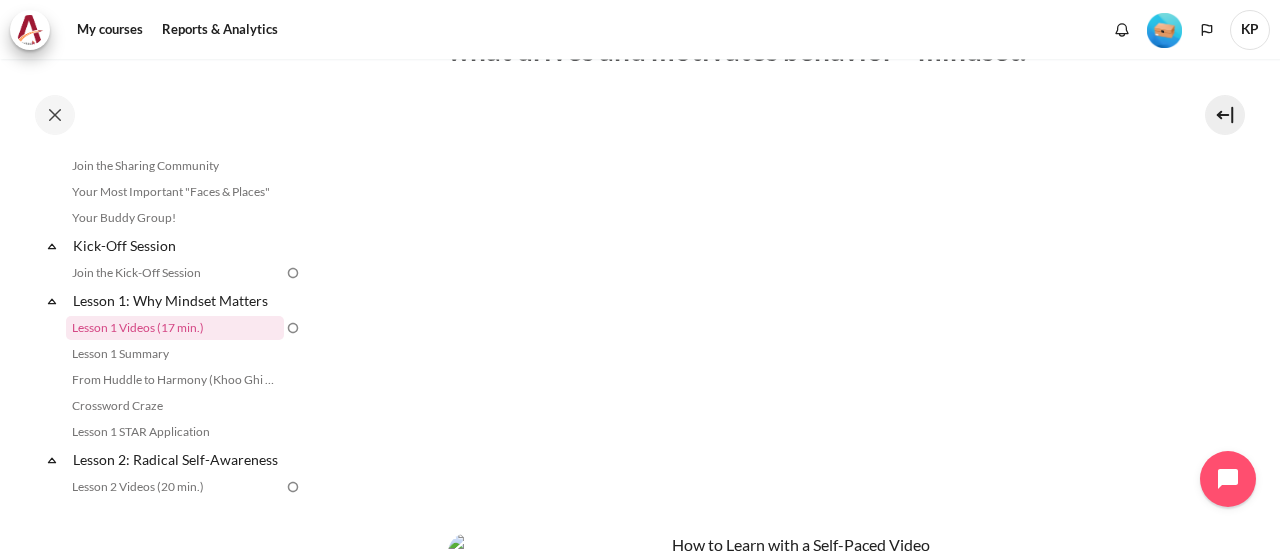 scroll, scrollTop: 575, scrollLeft: 0, axis: vertical 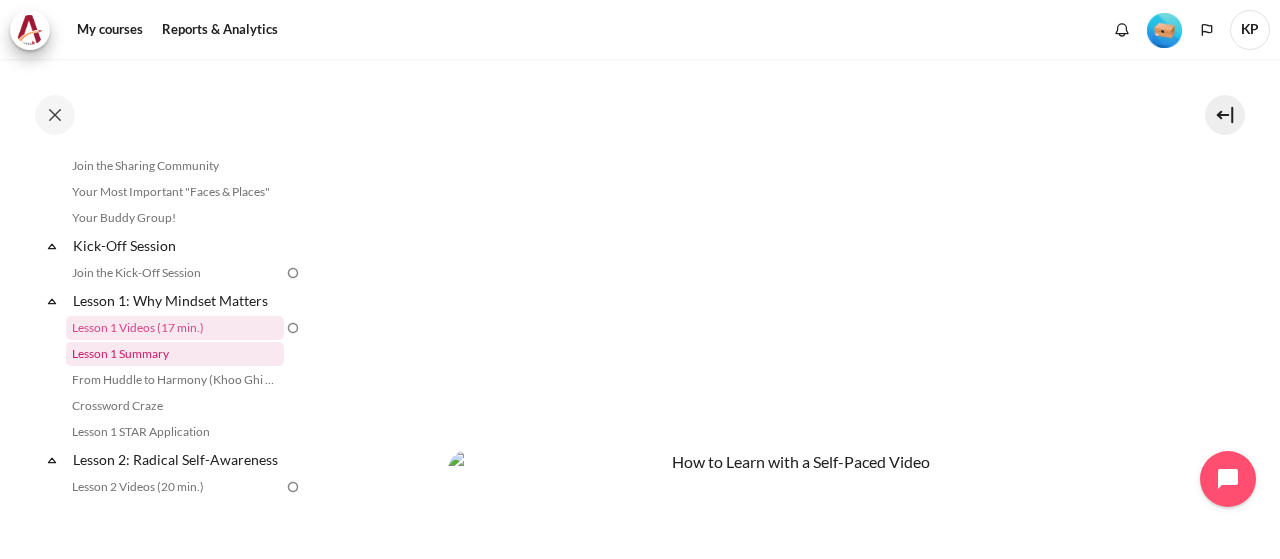 click on "Lesson 1 Summary" at bounding box center [175, 354] 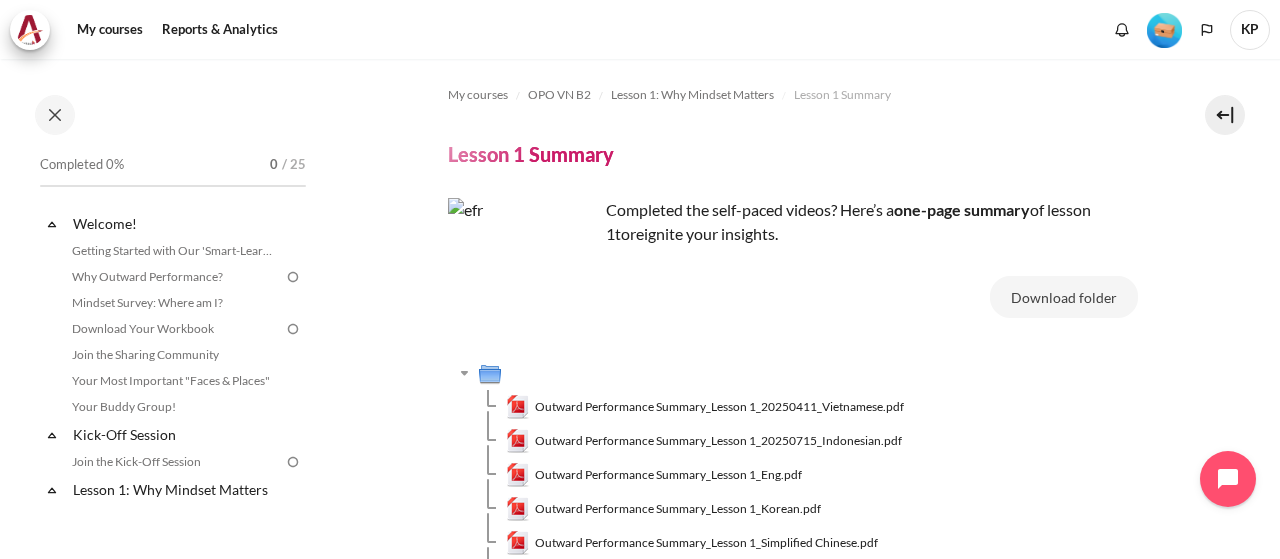 scroll, scrollTop: 0, scrollLeft: 0, axis: both 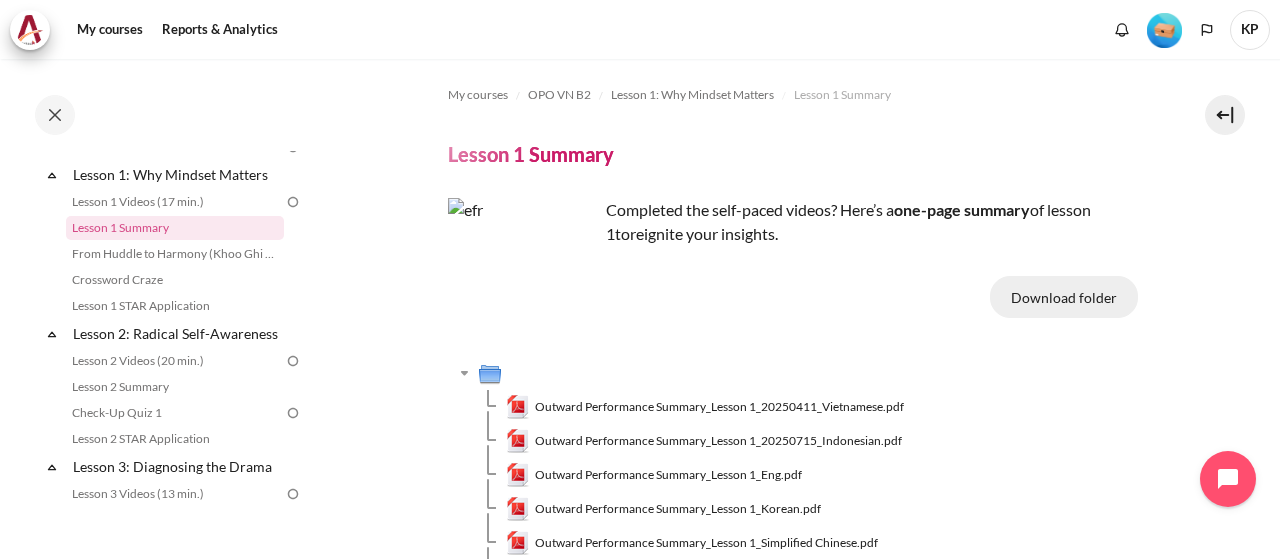 click on "Download folder" at bounding box center [1064, 297] 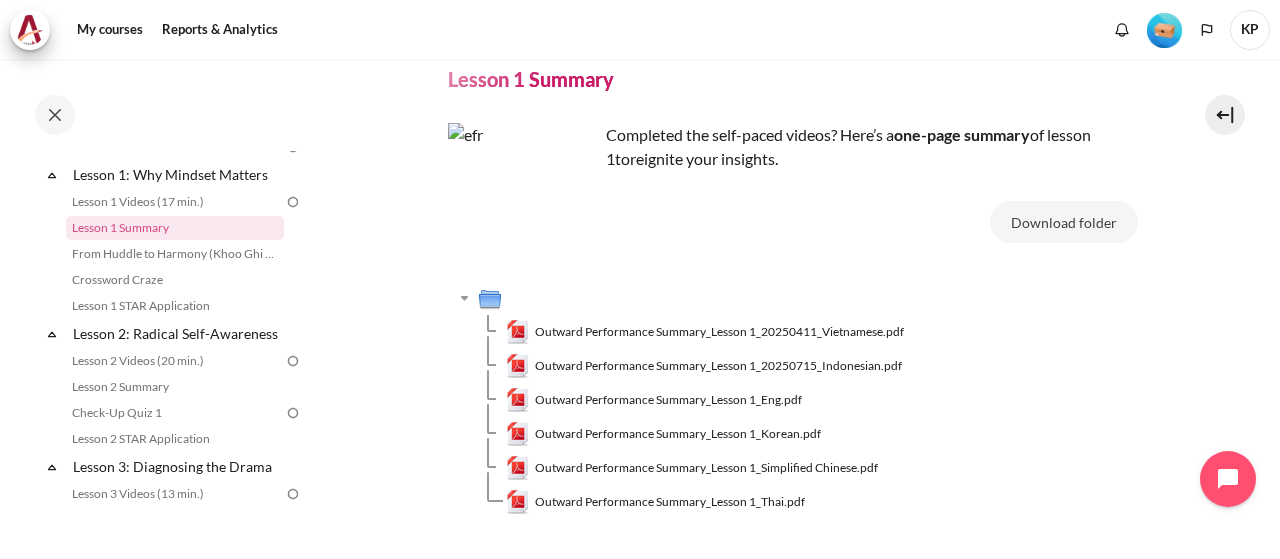 scroll, scrollTop: 200, scrollLeft: 0, axis: vertical 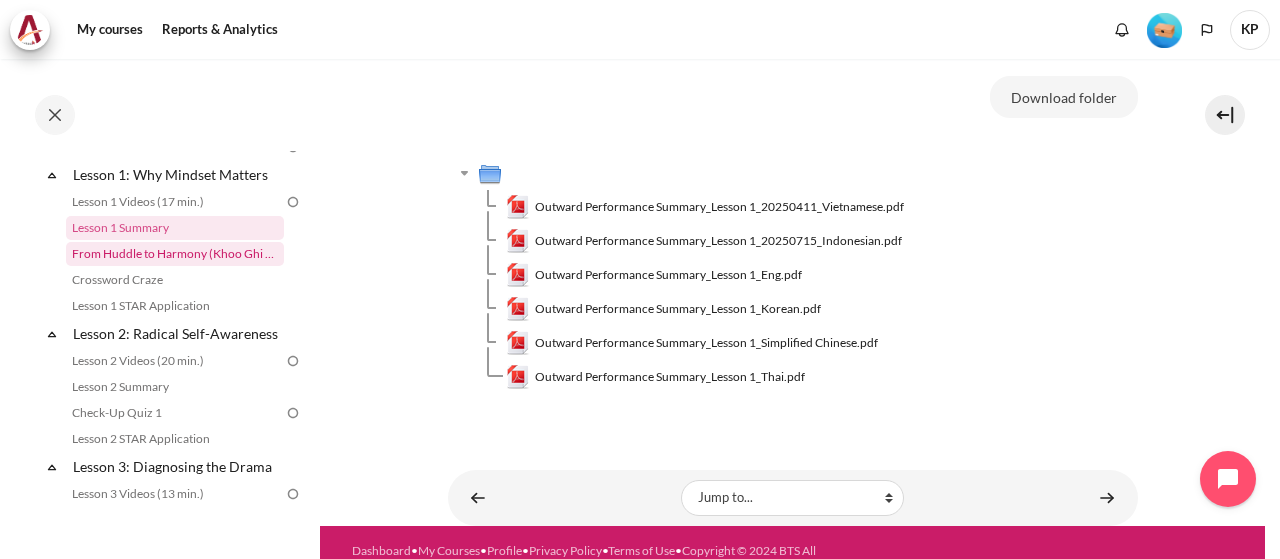 click on "From Huddle to Harmony (Khoo Ghi Peng's Story)" at bounding box center (175, 254) 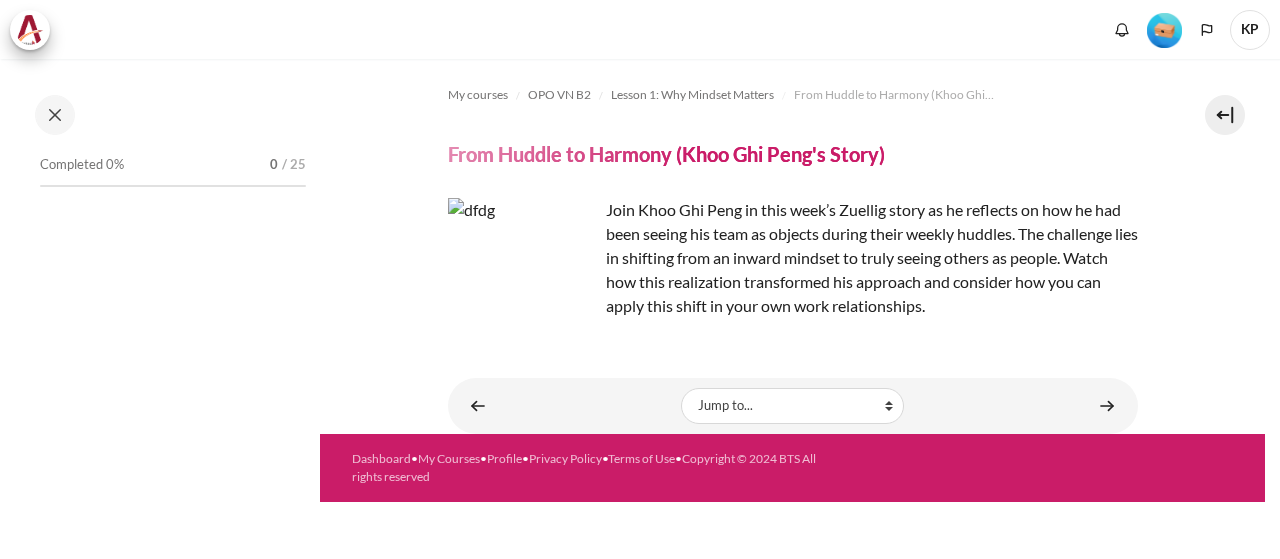 scroll, scrollTop: 0, scrollLeft: 0, axis: both 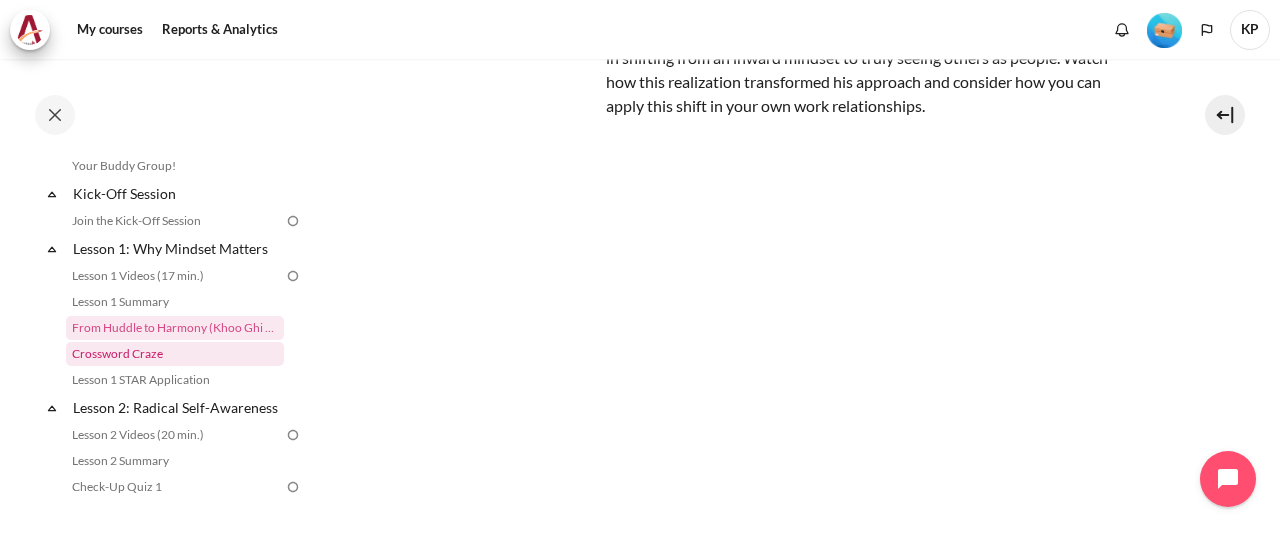 click on "Crossword Craze" at bounding box center [175, 354] 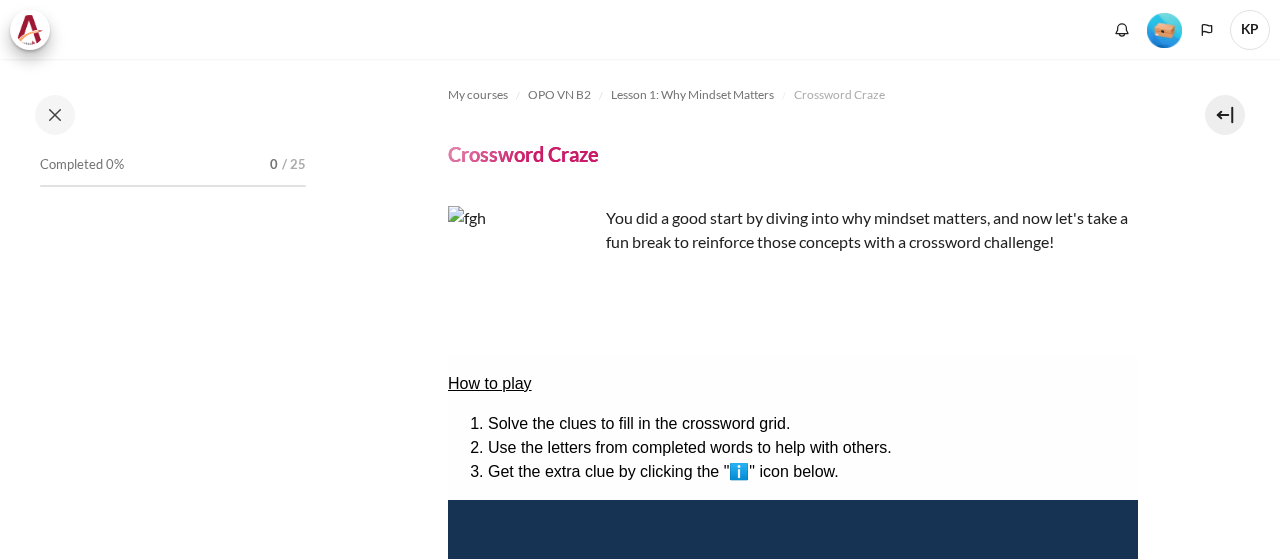 scroll, scrollTop: 0, scrollLeft: 0, axis: both 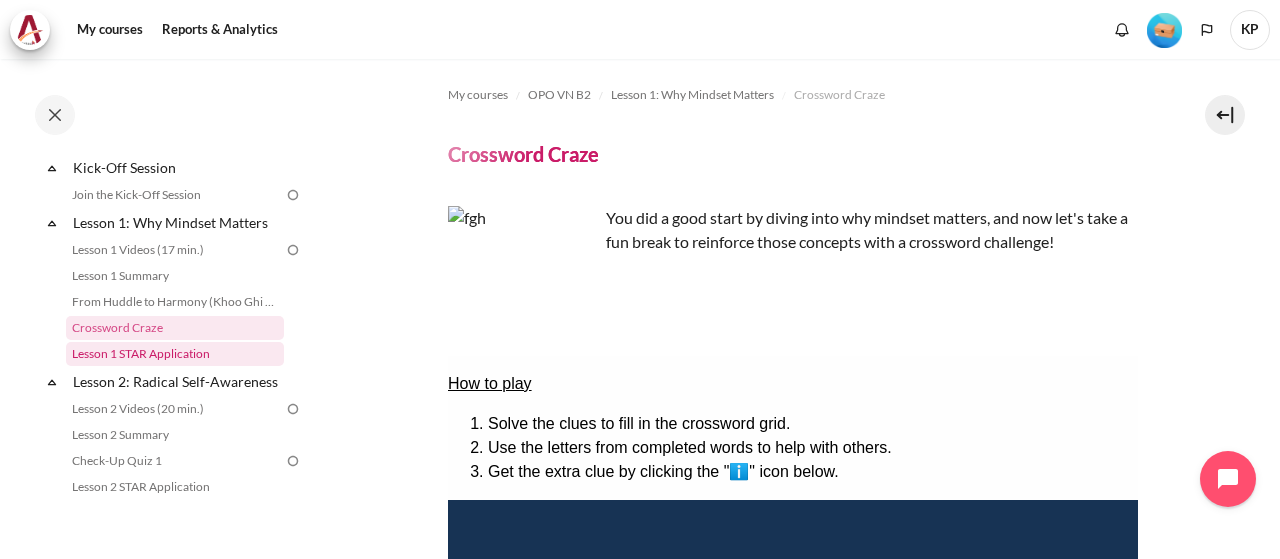 click on "Lesson 1 STAR Application" at bounding box center (175, 354) 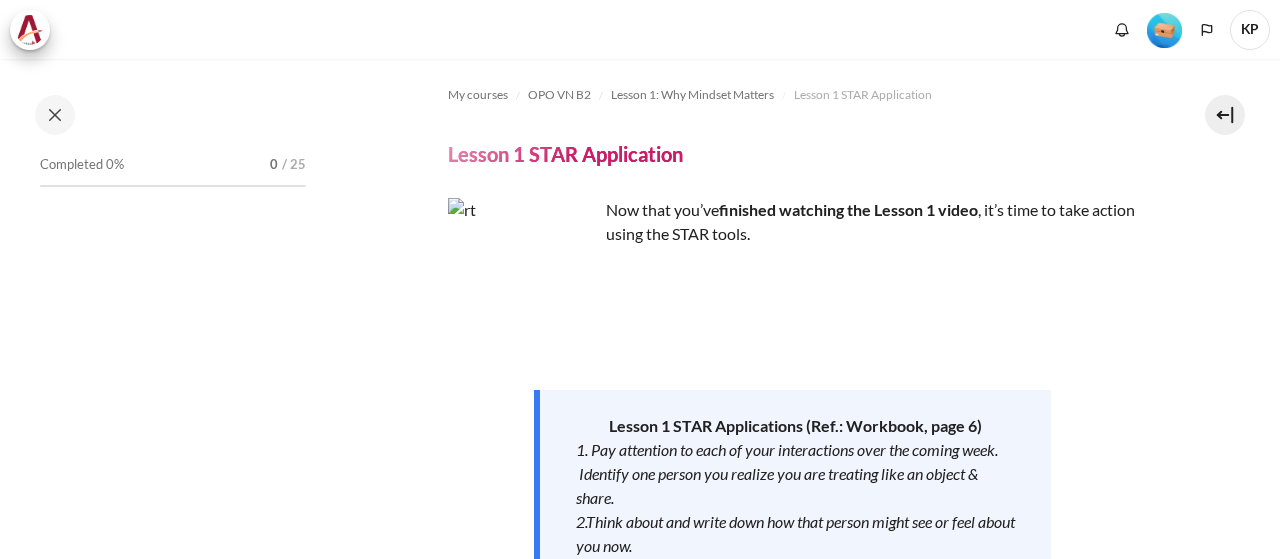 scroll, scrollTop: 0, scrollLeft: 0, axis: both 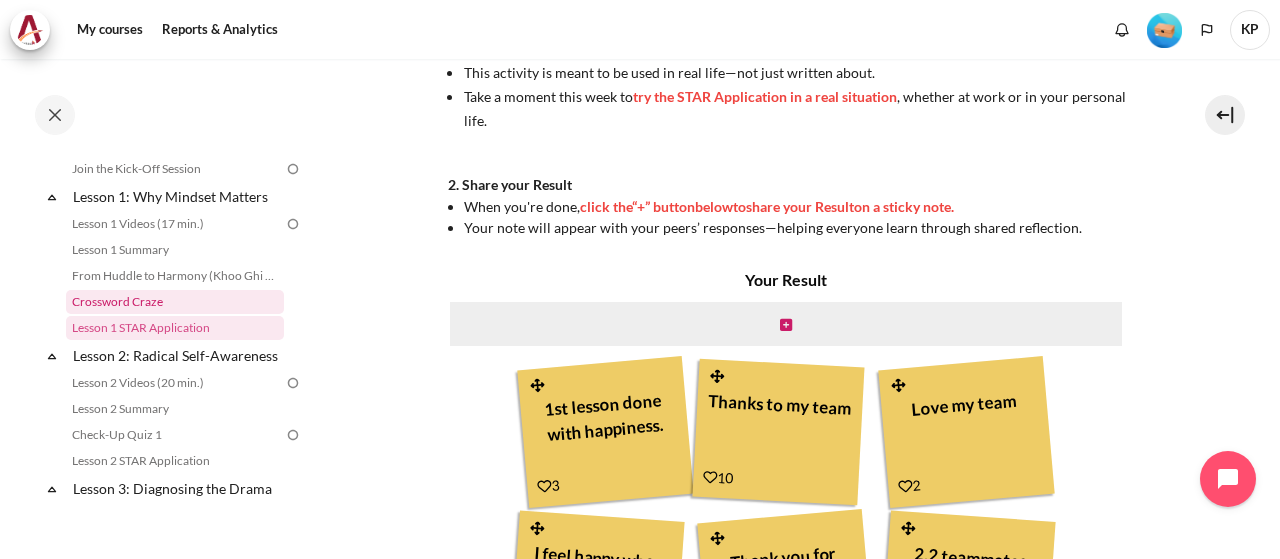 click on "Crossword Craze" at bounding box center (175, 302) 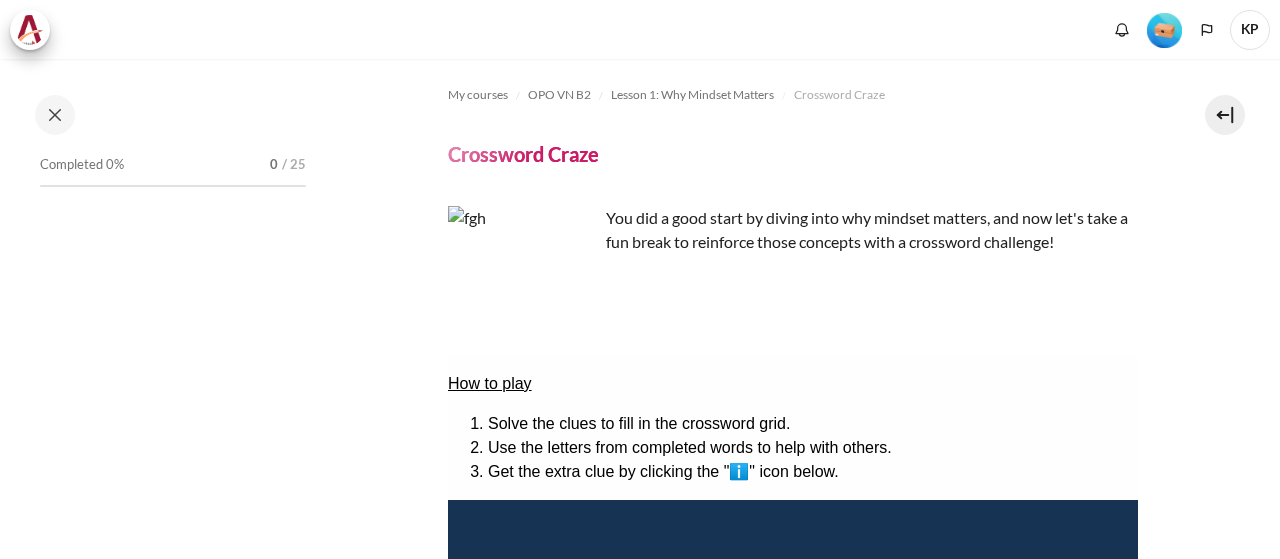 scroll, scrollTop: 0, scrollLeft: 0, axis: both 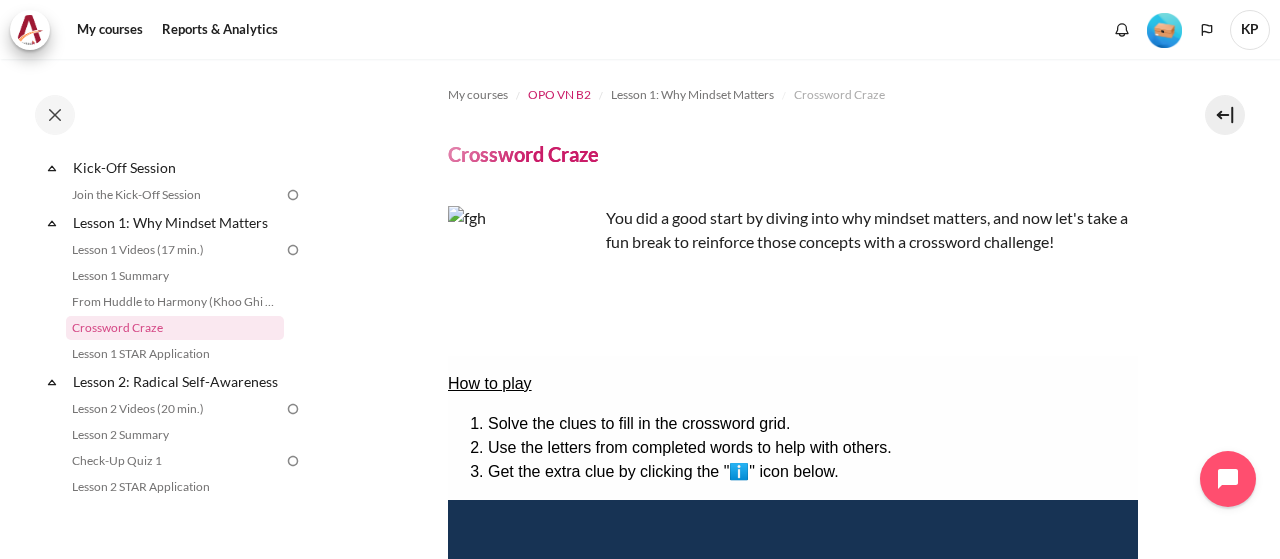 click on "OPO VN B2" at bounding box center (559, 95) 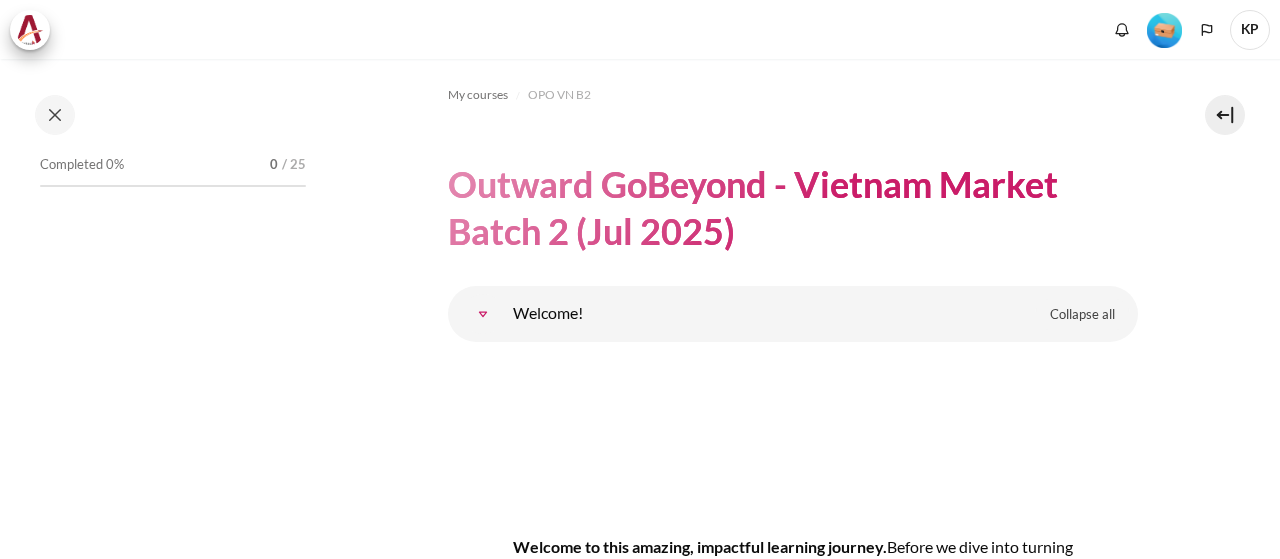 scroll, scrollTop: 0, scrollLeft: 0, axis: both 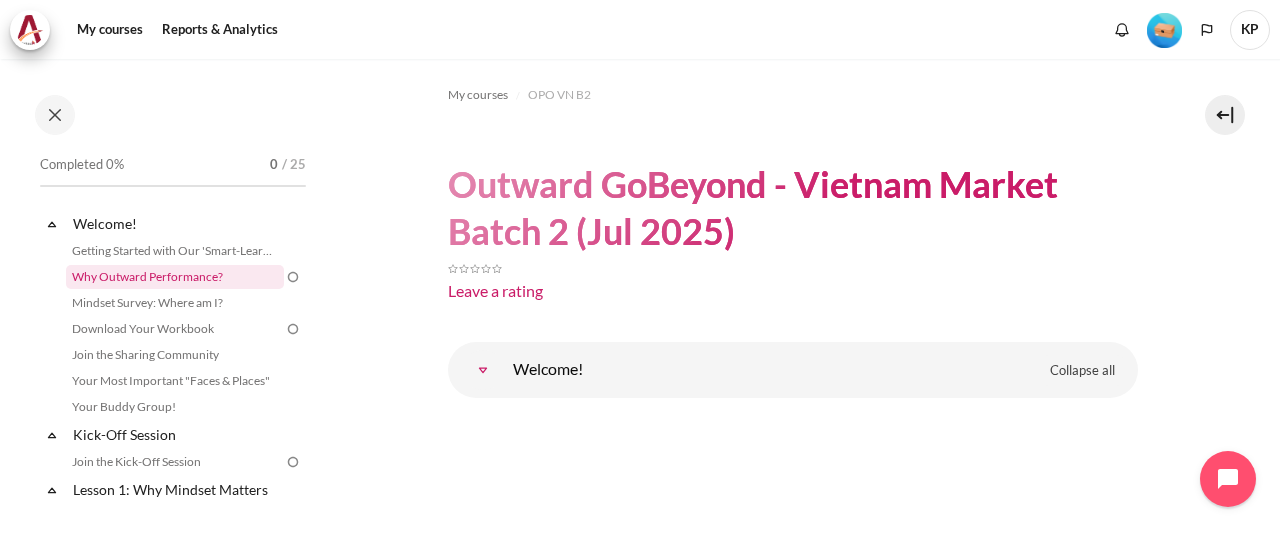 click on "Why Outward Performance?" at bounding box center (175, 277) 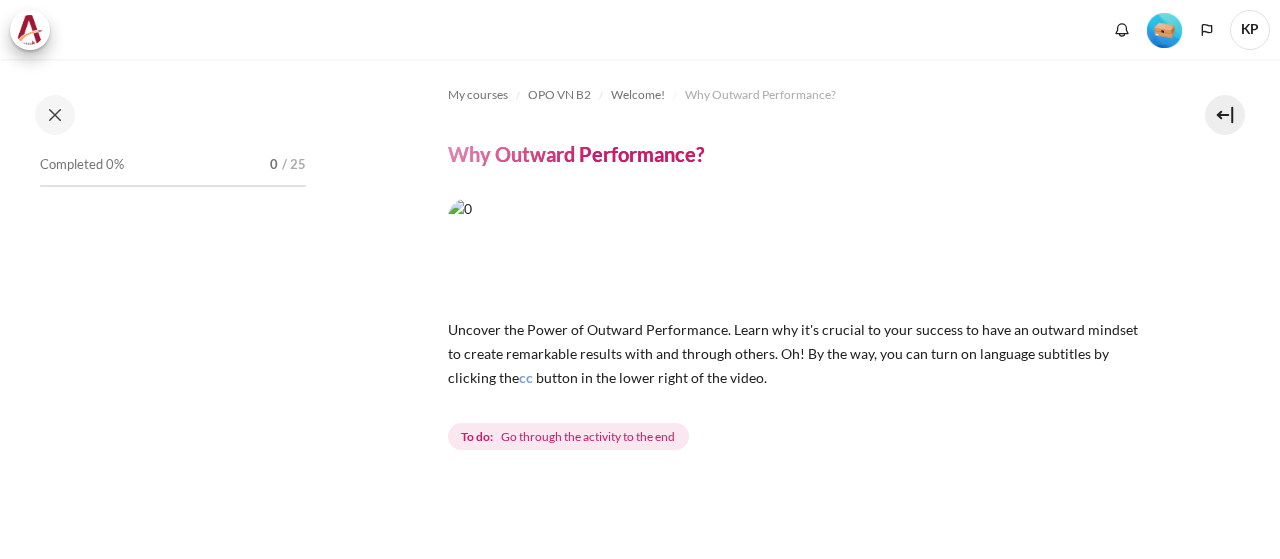 scroll, scrollTop: 0, scrollLeft: 0, axis: both 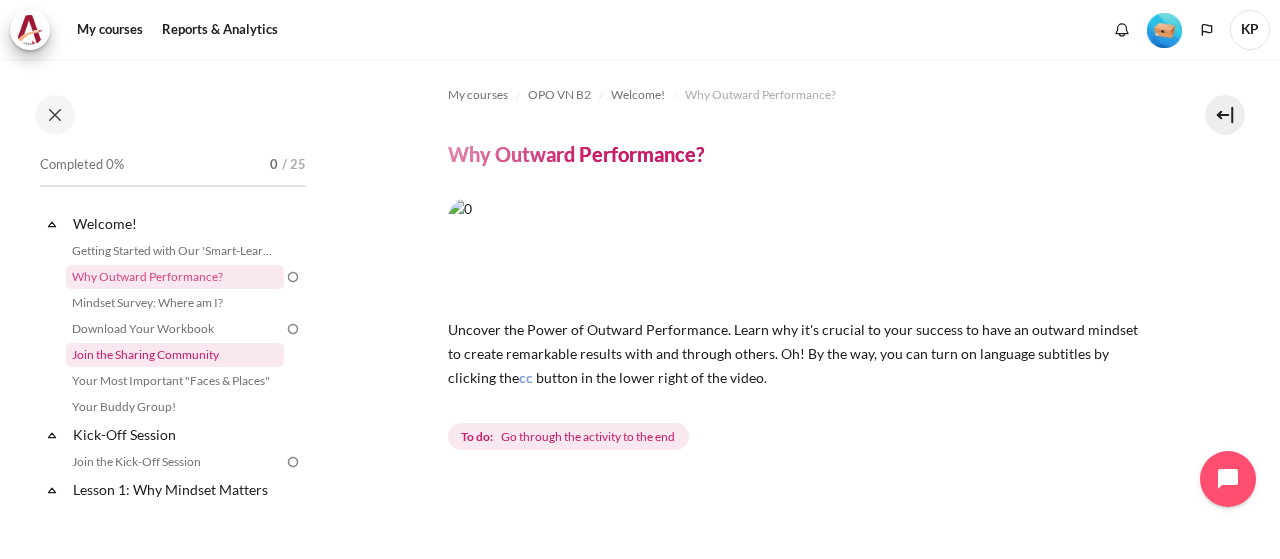 click on "Join the Sharing Community" at bounding box center [175, 355] 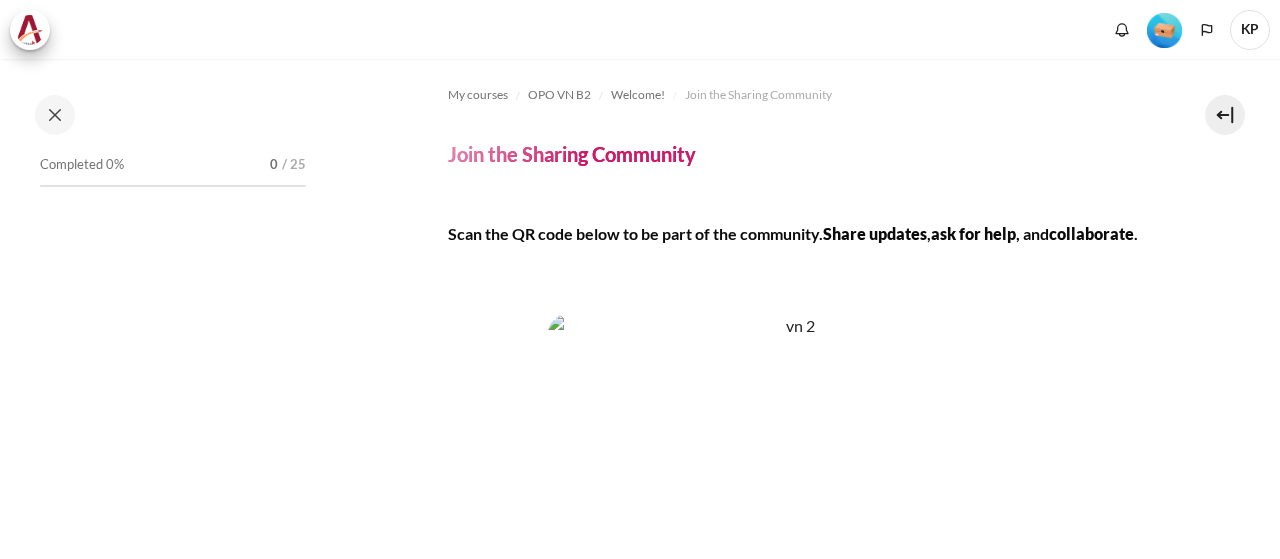 scroll, scrollTop: 0, scrollLeft: 0, axis: both 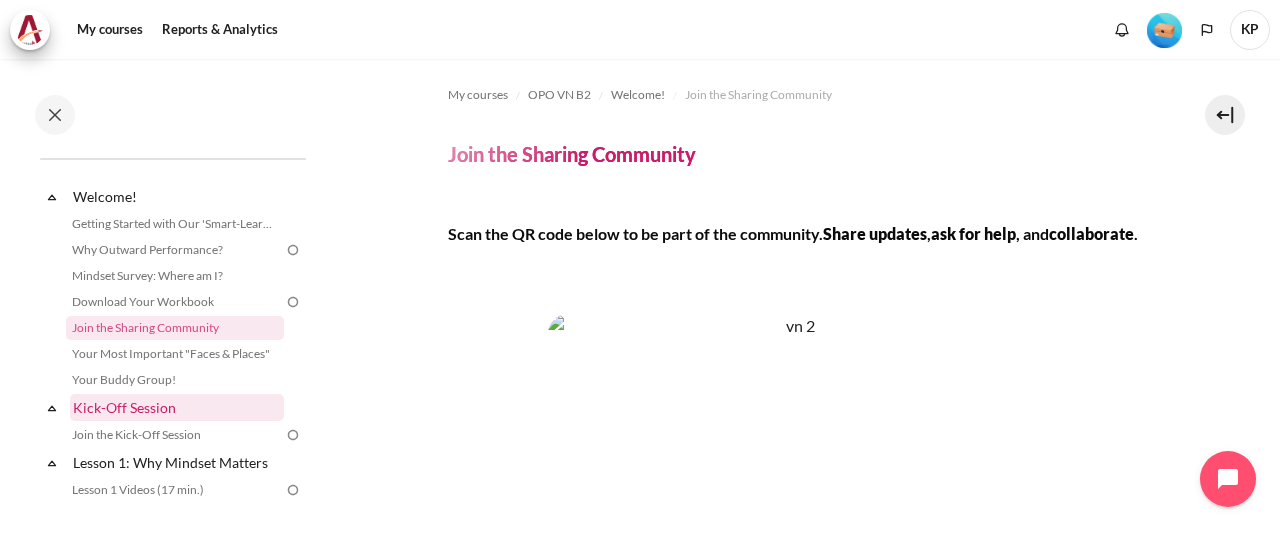 click on "Kick-Off Session" at bounding box center (177, 407) 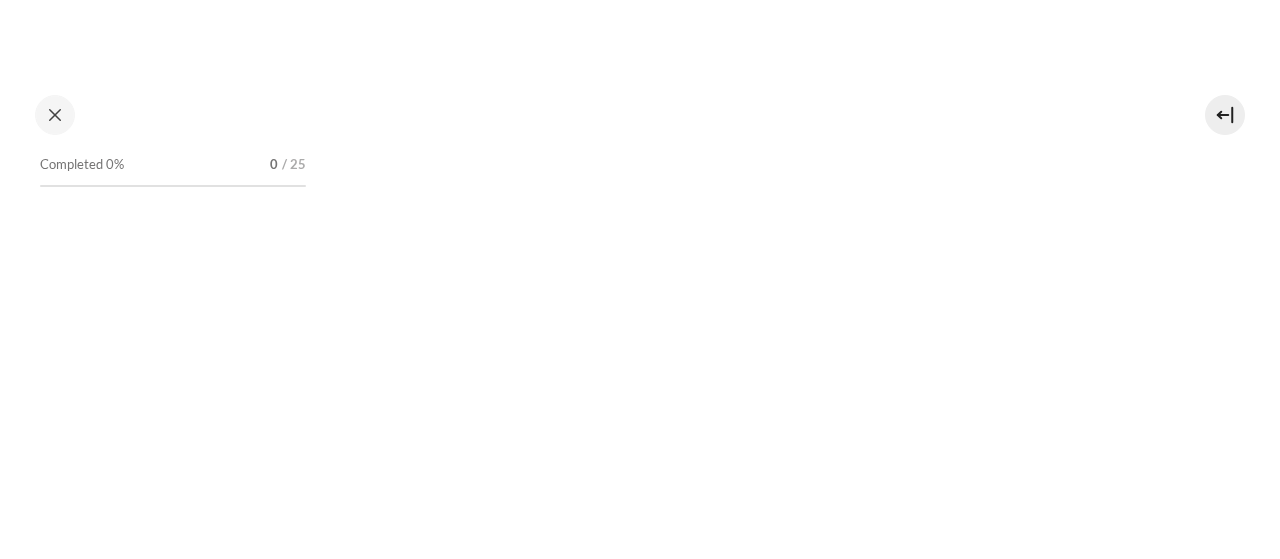 scroll, scrollTop: 0, scrollLeft: 0, axis: both 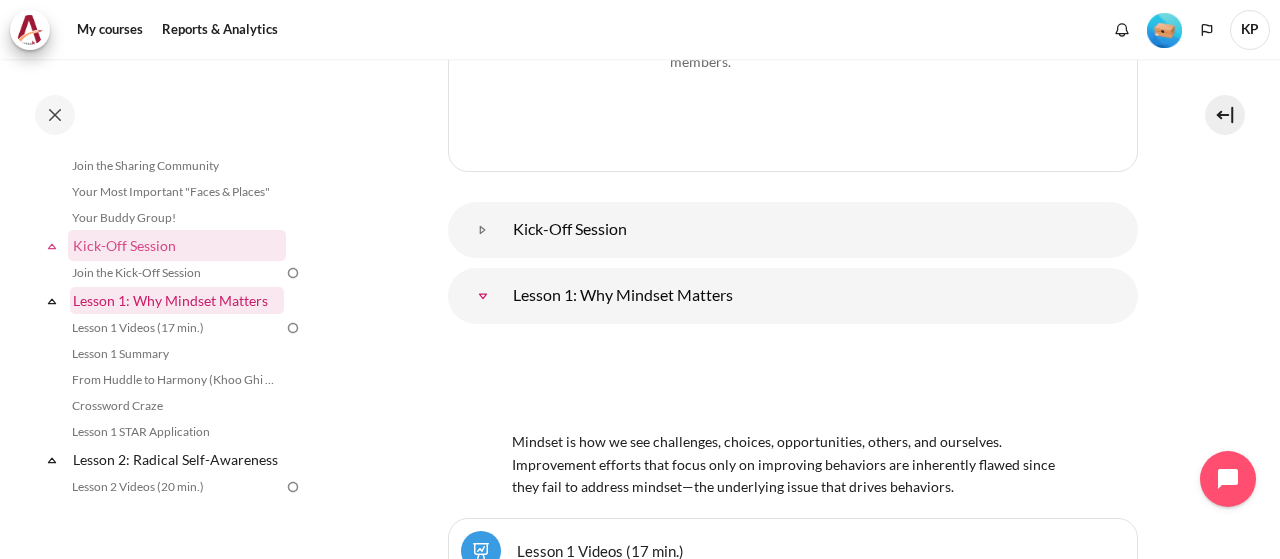 click on "Lesson 1: Why Mindset Matters" at bounding box center (177, 300) 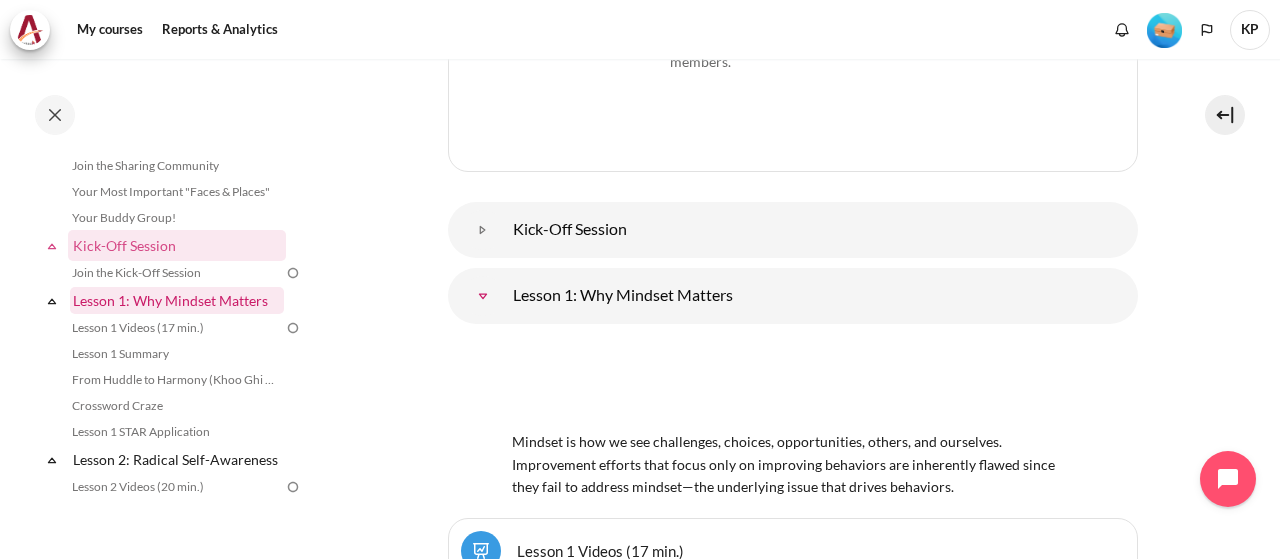 scroll, scrollTop: 2408, scrollLeft: 0, axis: vertical 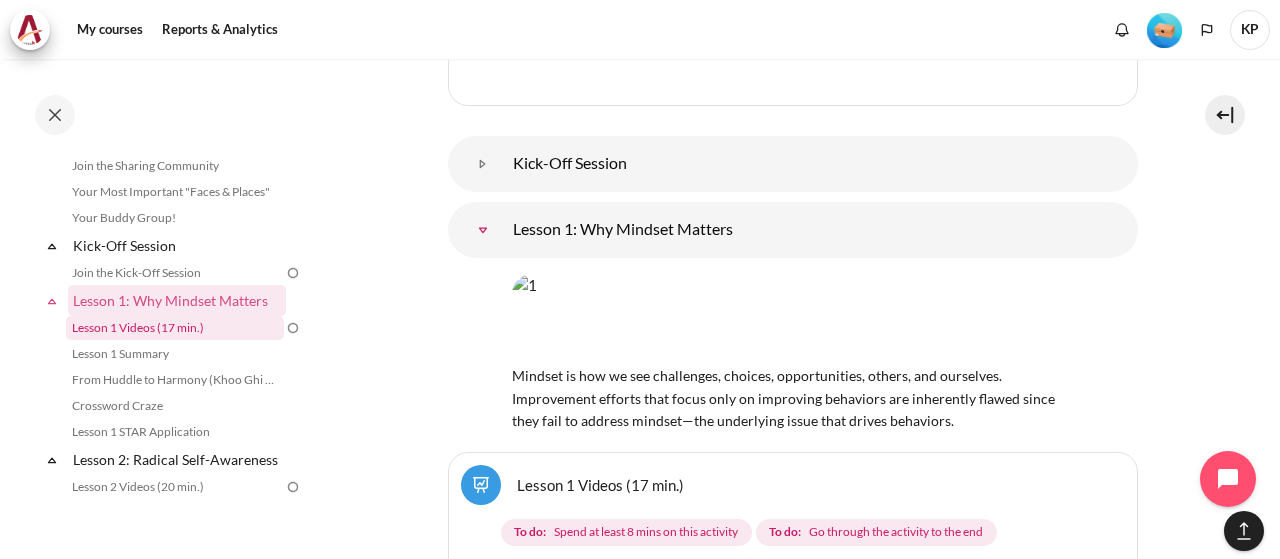 click on "Lesson 1 Videos (17 min.)" at bounding box center [175, 328] 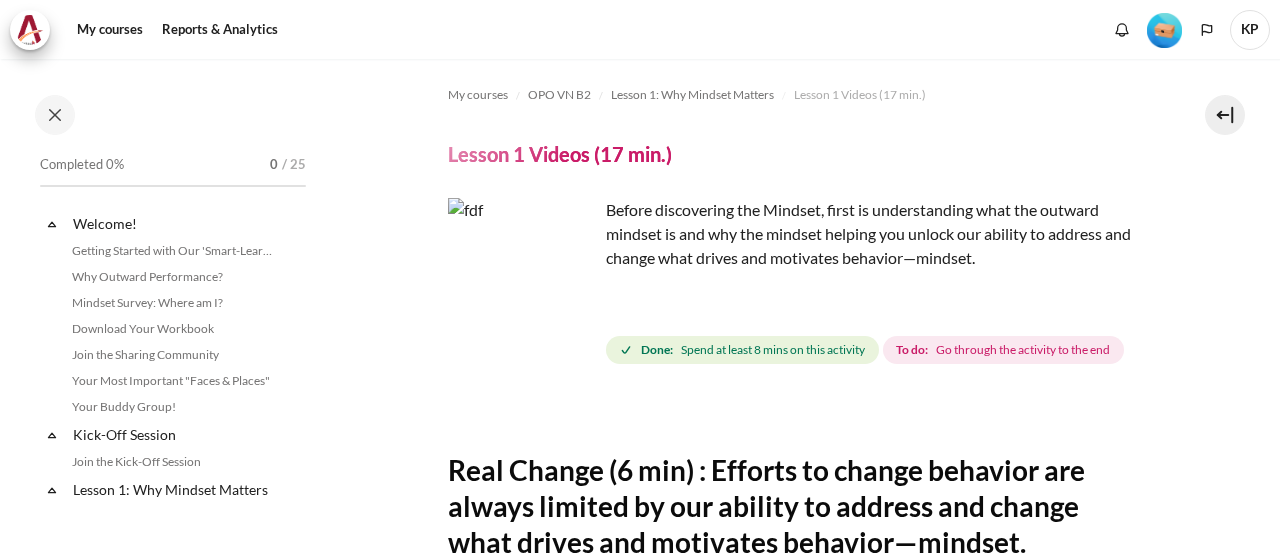 scroll, scrollTop: 0, scrollLeft: 0, axis: both 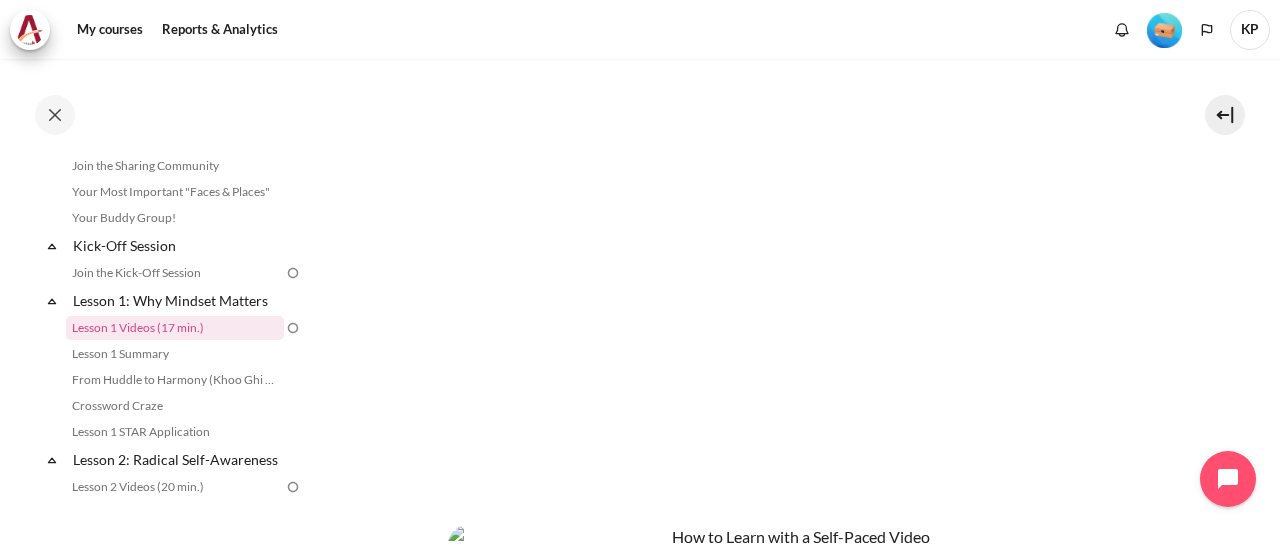 click on "My courses
OPO VN B2
Lesson 1: Why Mindset Matters
Lesson 1 Videos (17 min.)
Lesson 1 Videos (17 min.)
Completion requirements" at bounding box center [792, 268] 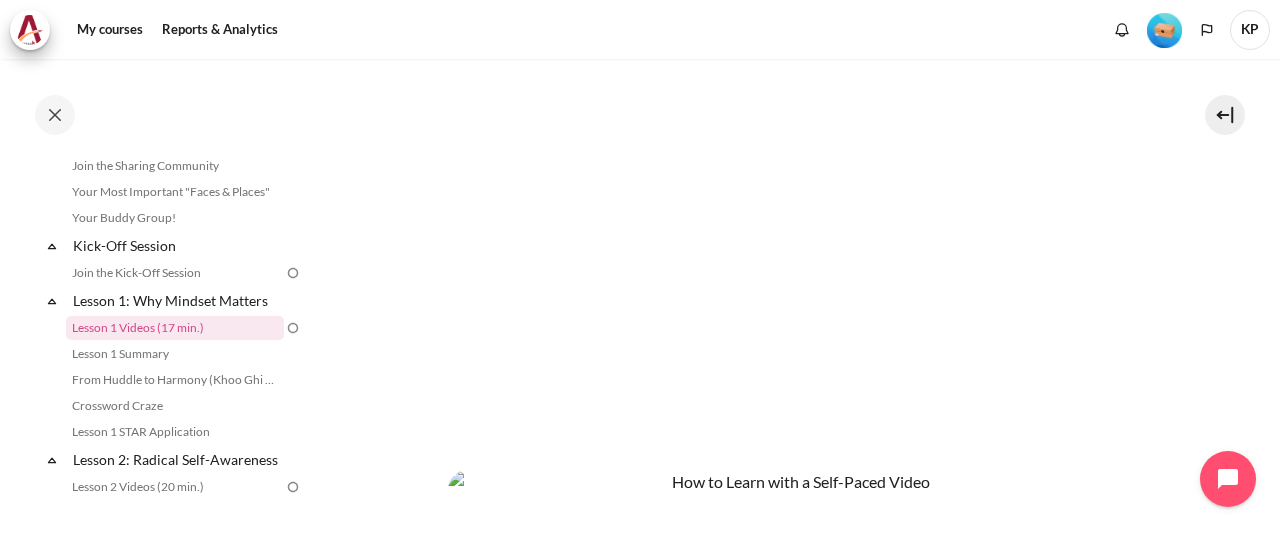 scroll, scrollTop: 600, scrollLeft: 0, axis: vertical 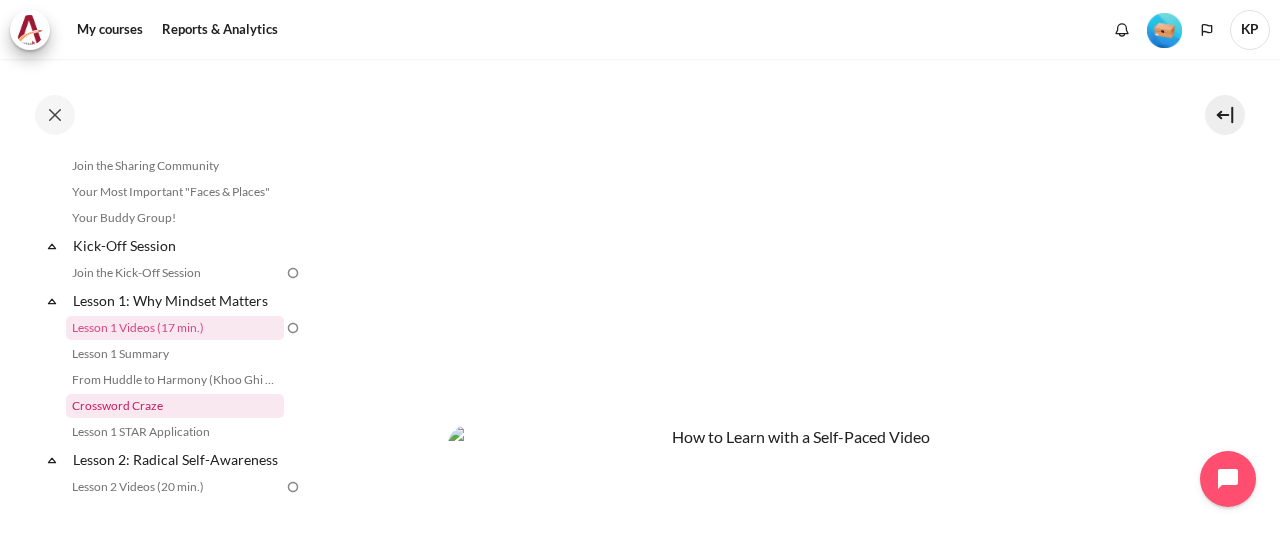 click on "Crossword Craze" at bounding box center (175, 406) 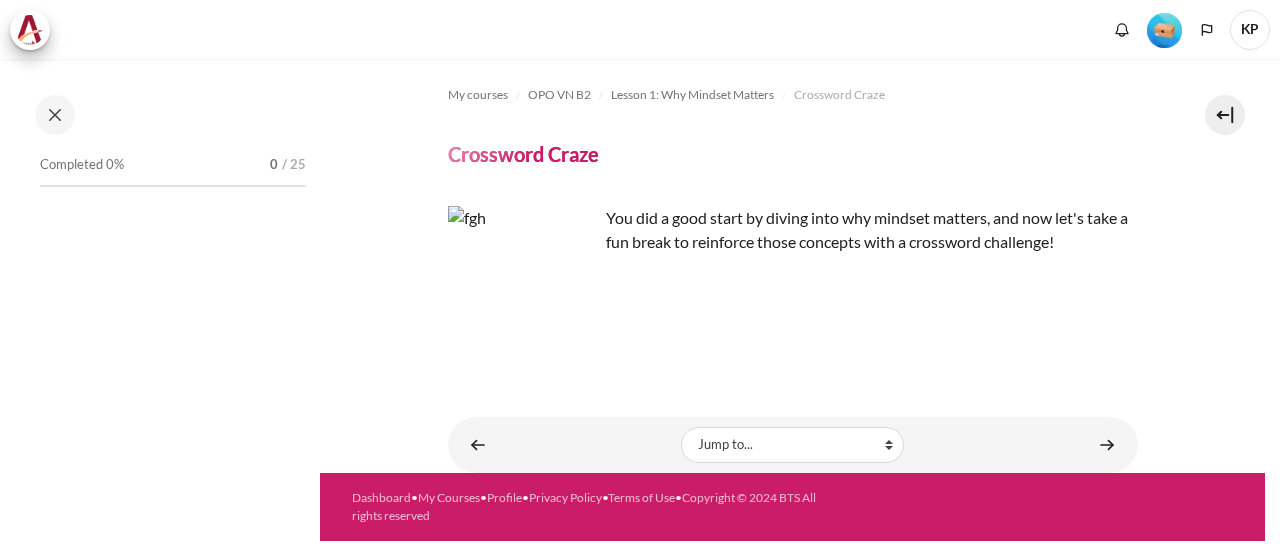 scroll, scrollTop: 0, scrollLeft: 0, axis: both 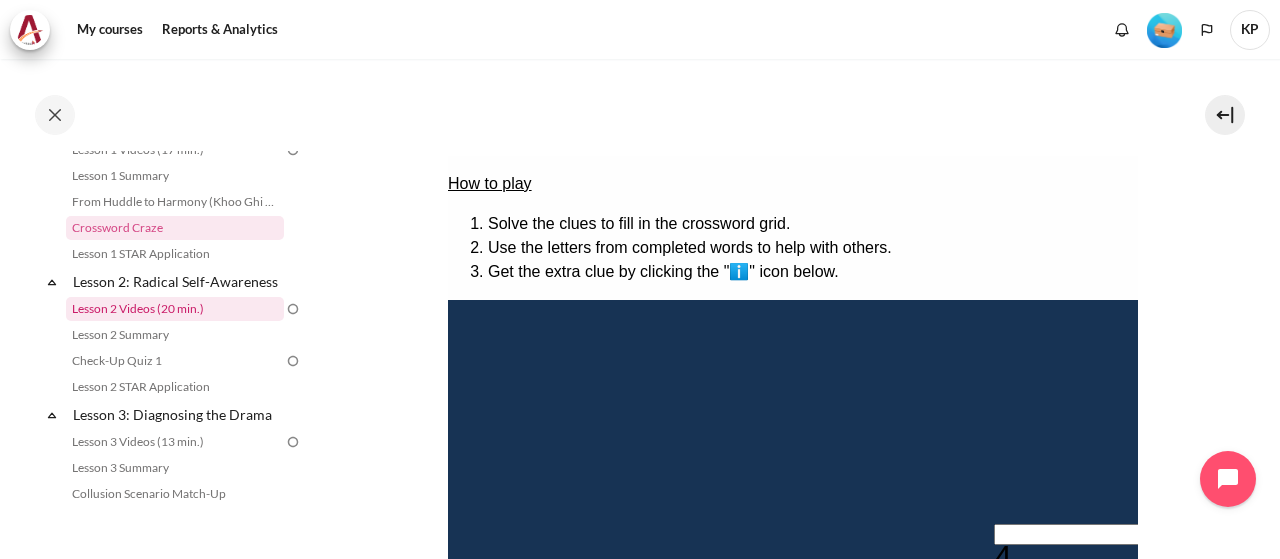 click on "Lesson 2 Videos (20 min.)" at bounding box center [175, 309] 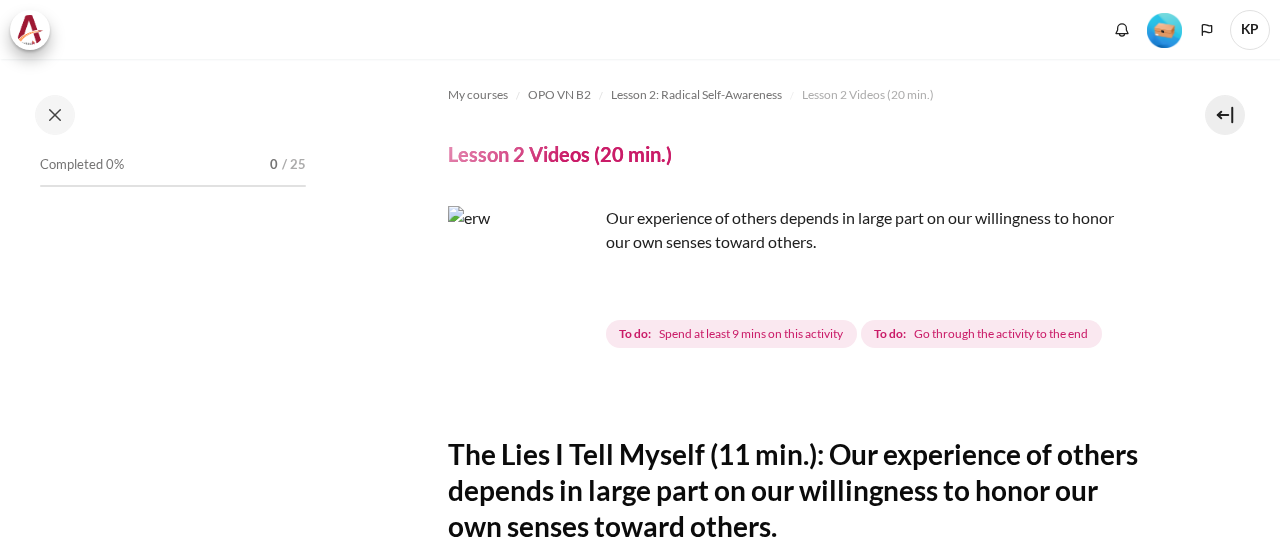 scroll, scrollTop: 0, scrollLeft: 0, axis: both 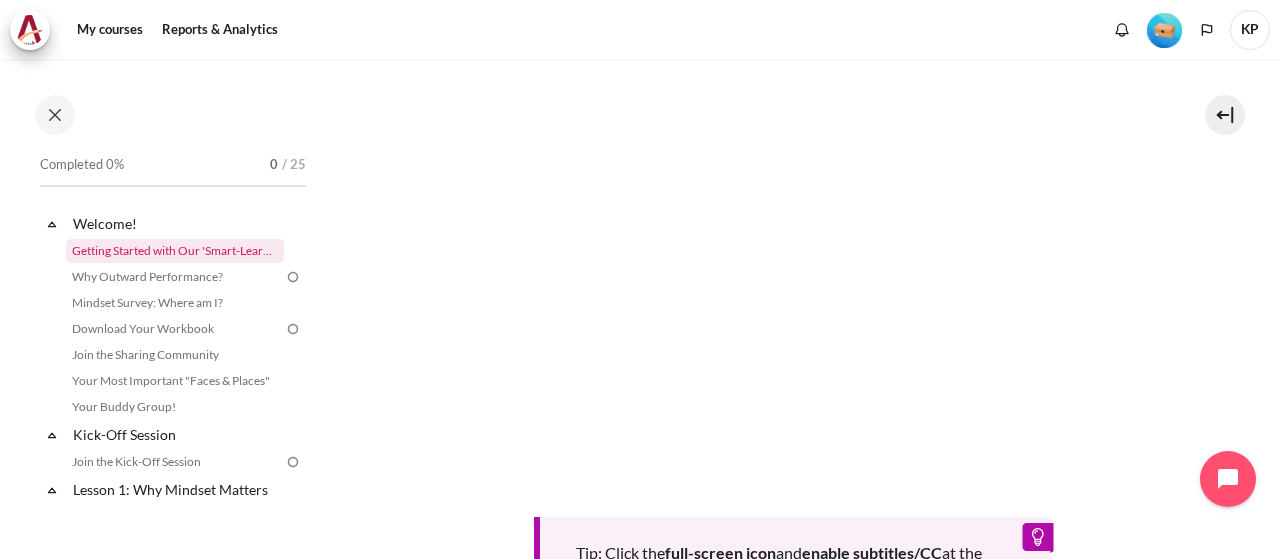 click on "Getting Started with Our 'Smart-Learning' Platform" at bounding box center (175, 251) 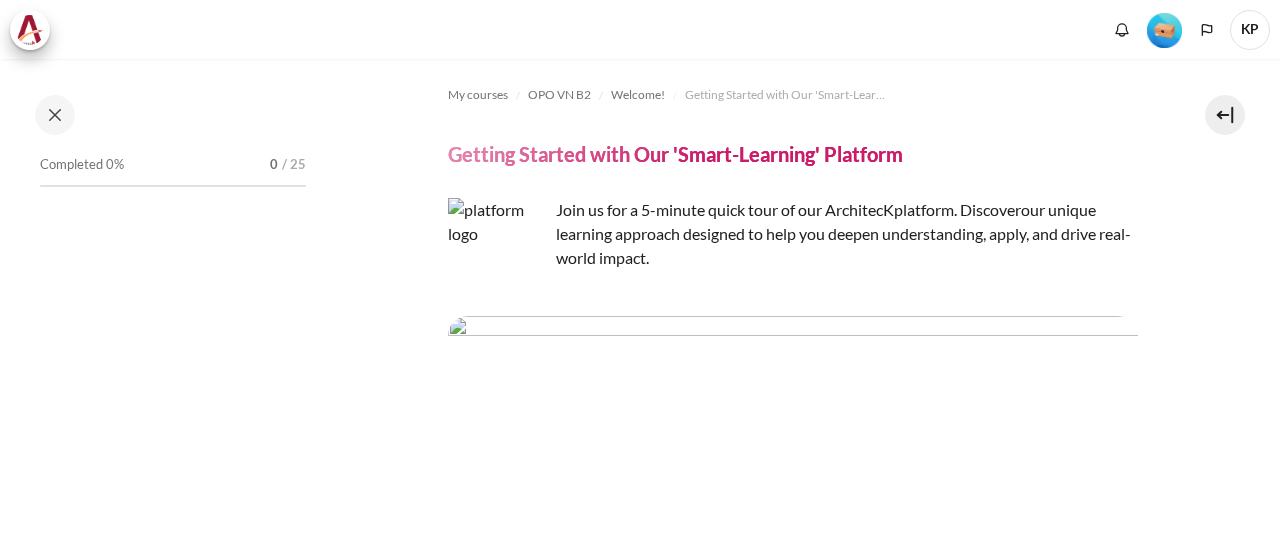 scroll, scrollTop: 0, scrollLeft: 0, axis: both 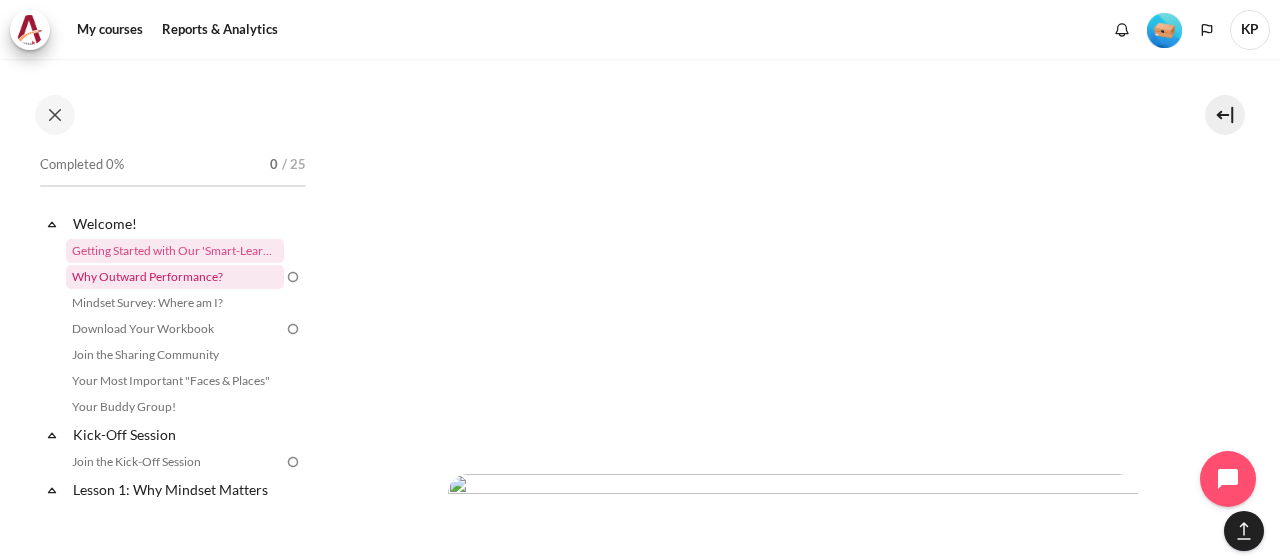 click on "Why Outward Performance?" at bounding box center (175, 277) 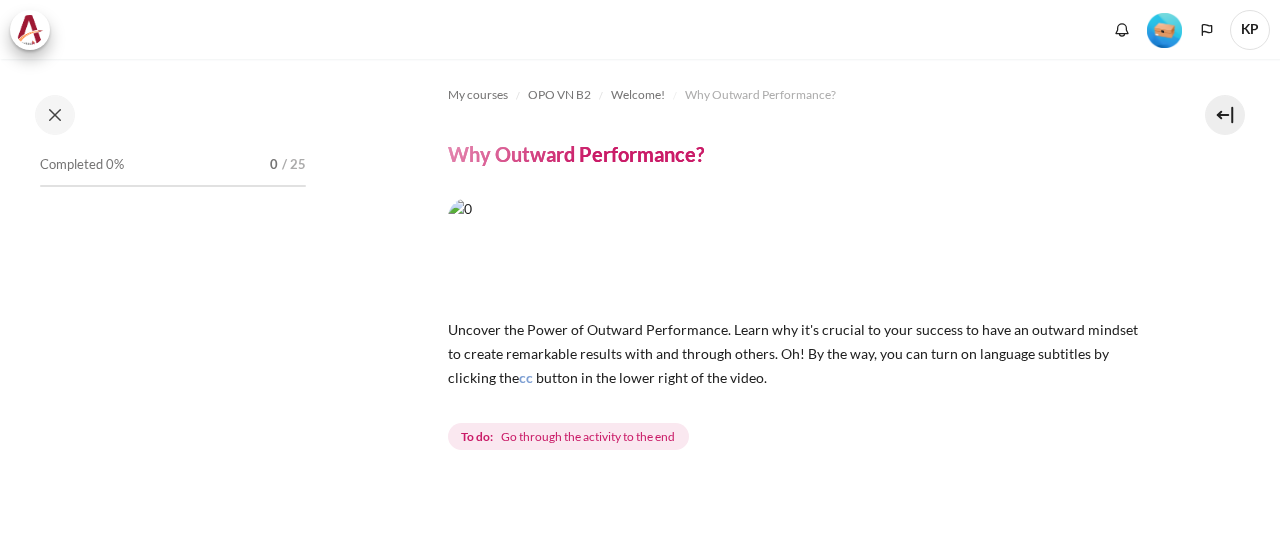 scroll, scrollTop: 0, scrollLeft: 0, axis: both 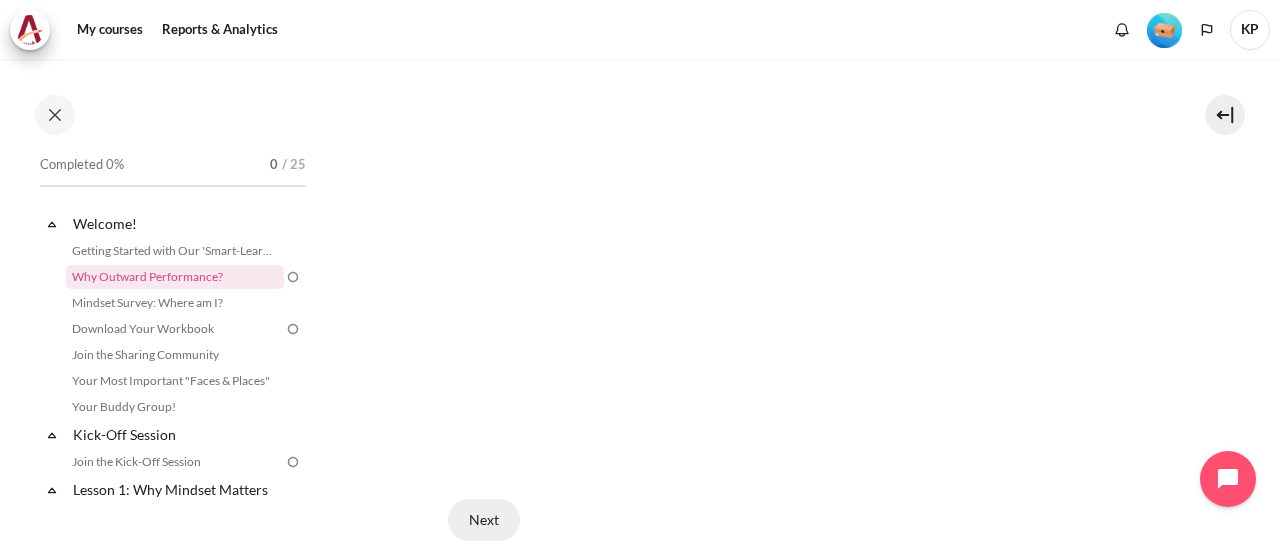 click on "Next" at bounding box center [484, 520] 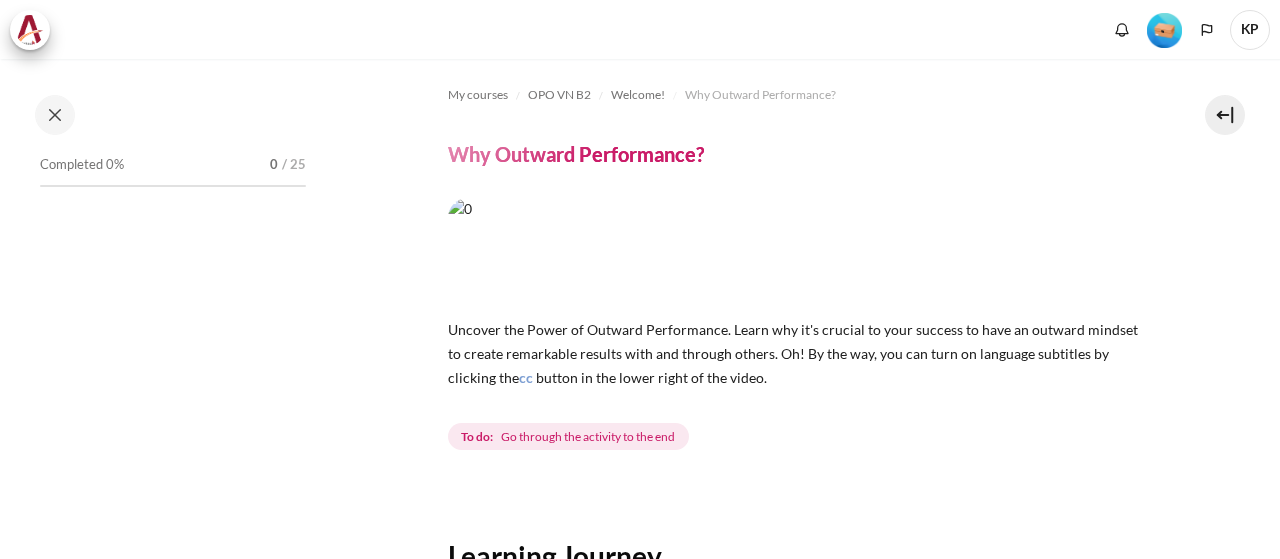 scroll, scrollTop: 0, scrollLeft: 0, axis: both 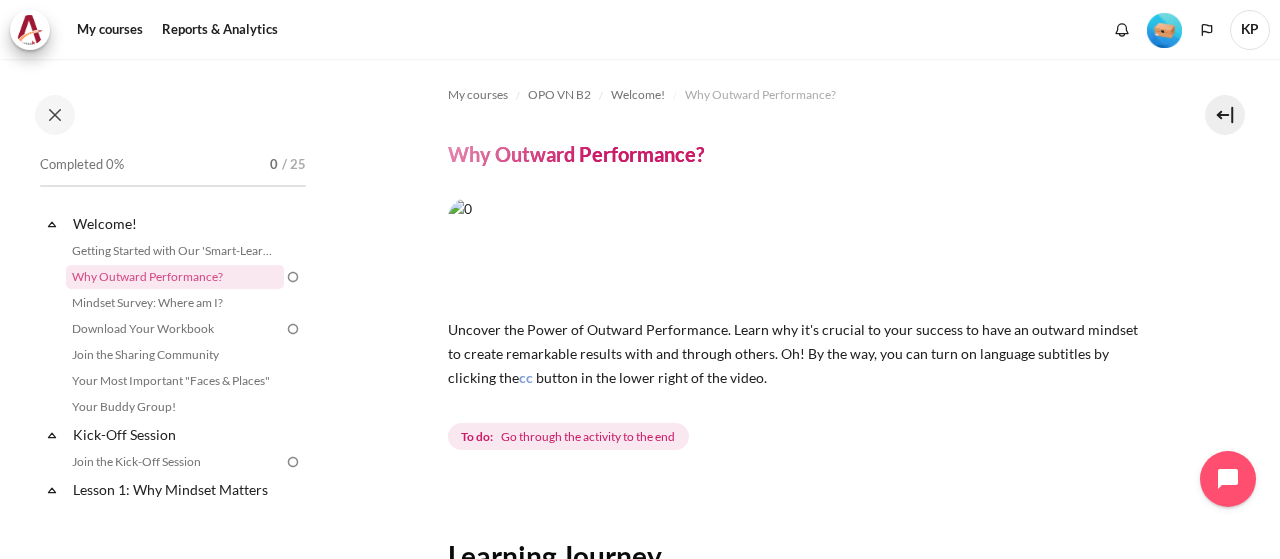 click on "Go through the activity to the end" at bounding box center [588, 437] 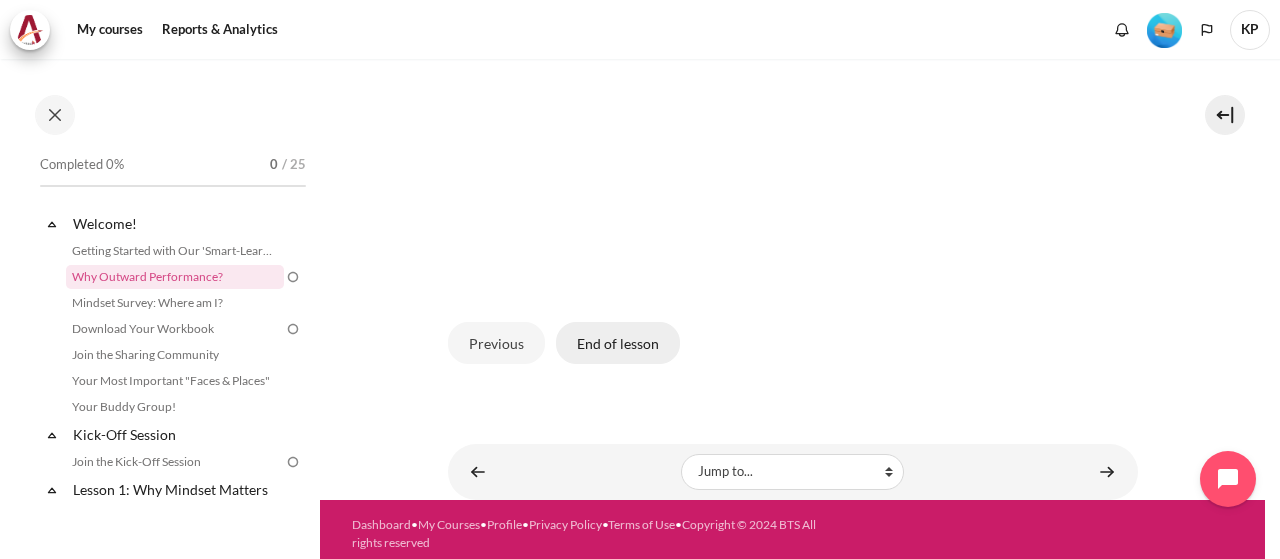 scroll, scrollTop: 716, scrollLeft: 0, axis: vertical 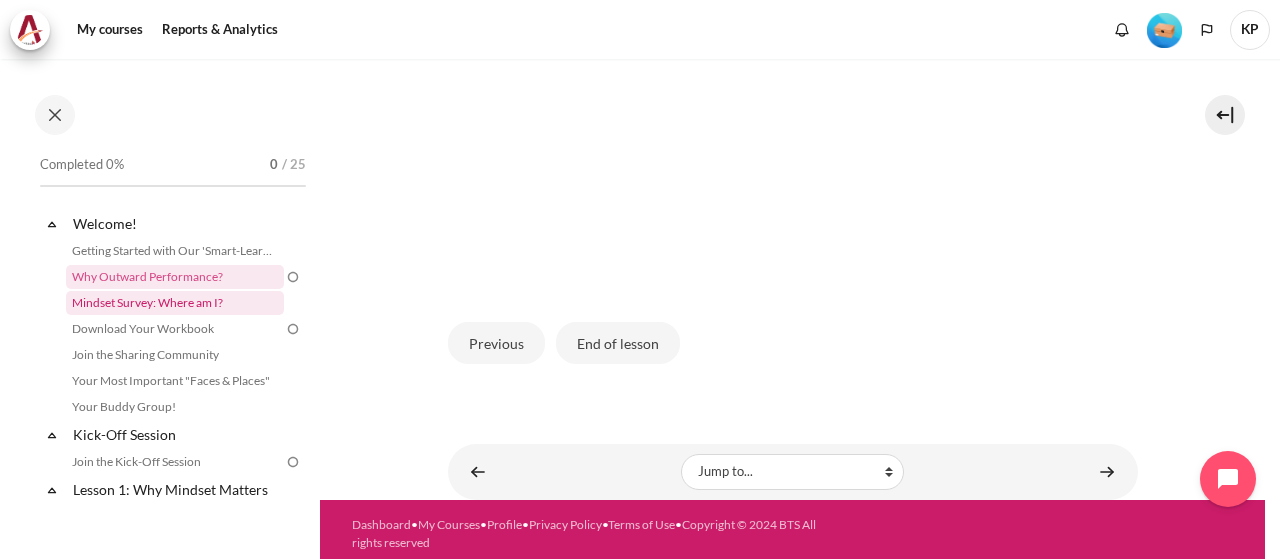 click on "Mindset Survey: Where am I?" at bounding box center (175, 303) 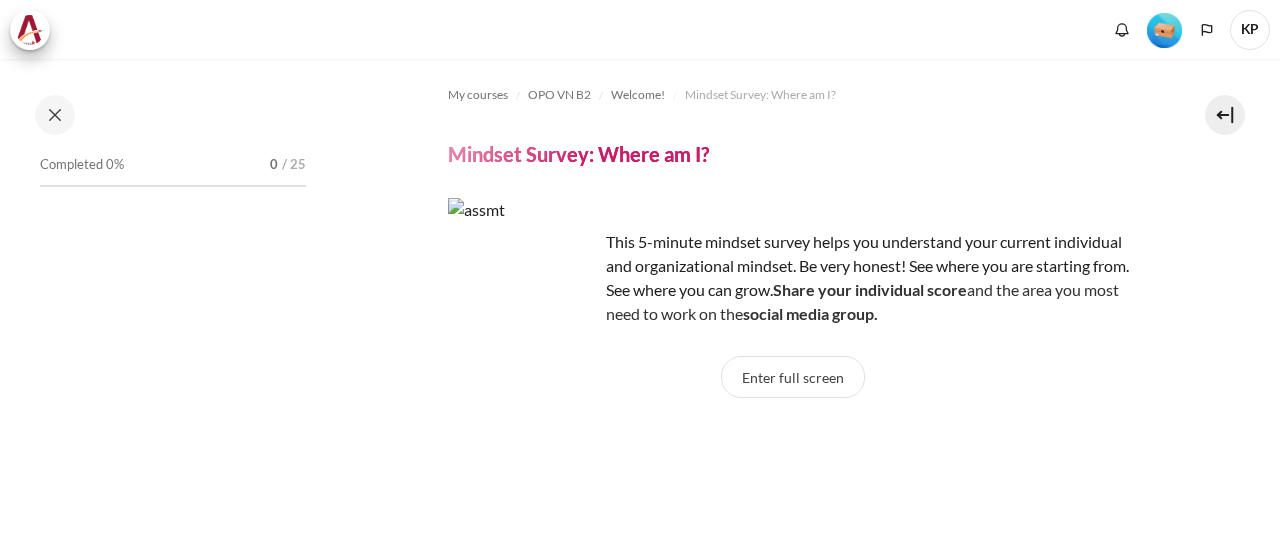 scroll, scrollTop: 0, scrollLeft: 0, axis: both 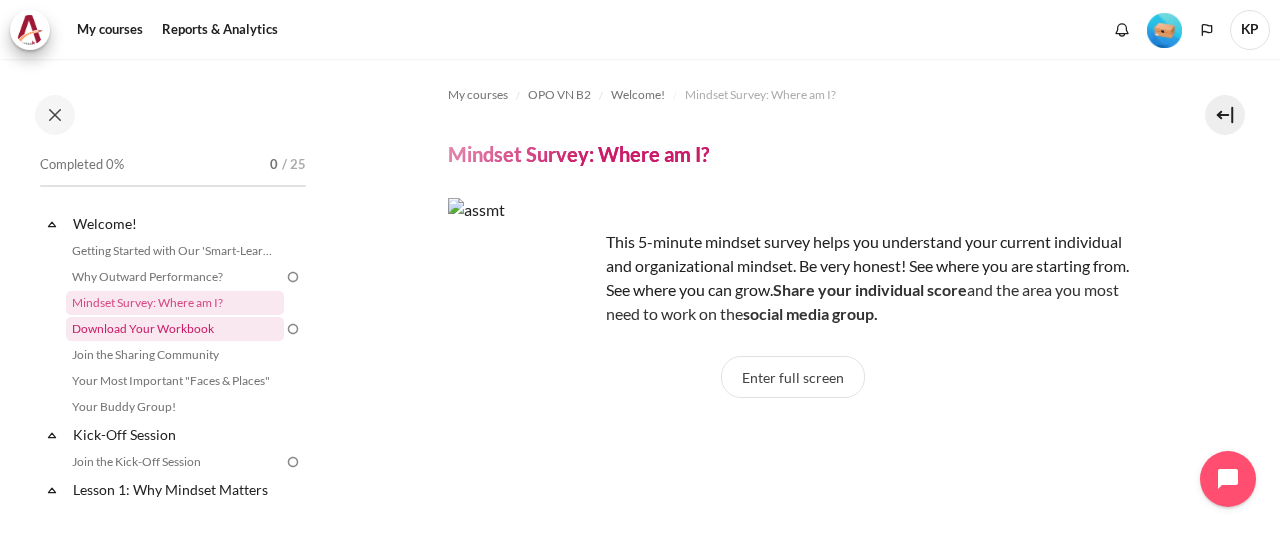 click on "Download Your Workbook" at bounding box center (175, 329) 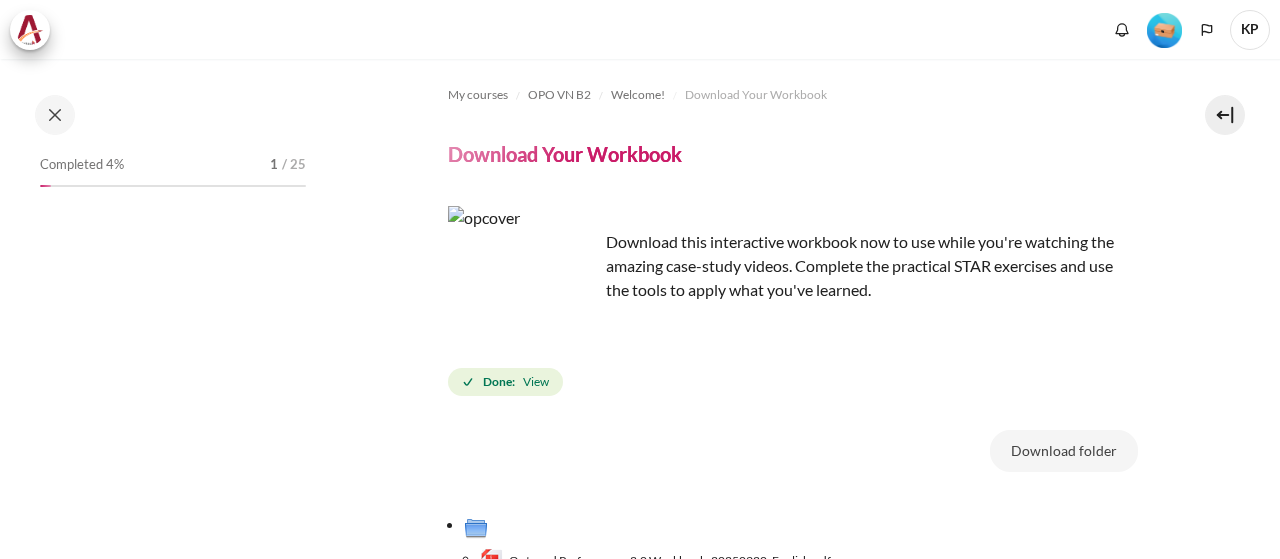 scroll, scrollTop: 0, scrollLeft: 0, axis: both 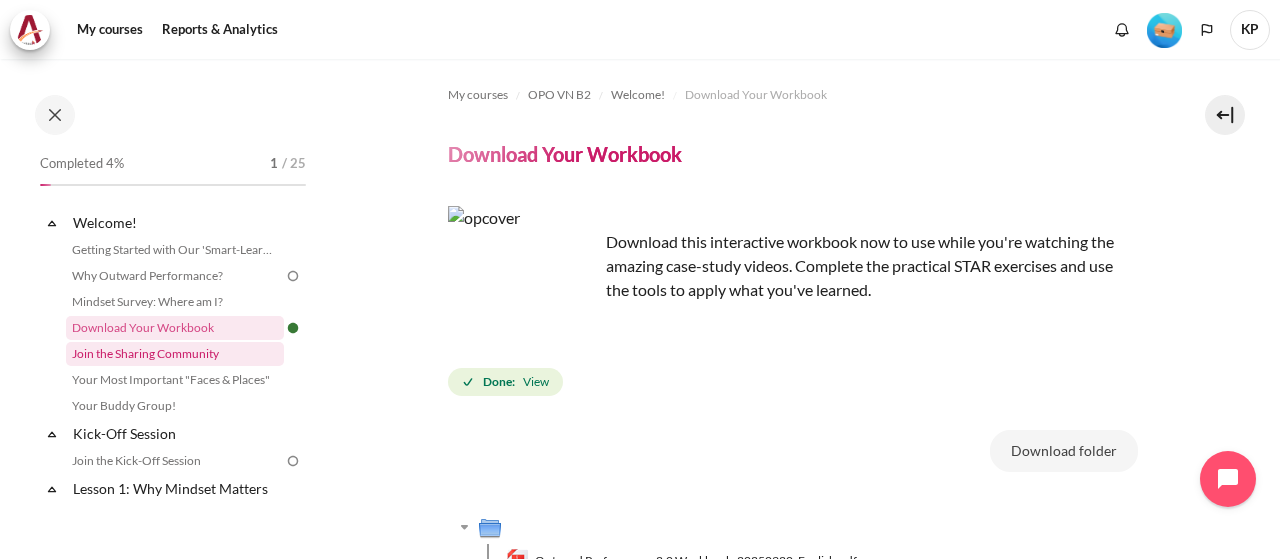 click on "Join the Sharing Community" at bounding box center (175, 354) 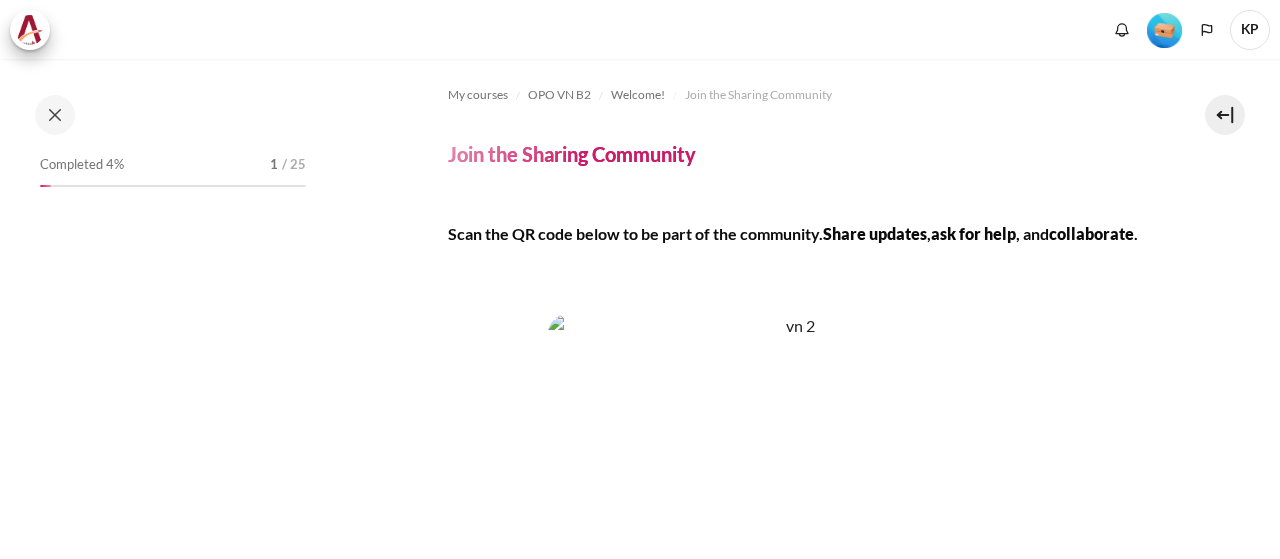 scroll, scrollTop: 0, scrollLeft: 0, axis: both 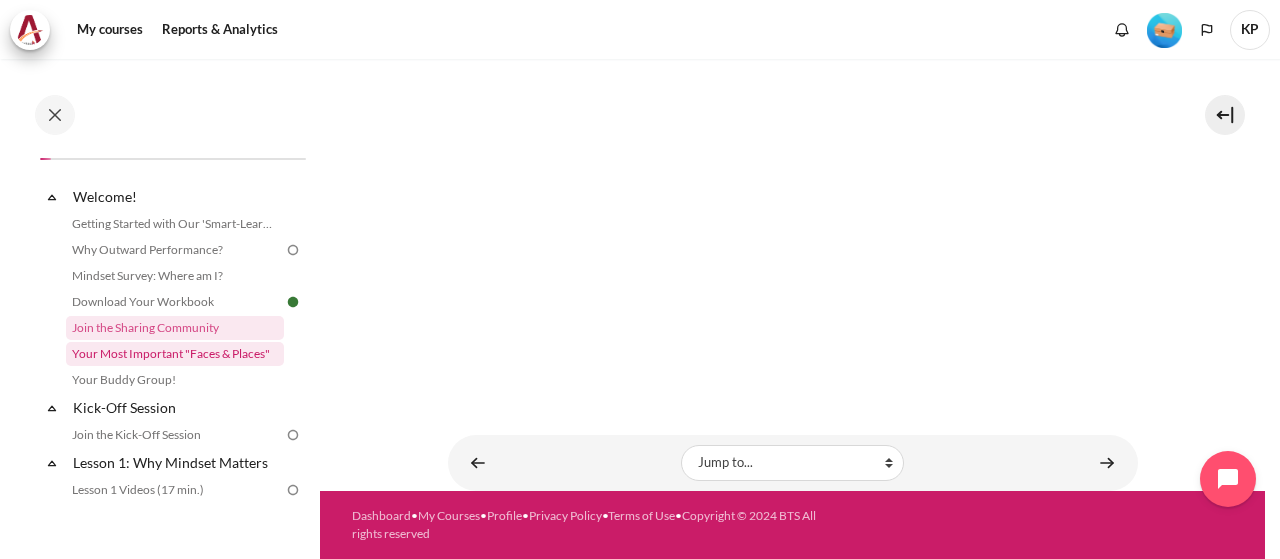 click on "Your Most Important "Faces & Places"" at bounding box center [175, 354] 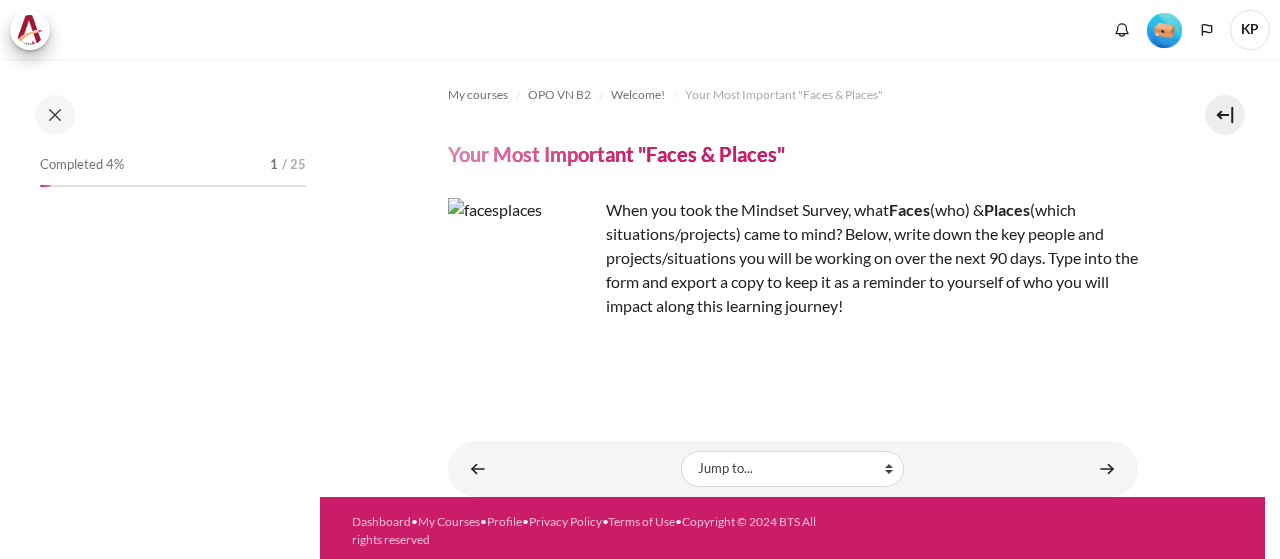 scroll, scrollTop: 0, scrollLeft: 0, axis: both 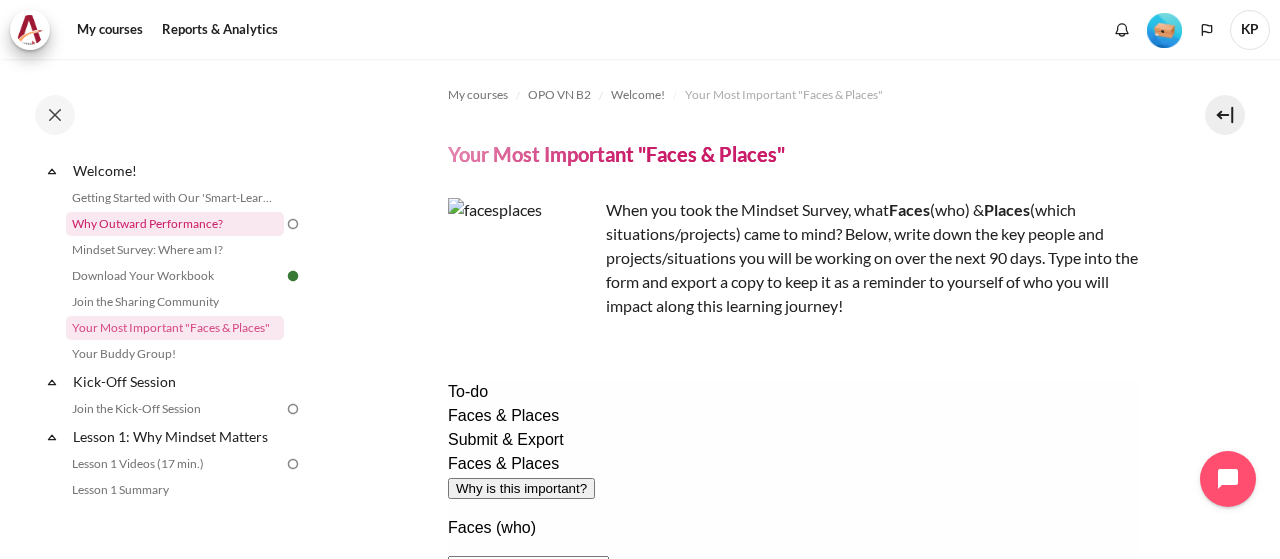 click on "Why Outward Performance?" at bounding box center (175, 224) 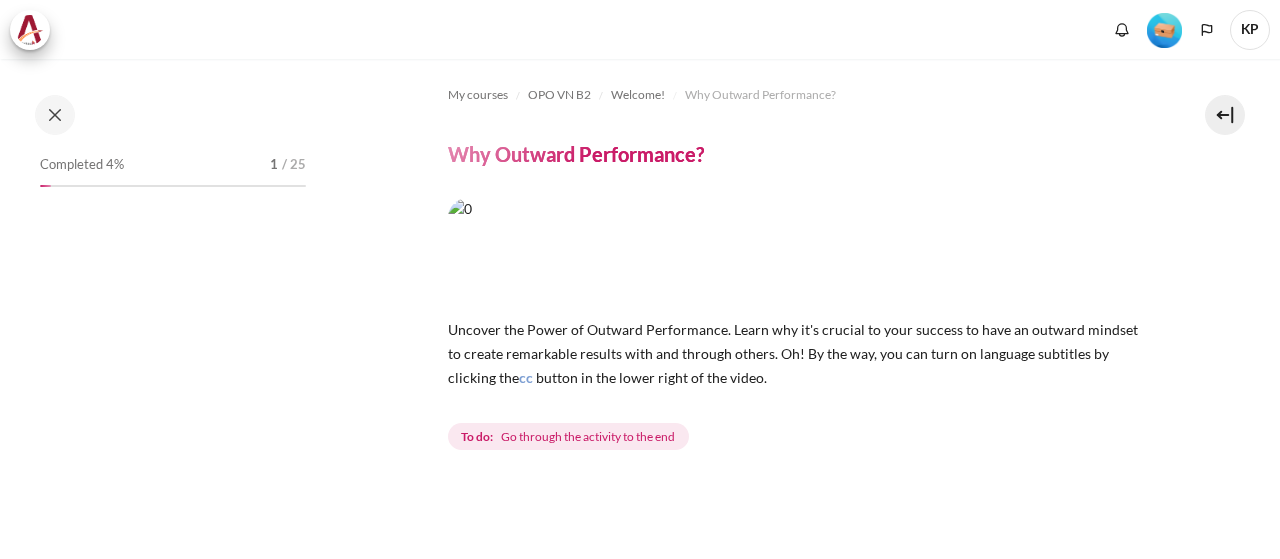 scroll, scrollTop: 0, scrollLeft: 0, axis: both 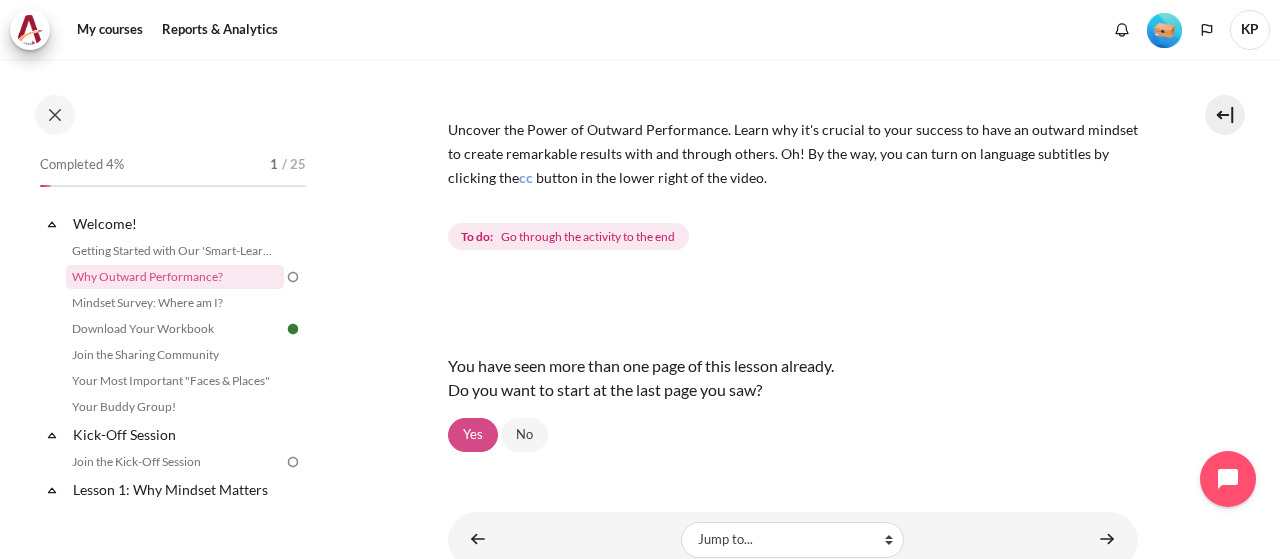 click on "Yes" at bounding box center (473, 435) 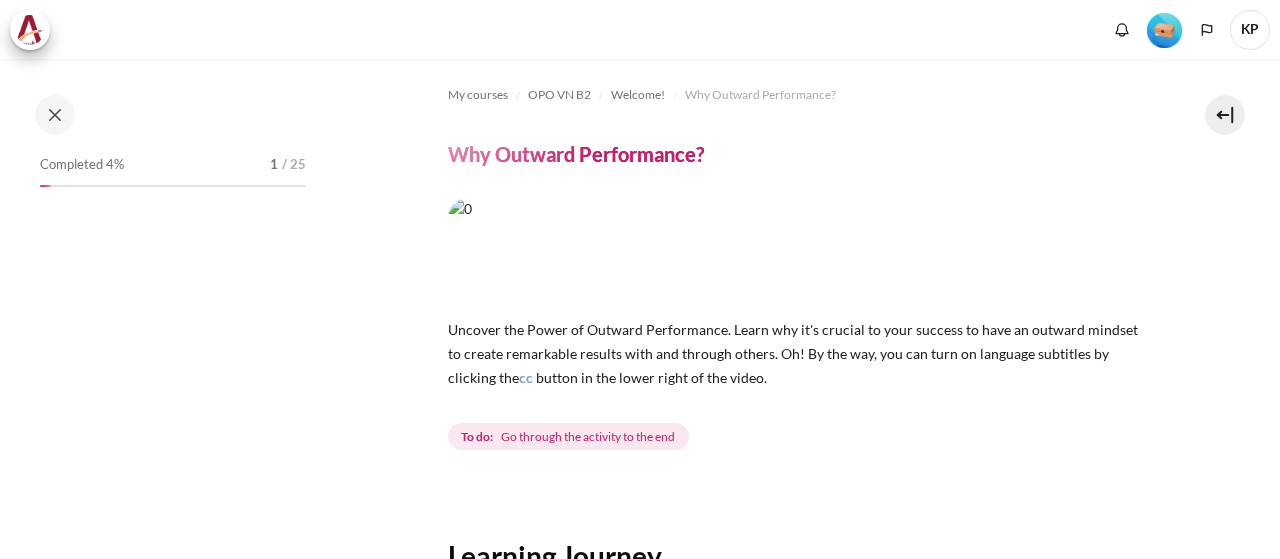 scroll, scrollTop: 0, scrollLeft: 0, axis: both 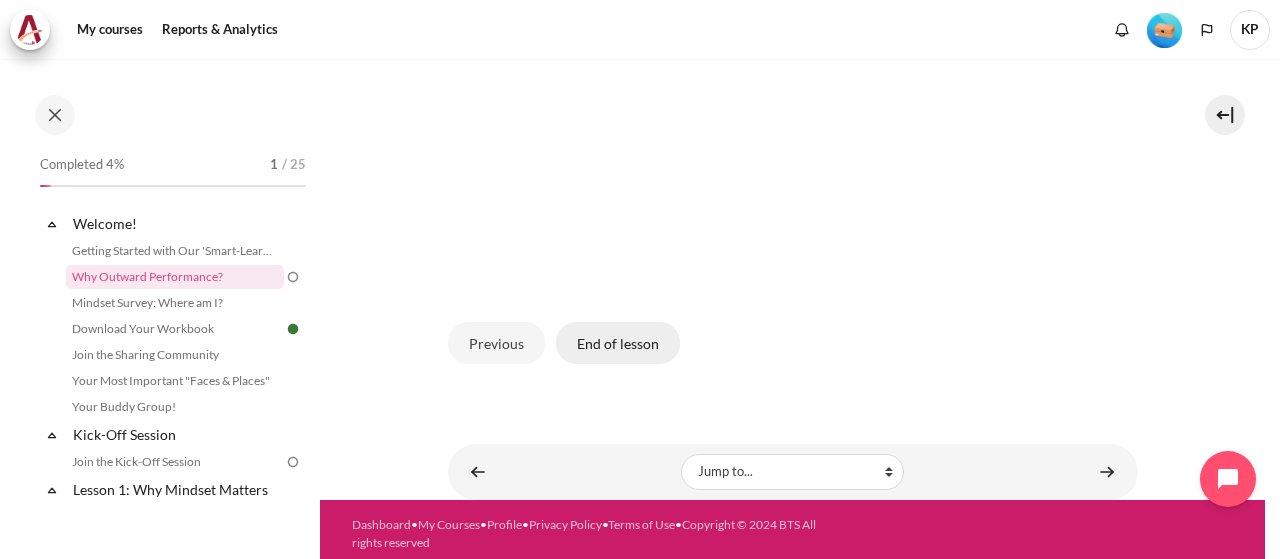 click on "End of lesson" at bounding box center [618, 343] 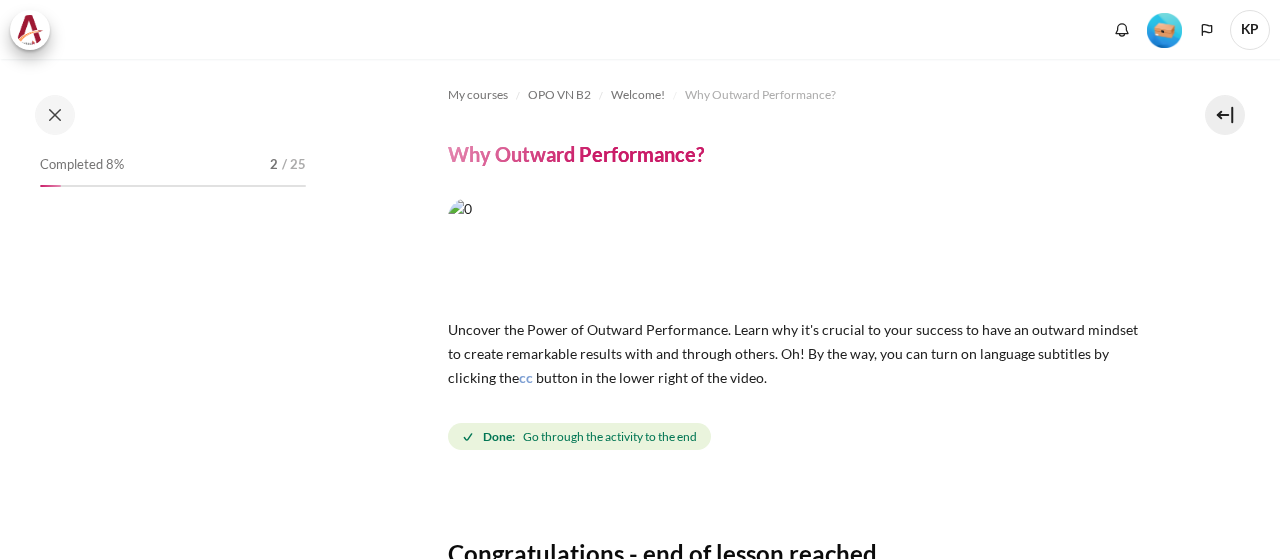 scroll, scrollTop: 0, scrollLeft: 0, axis: both 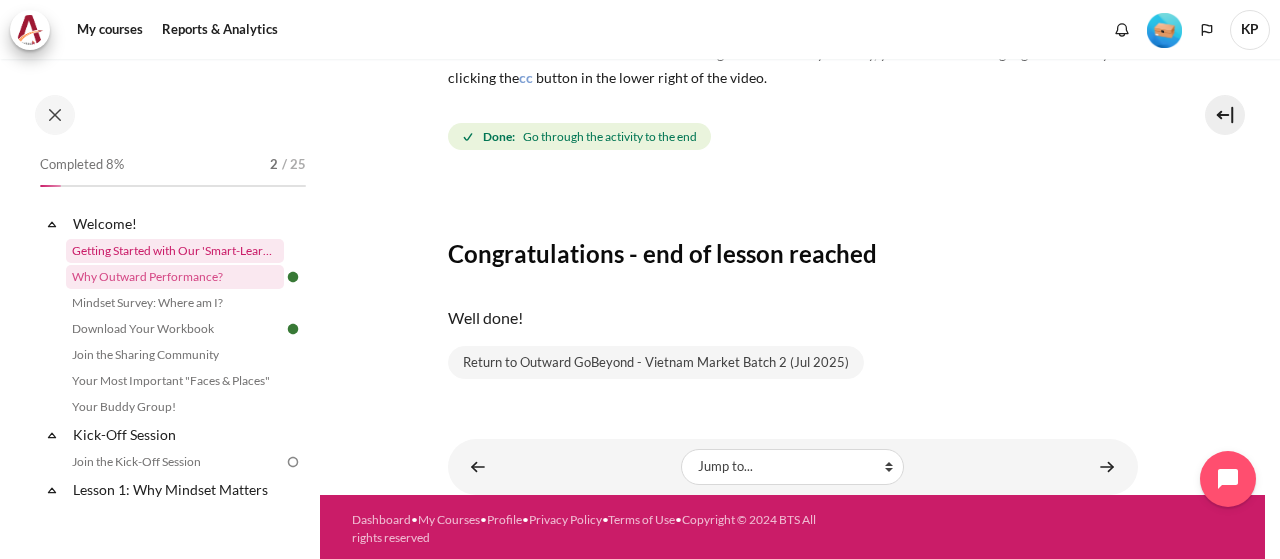 click on "Getting Started with Our 'Smart-Learning' Platform" at bounding box center [175, 251] 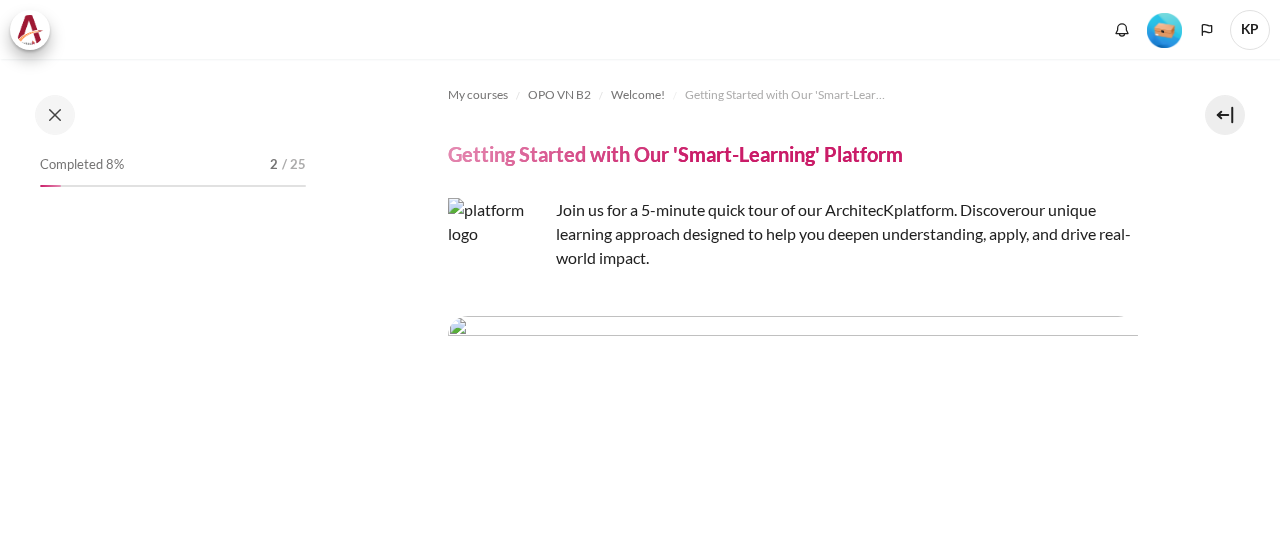 scroll, scrollTop: 0, scrollLeft: 0, axis: both 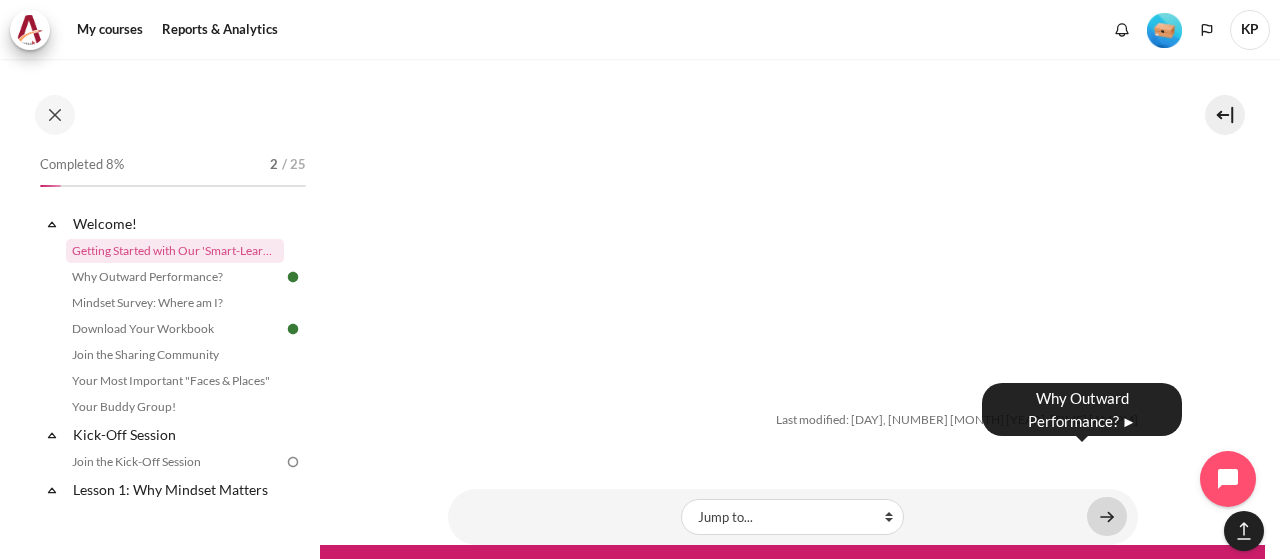 click at bounding box center (1107, 516) 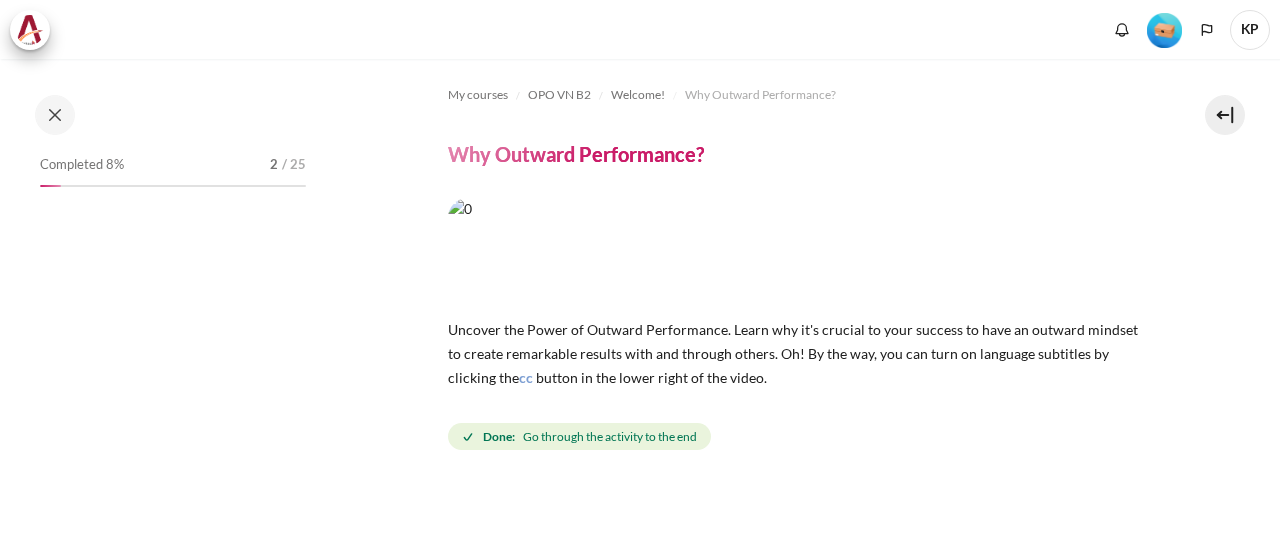 scroll, scrollTop: 0, scrollLeft: 0, axis: both 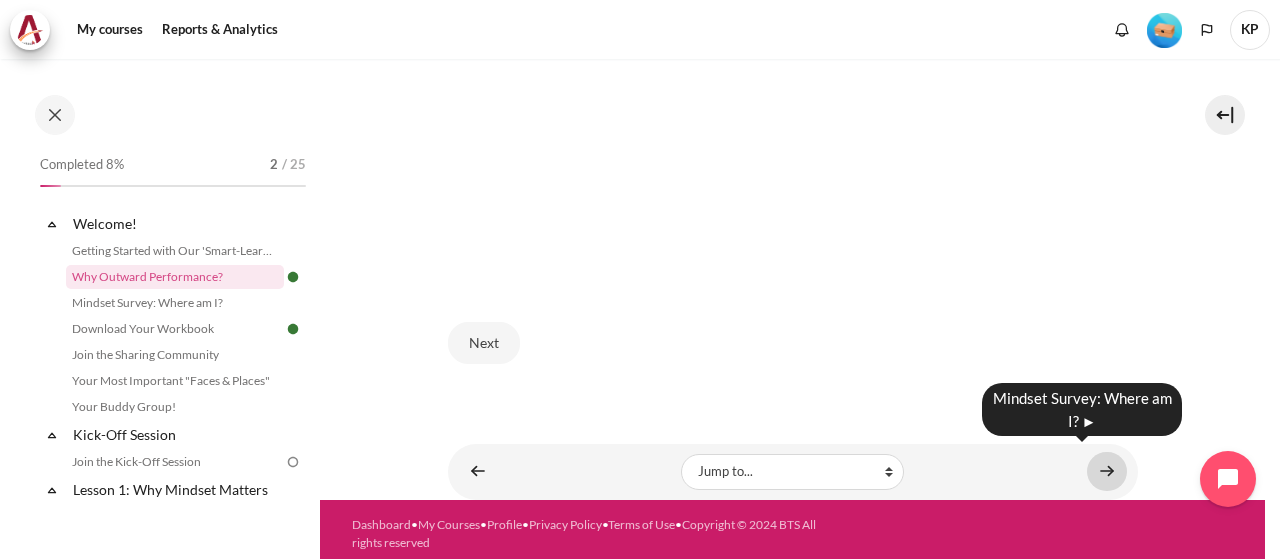 click at bounding box center (1107, 471) 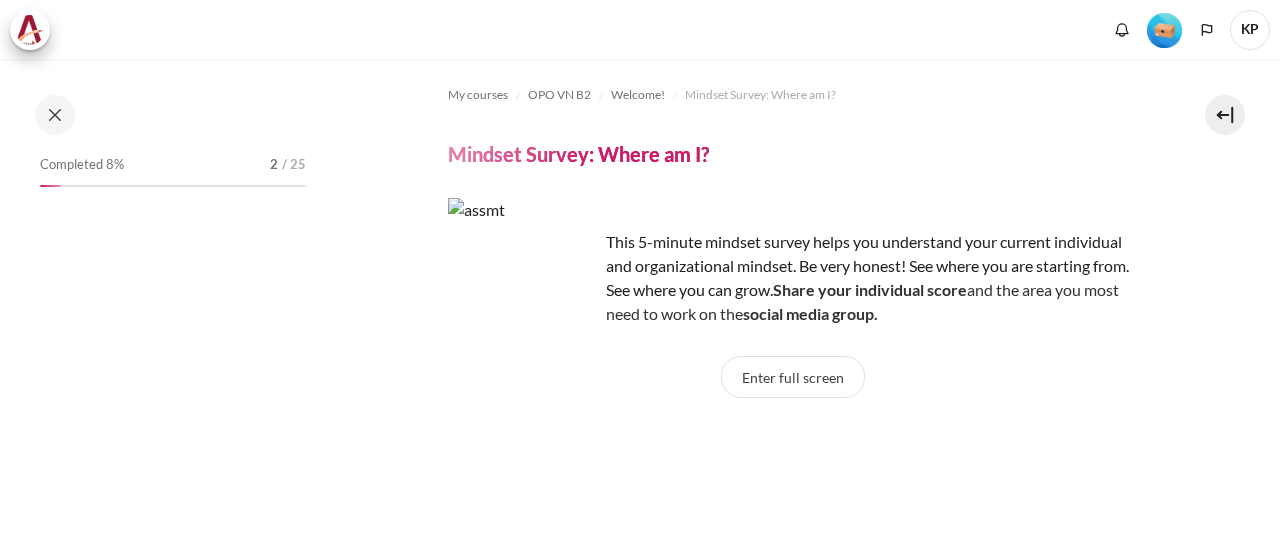 scroll, scrollTop: 0, scrollLeft: 0, axis: both 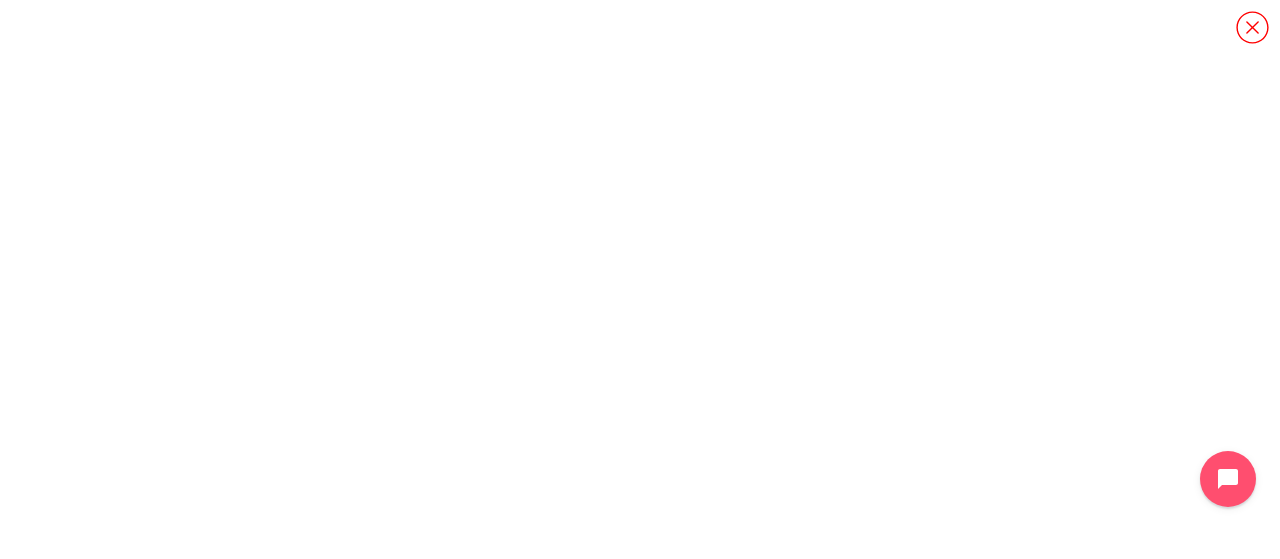 click 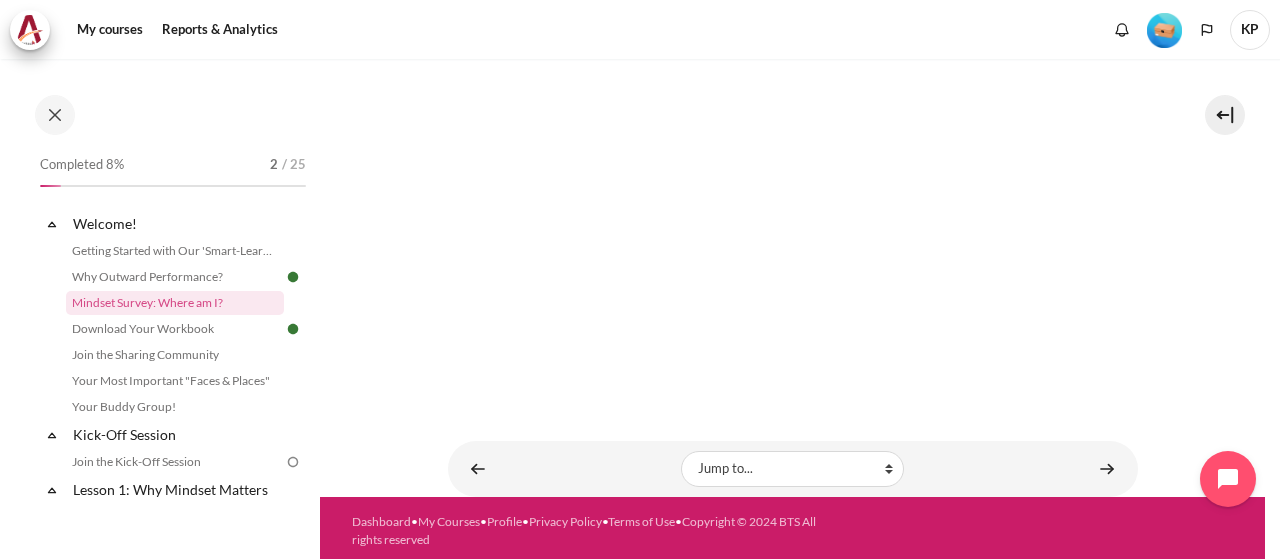 scroll, scrollTop: 522, scrollLeft: 0, axis: vertical 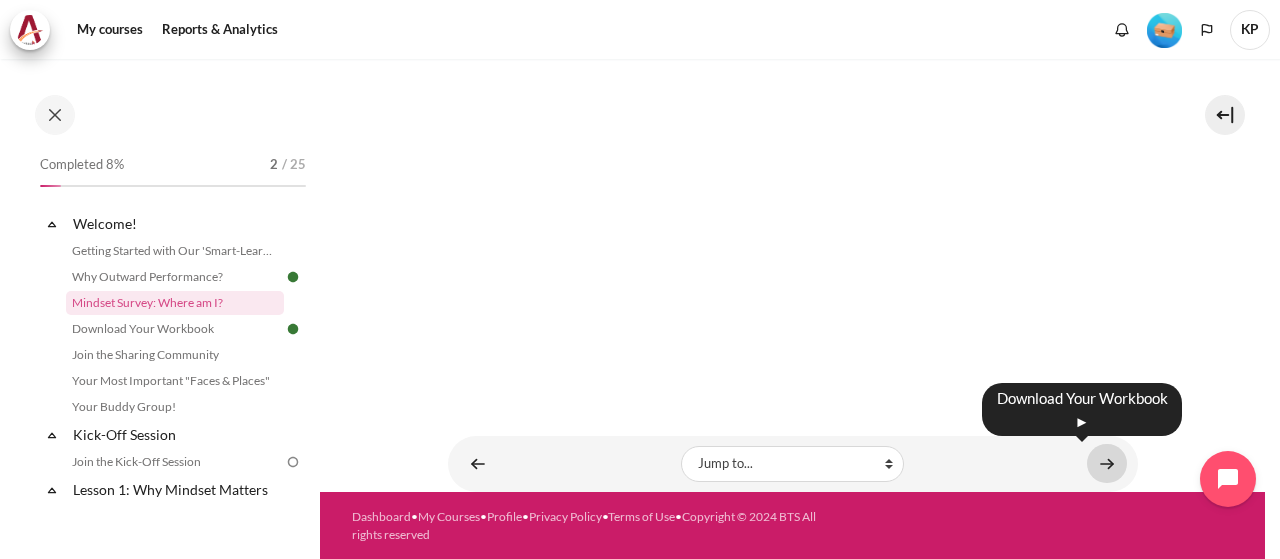 click at bounding box center [1107, 463] 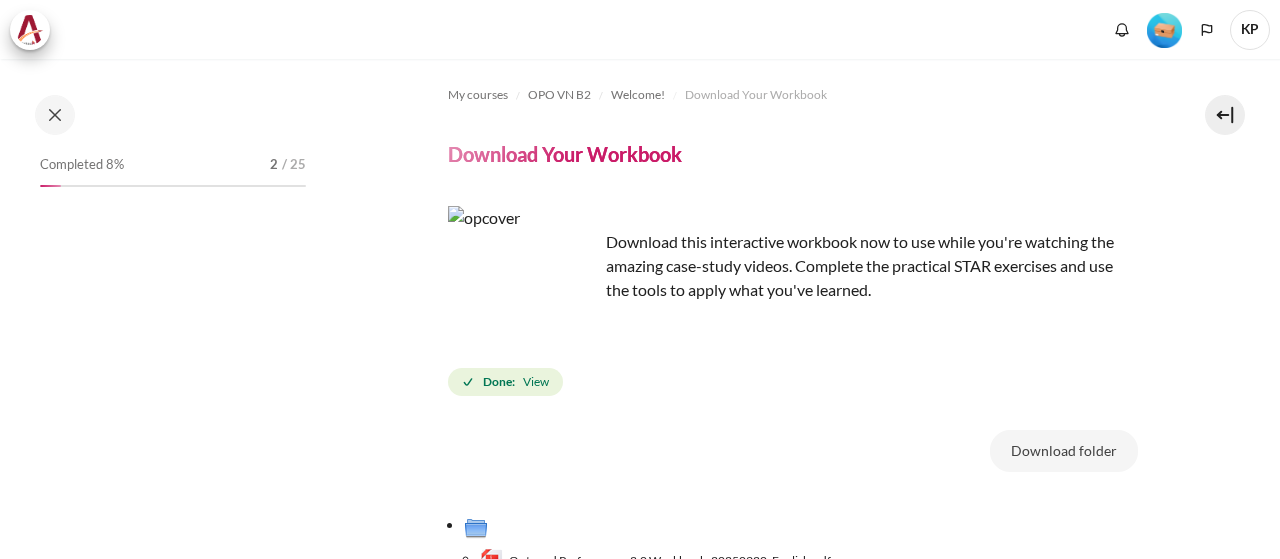 scroll, scrollTop: 0, scrollLeft: 0, axis: both 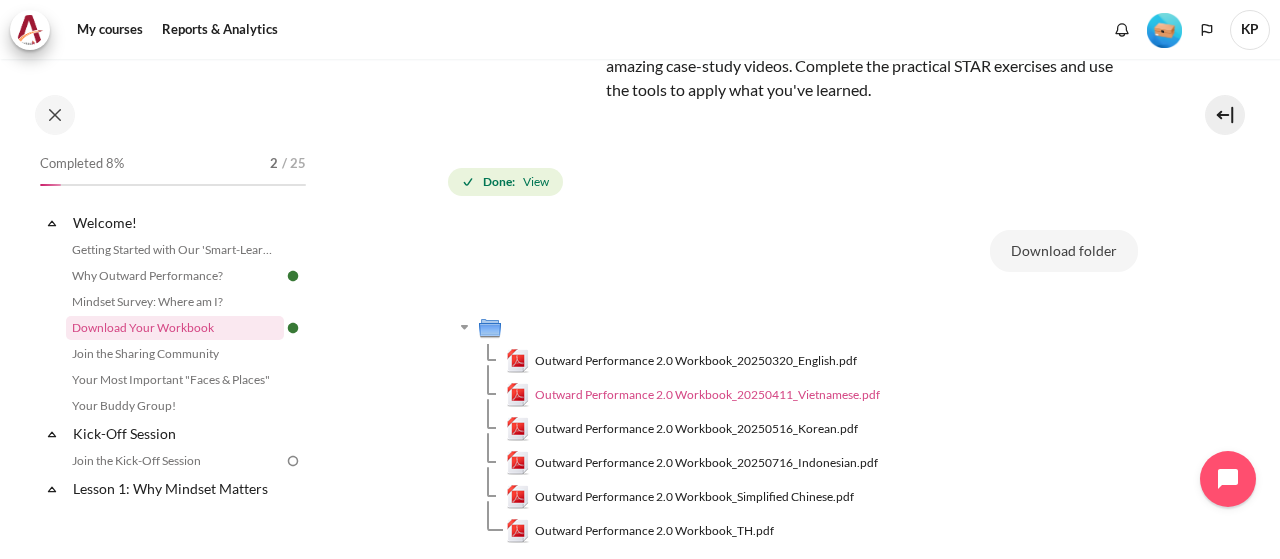 click on "Outward Performance 2.0 Workbook_20250411_Vietnamese.pdf" at bounding box center (707, 395) 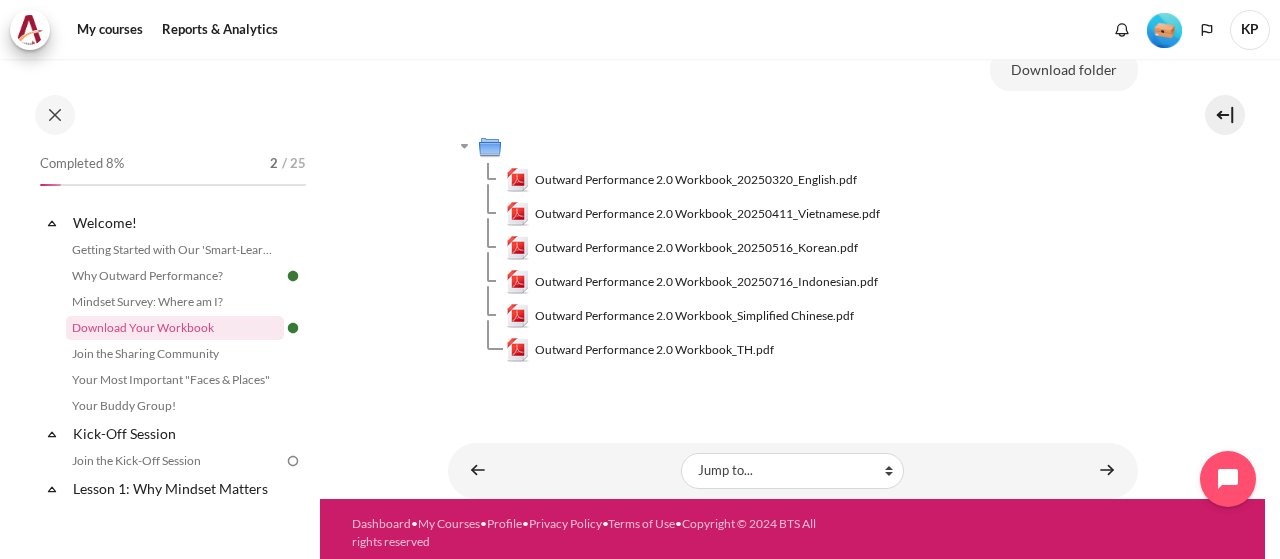 scroll, scrollTop: 387, scrollLeft: 0, axis: vertical 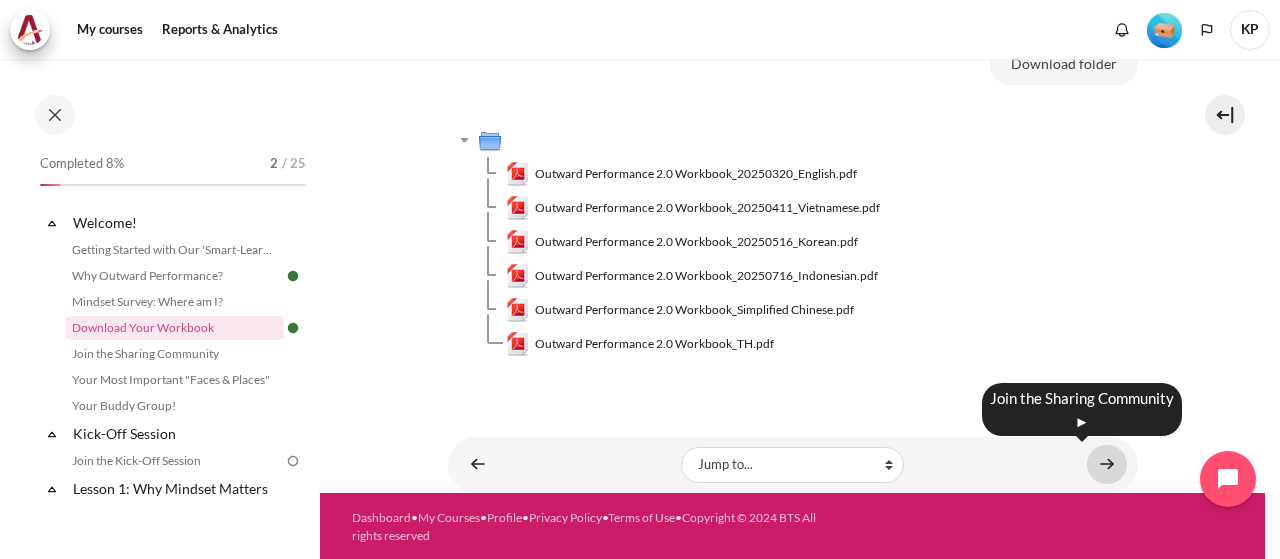 click at bounding box center [1107, 464] 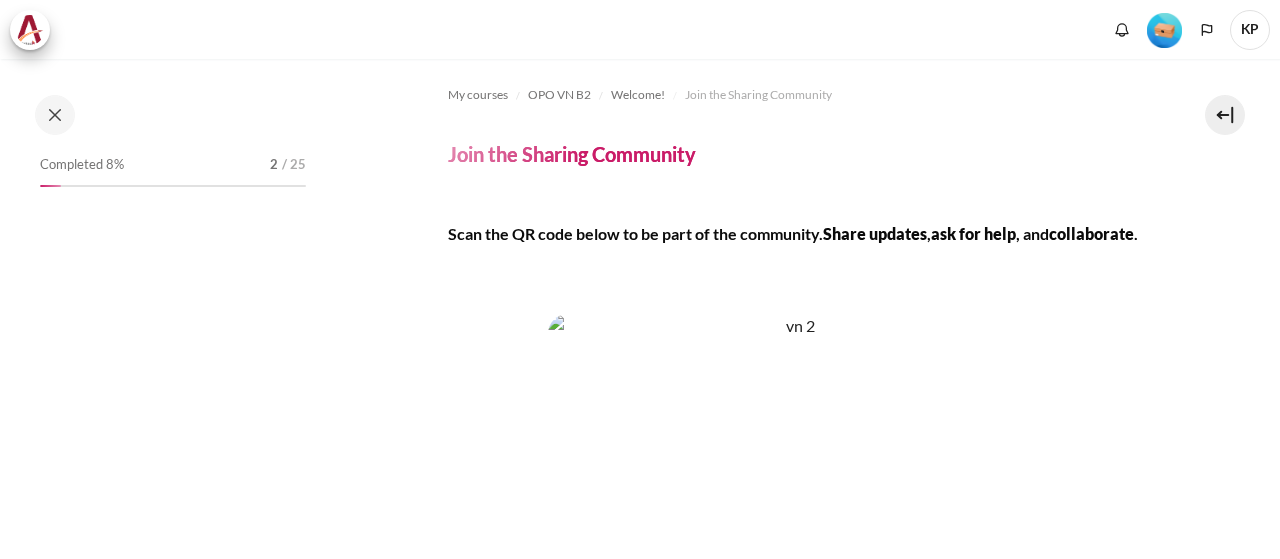 scroll, scrollTop: 0, scrollLeft: 0, axis: both 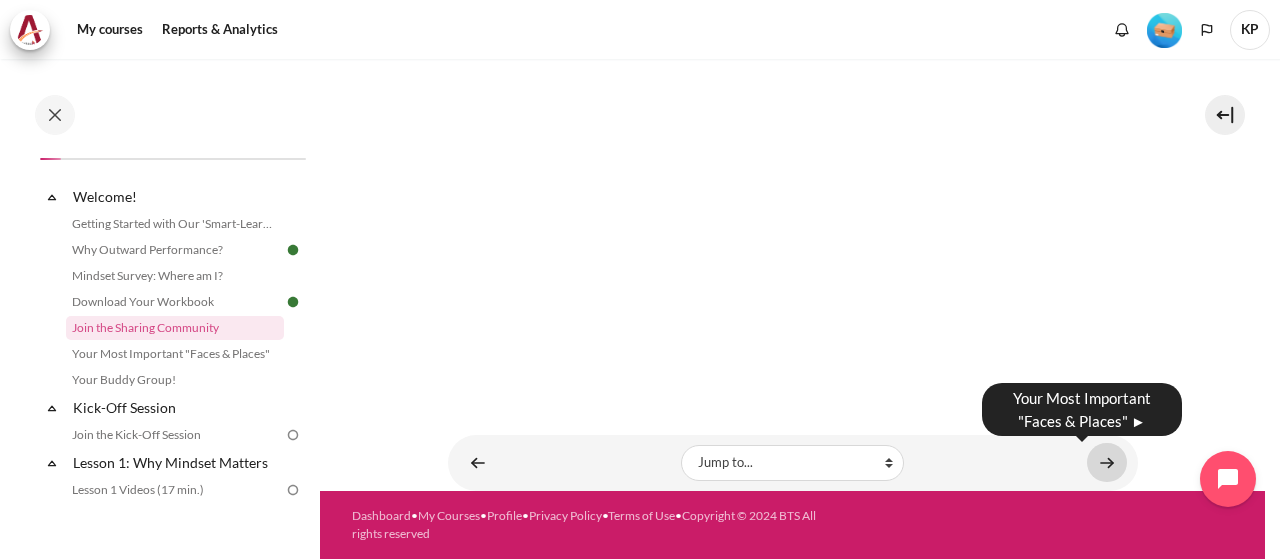 click at bounding box center (1107, 462) 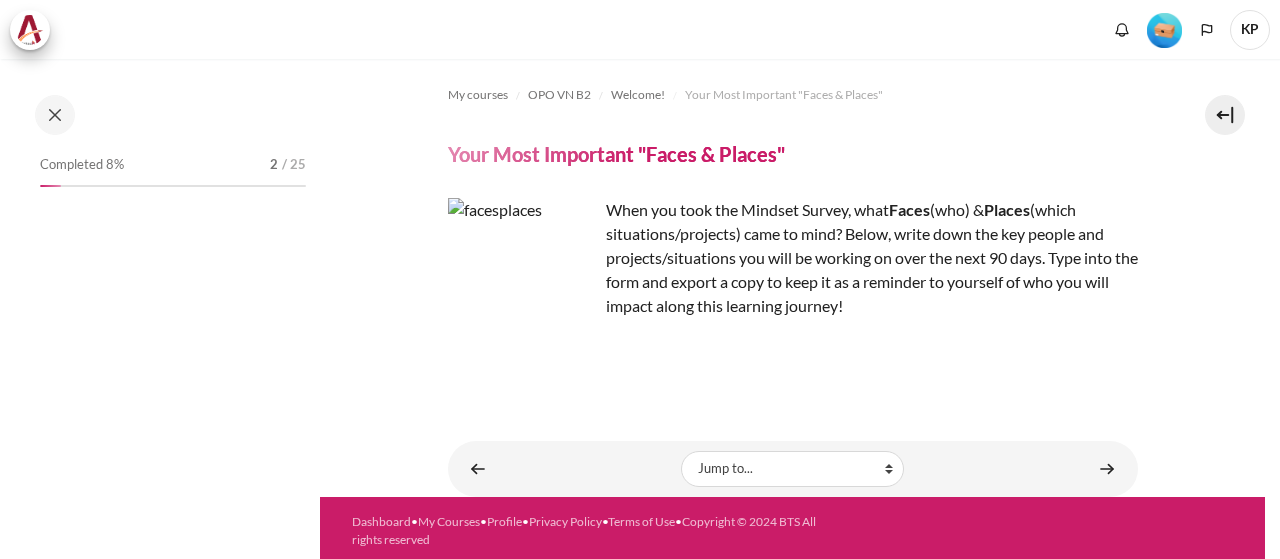 scroll, scrollTop: 0, scrollLeft: 0, axis: both 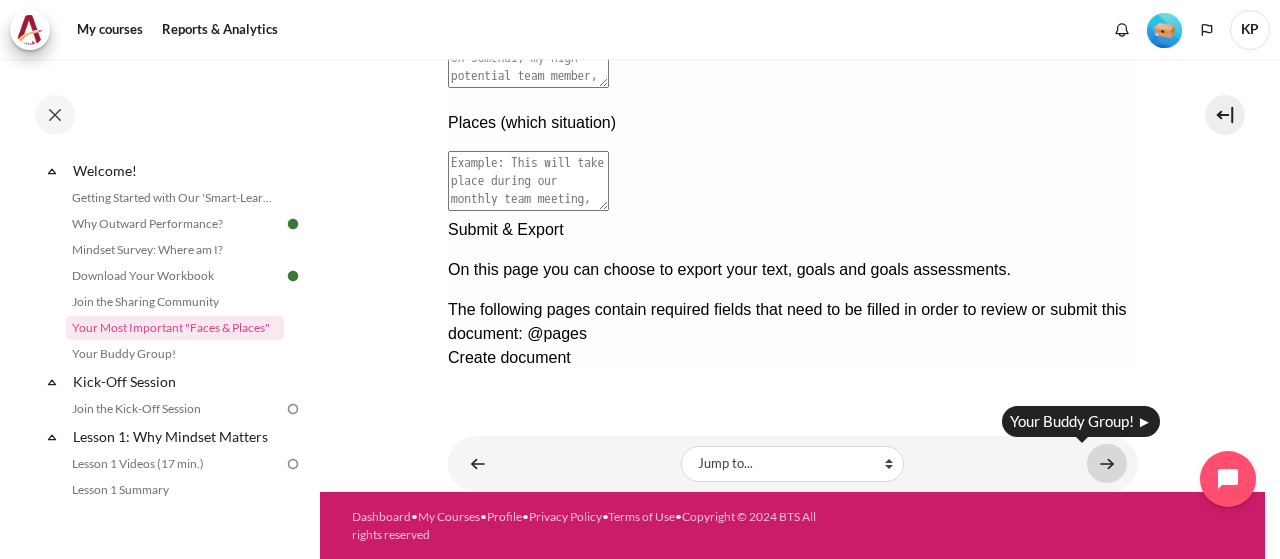 click at bounding box center [1107, 463] 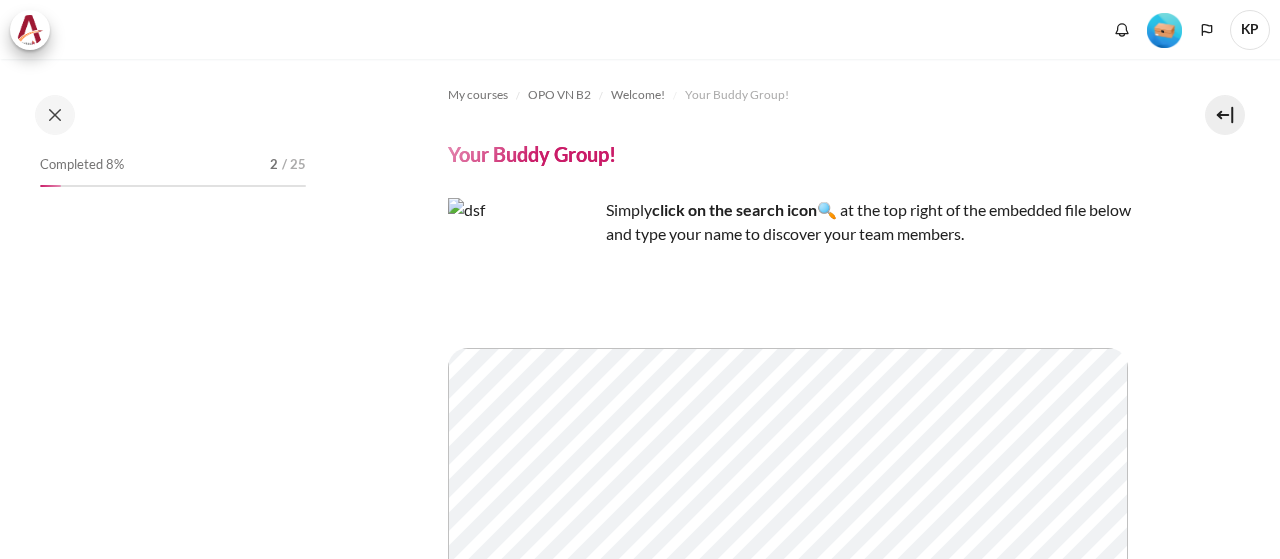 scroll, scrollTop: 0, scrollLeft: 0, axis: both 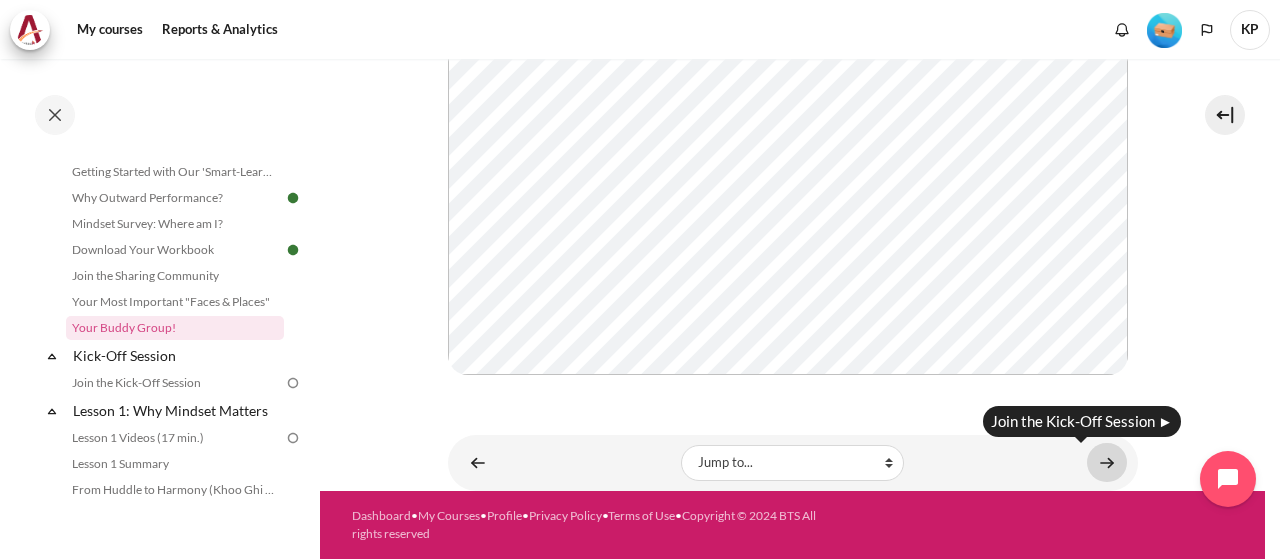 click at bounding box center (1107, 462) 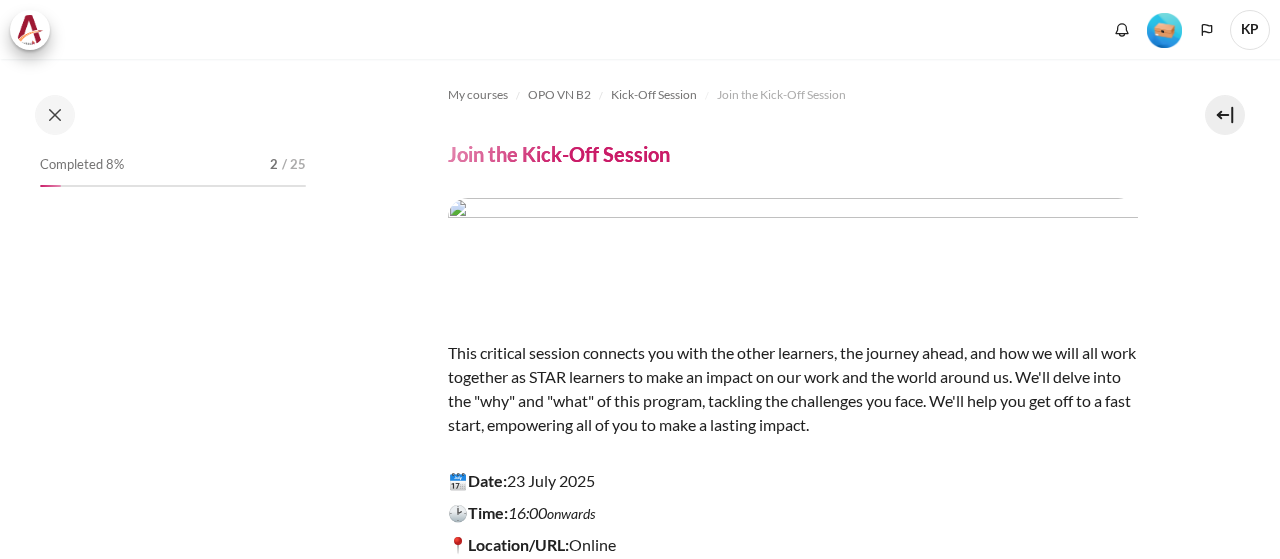 scroll, scrollTop: 0, scrollLeft: 0, axis: both 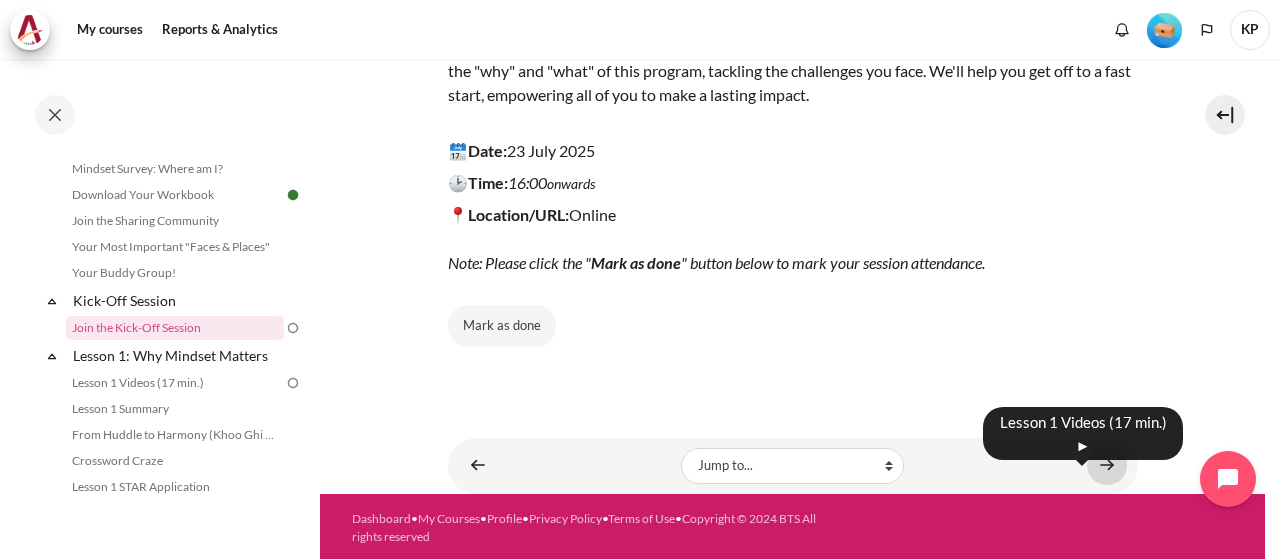 click at bounding box center [1107, 465] 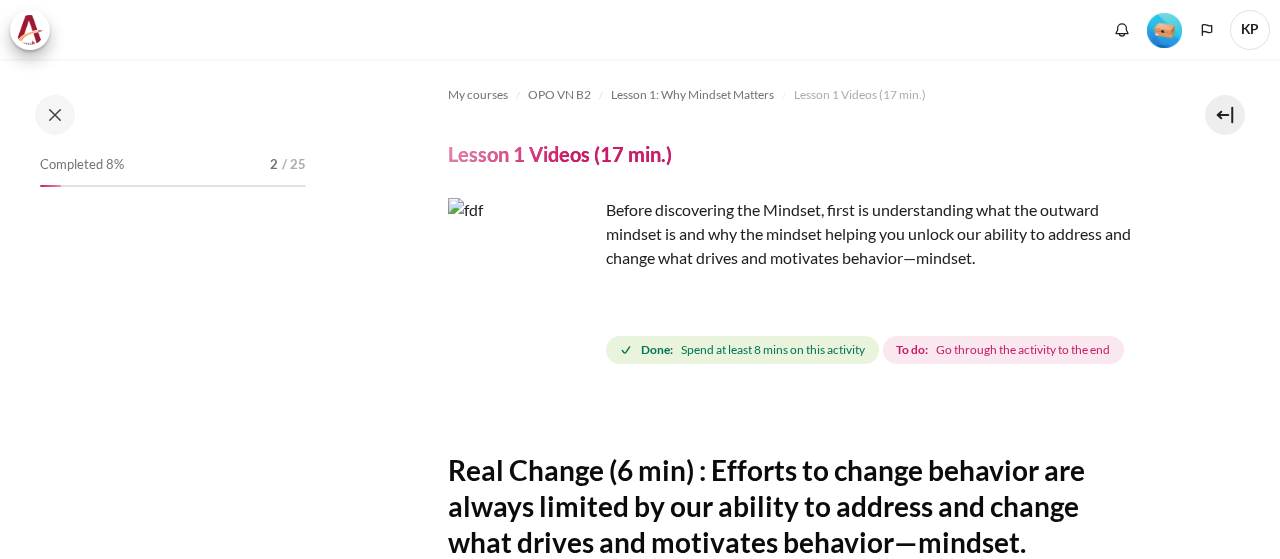 scroll, scrollTop: 0, scrollLeft: 0, axis: both 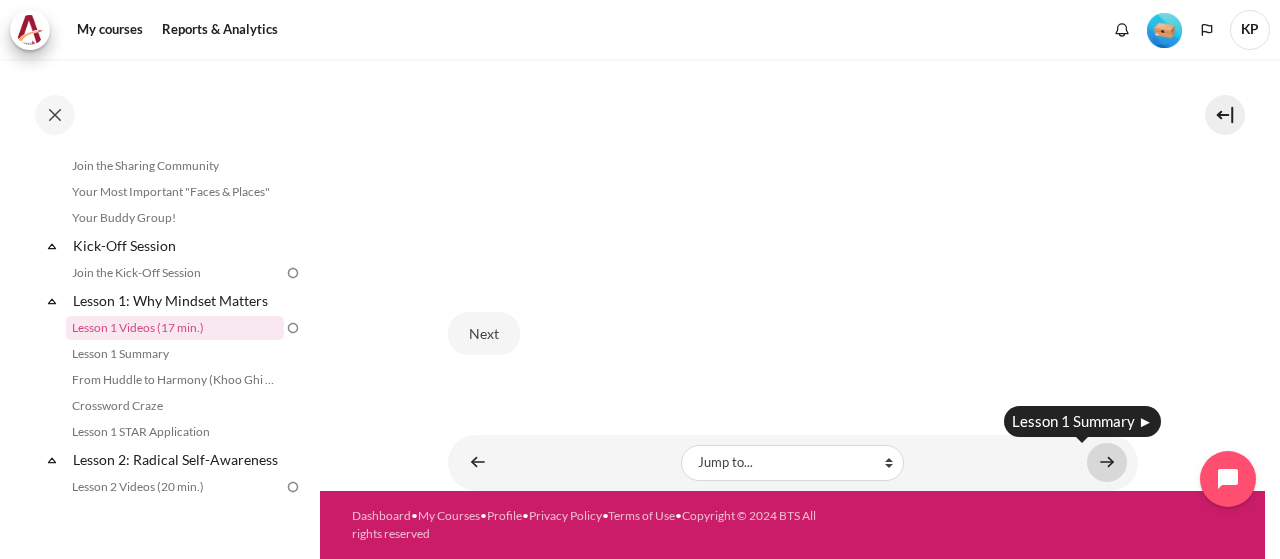 click at bounding box center (1107, 462) 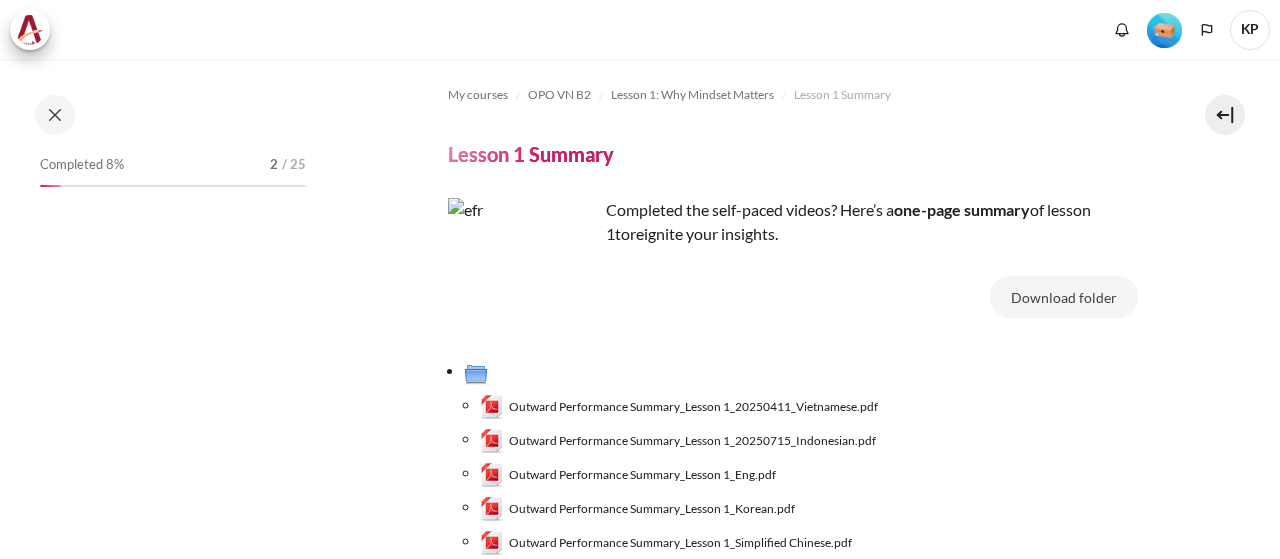 scroll, scrollTop: 0, scrollLeft: 0, axis: both 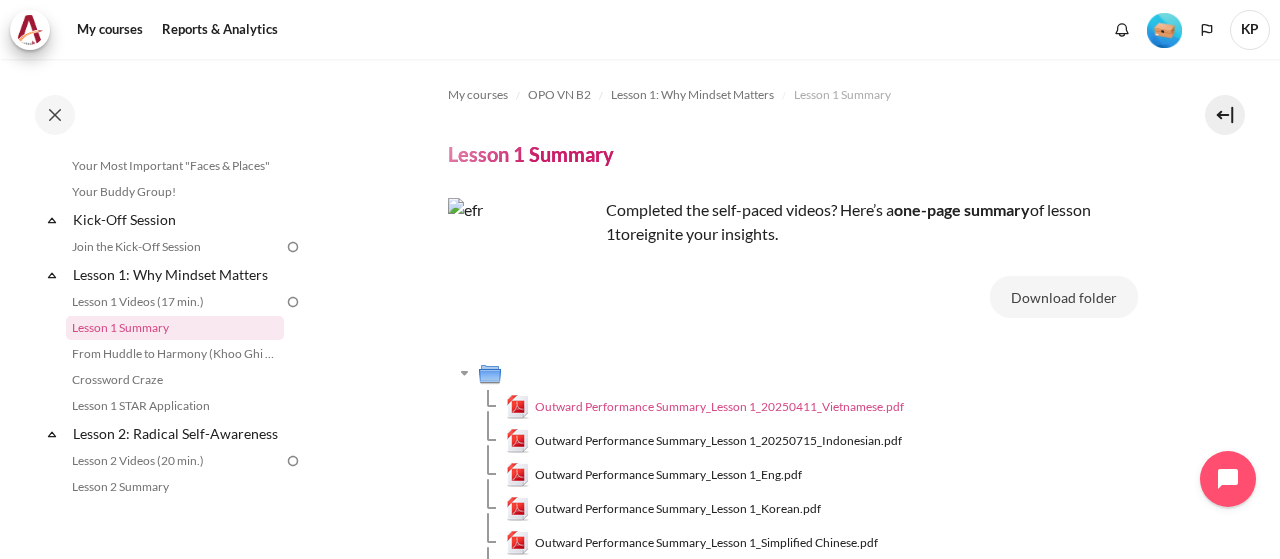 click on "Outward Performance Summary_Lesson 1_20250411_Vietnamese.pdf" at bounding box center (719, 407) 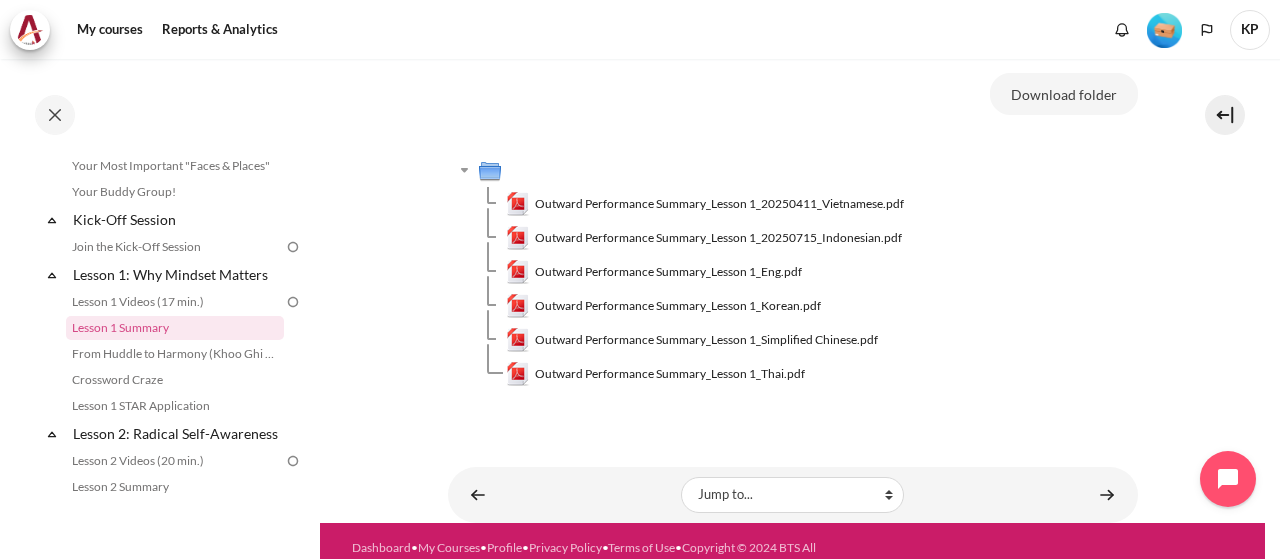scroll, scrollTop: 234, scrollLeft: 0, axis: vertical 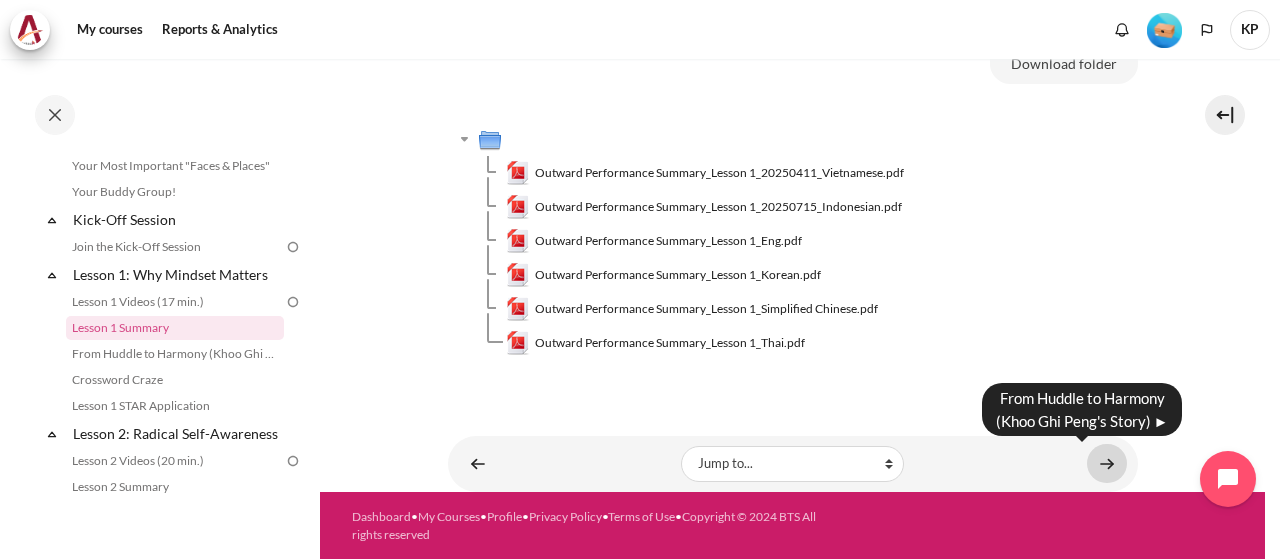 click at bounding box center [1107, 463] 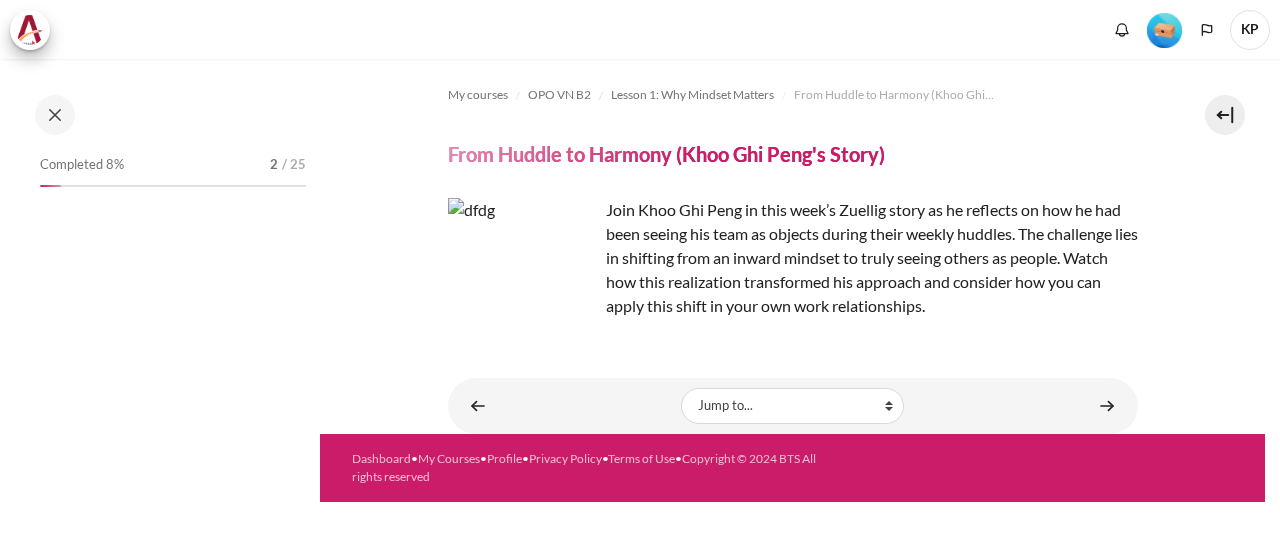 scroll, scrollTop: 0, scrollLeft: 0, axis: both 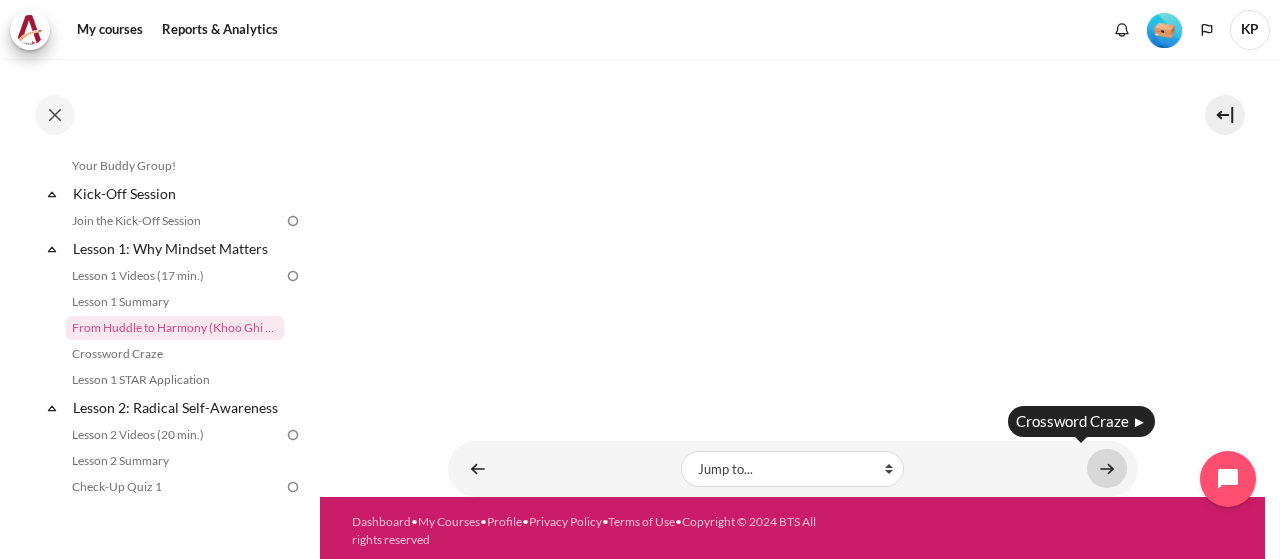 click at bounding box center [1107, 468] 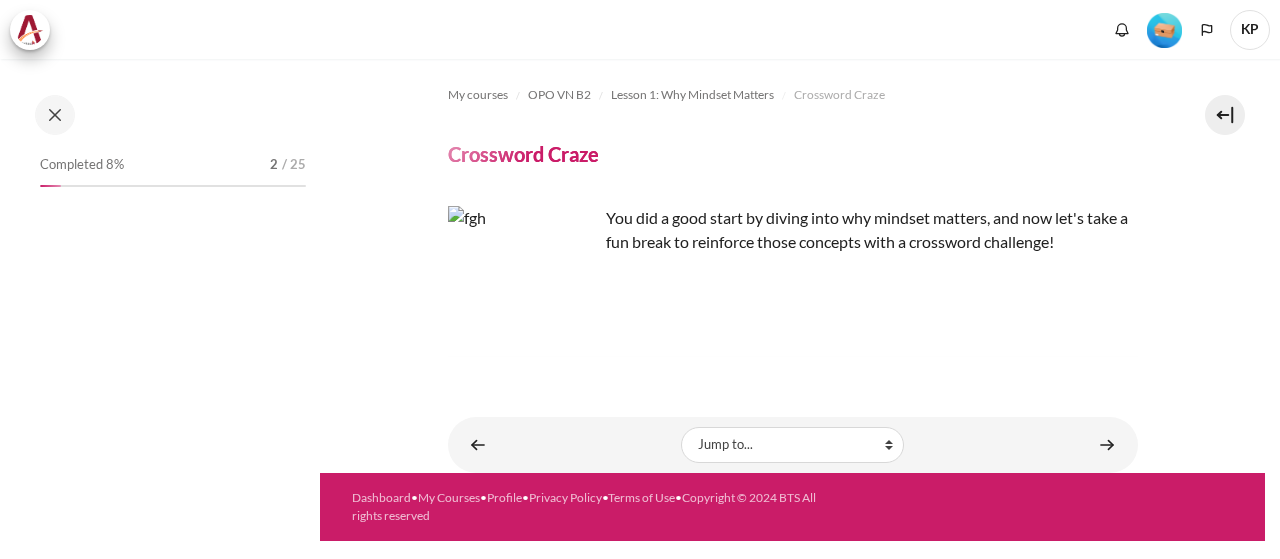 scroll, scrollTop: 0, scrollLeft: 0, axis: both 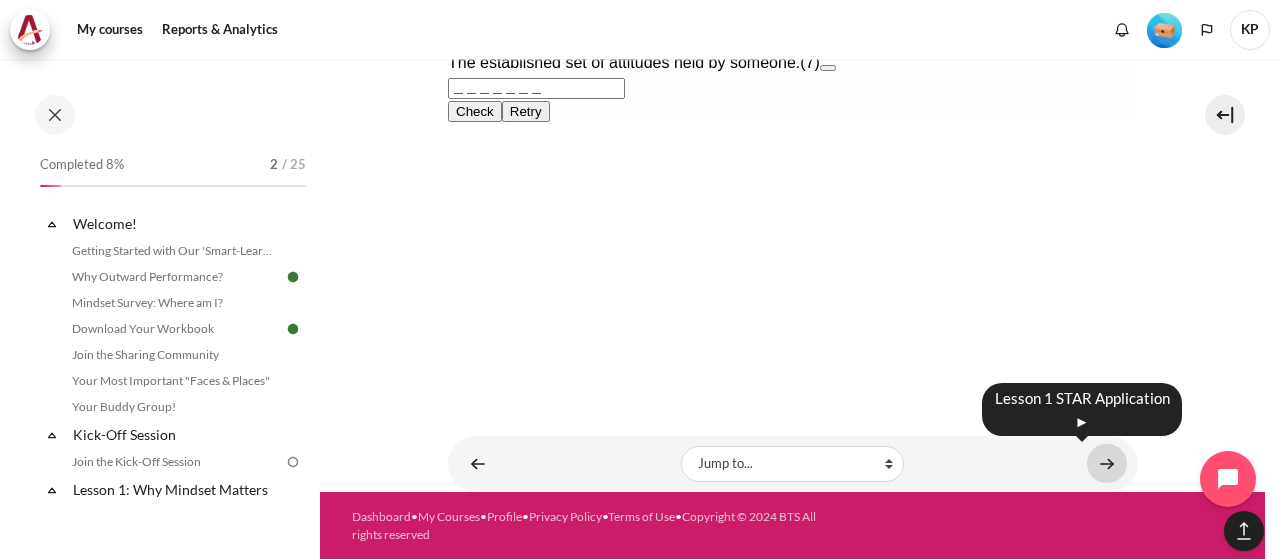 click at bounding box center [1107, 463] 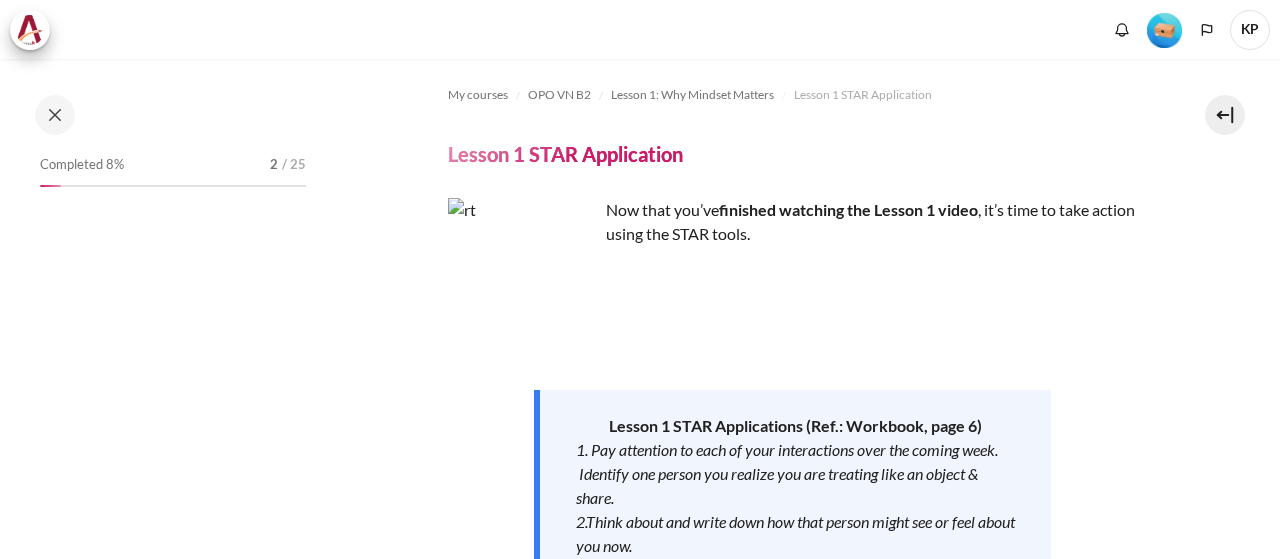 scroll, scrollTop: 0, scrollLeft: 0, axis: both 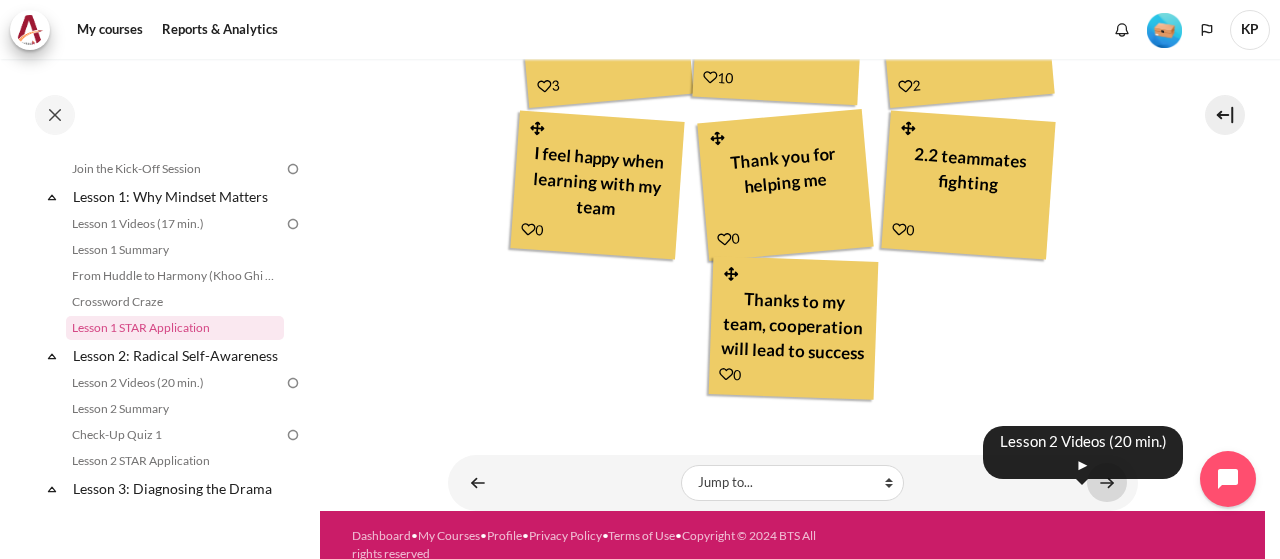 click at bounding box center [1107, 482] 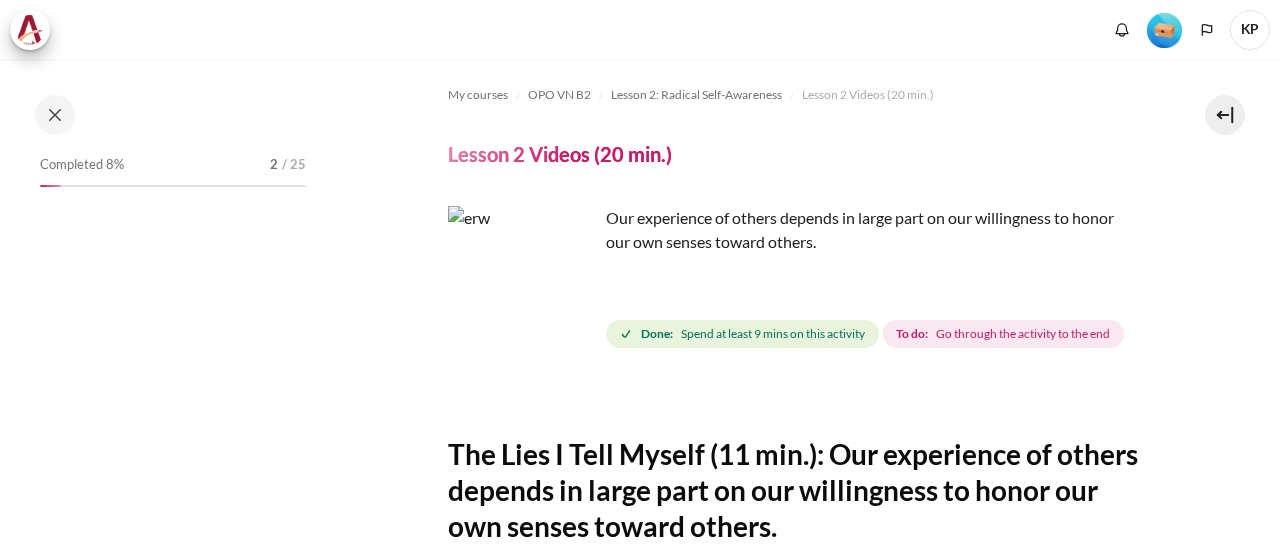 scroll, scrollTop: 0, scrollLeft: 0, axis: both 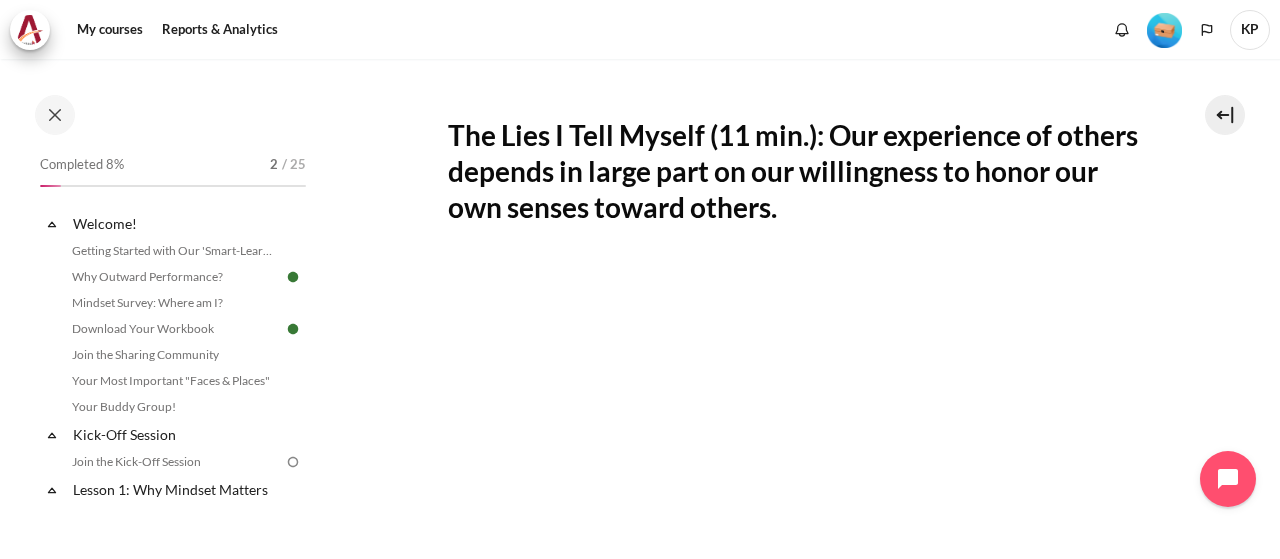 click at bounding box center [293, 462] 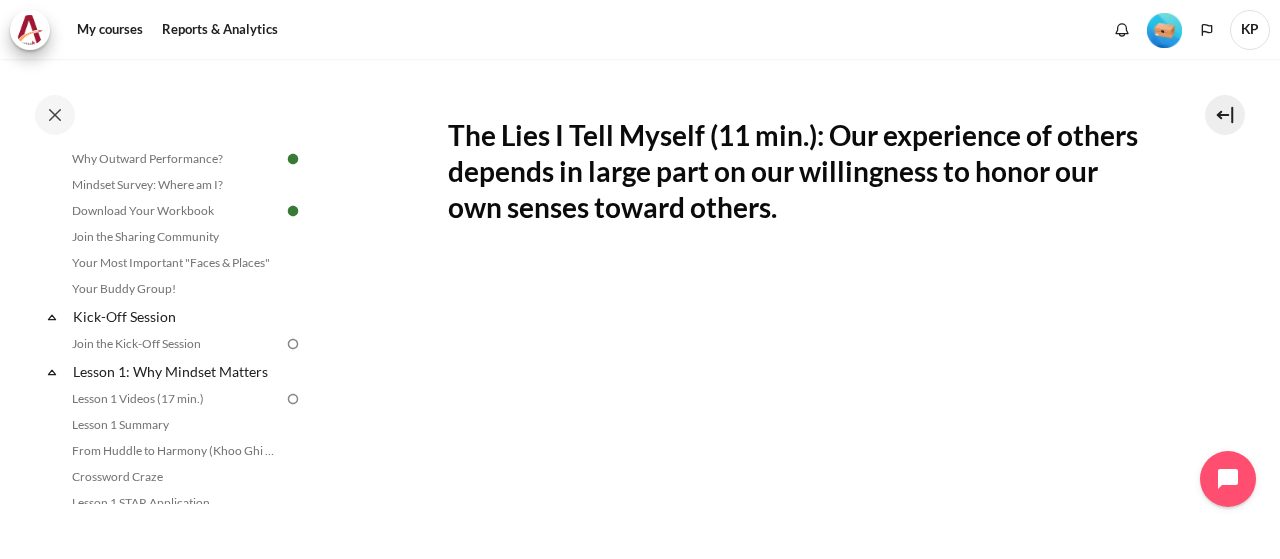 scroll, scrollTop: 0, scrollLeft: 0, axis: both 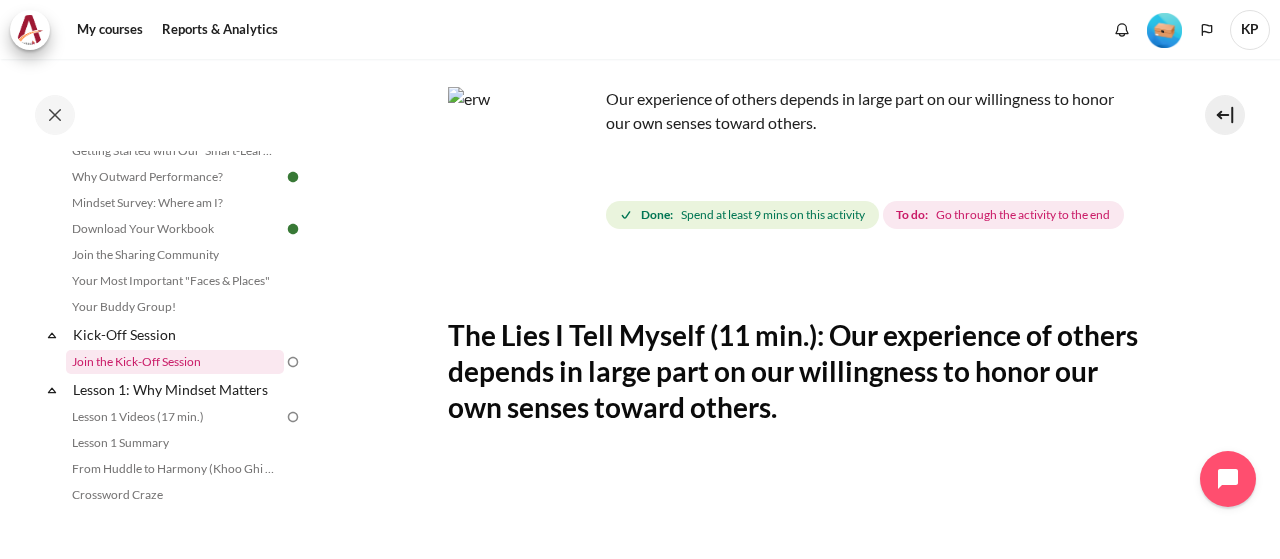 click on "Join the Kick-Off Session" at bounding box center [175, 362] 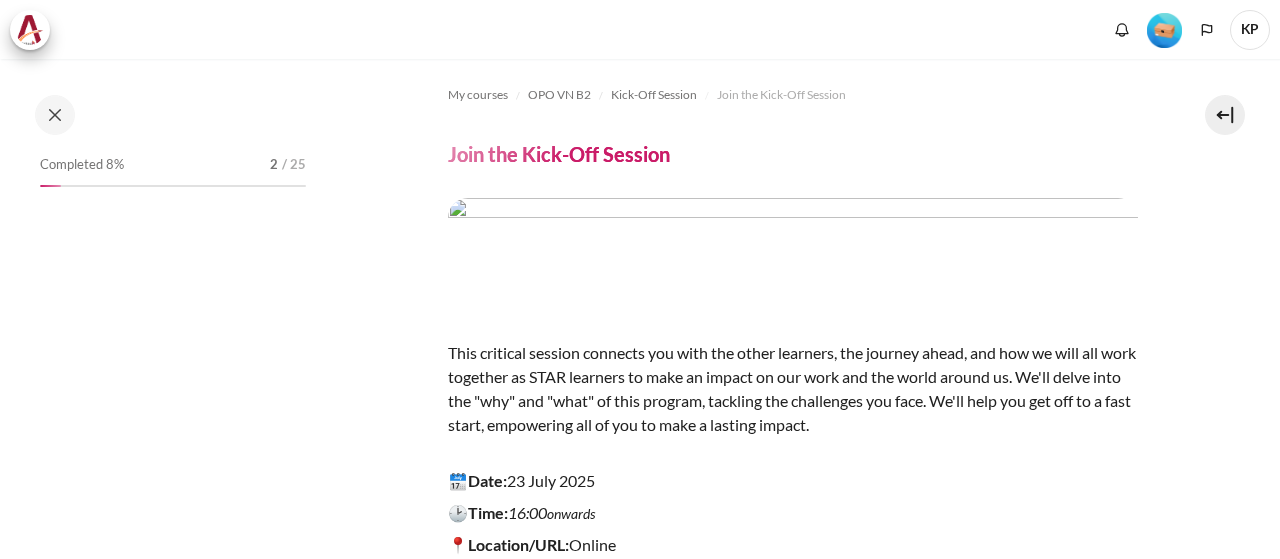 scroll, scrollTop: 0, scrollLeft: 0, axis: both 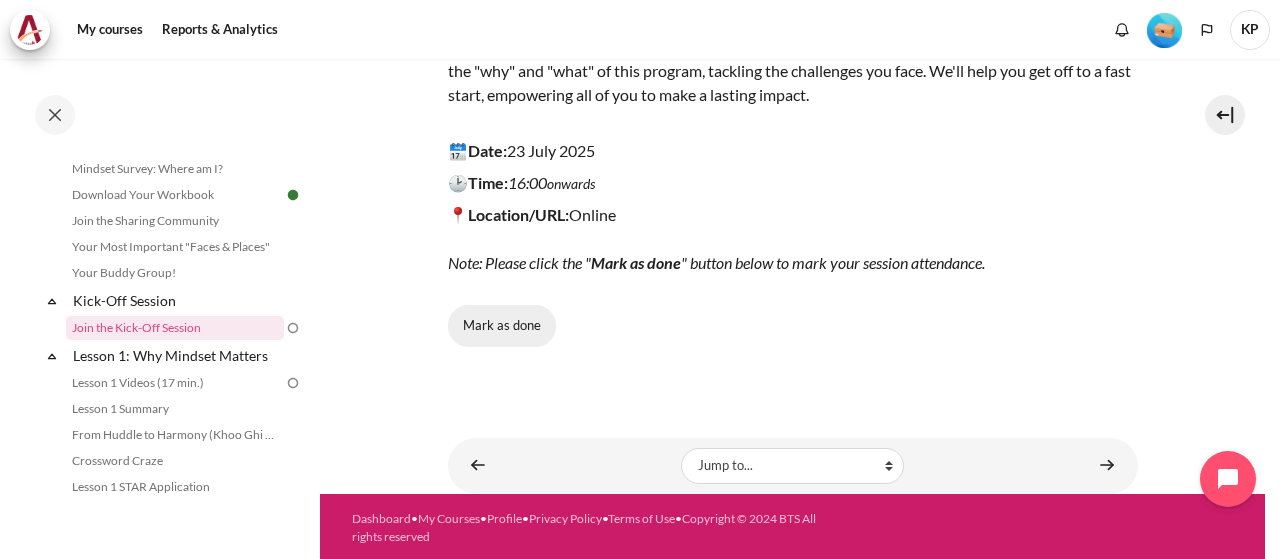 click on "Mark as done" at bounding box center [502, 326] 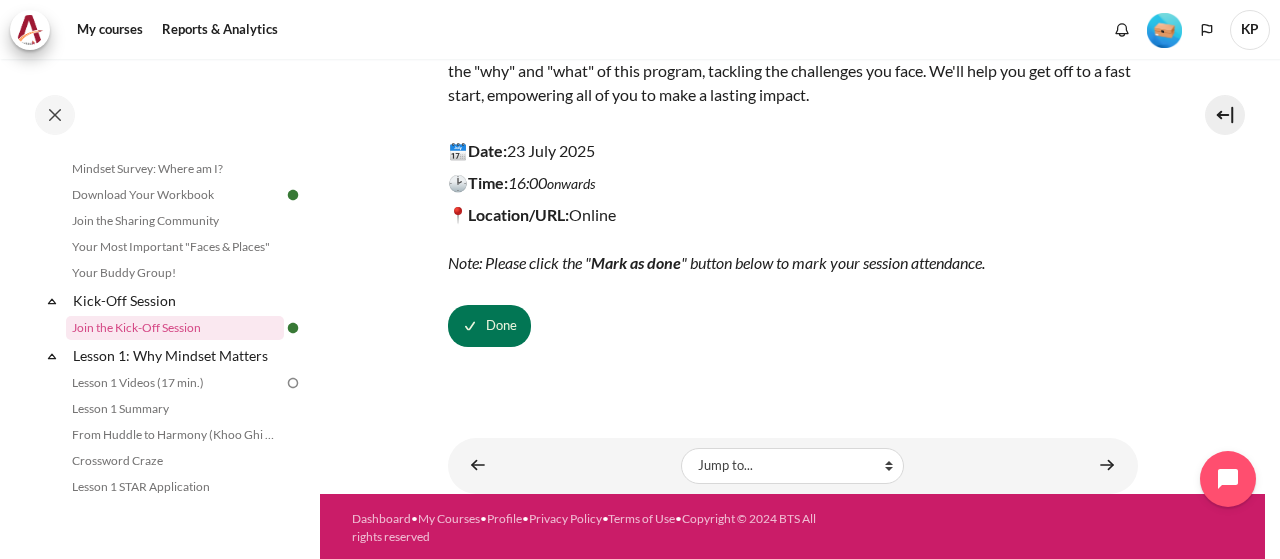 click at bounding box center (293, 383) 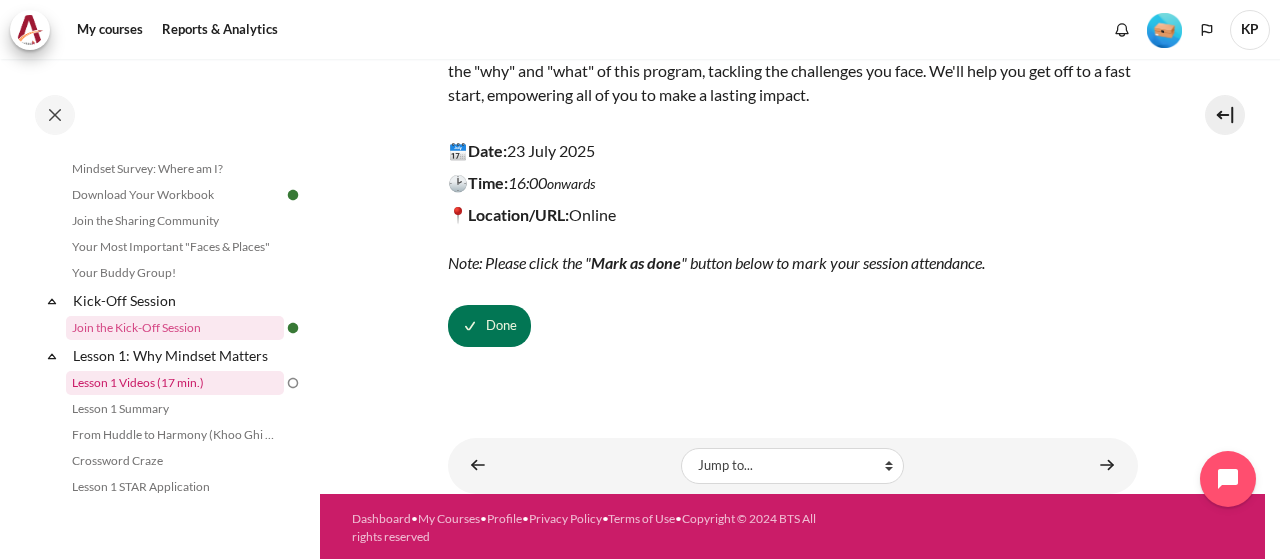 click on "Lesson 1 Videos (17 min.)" at bounding box center (175, 383) 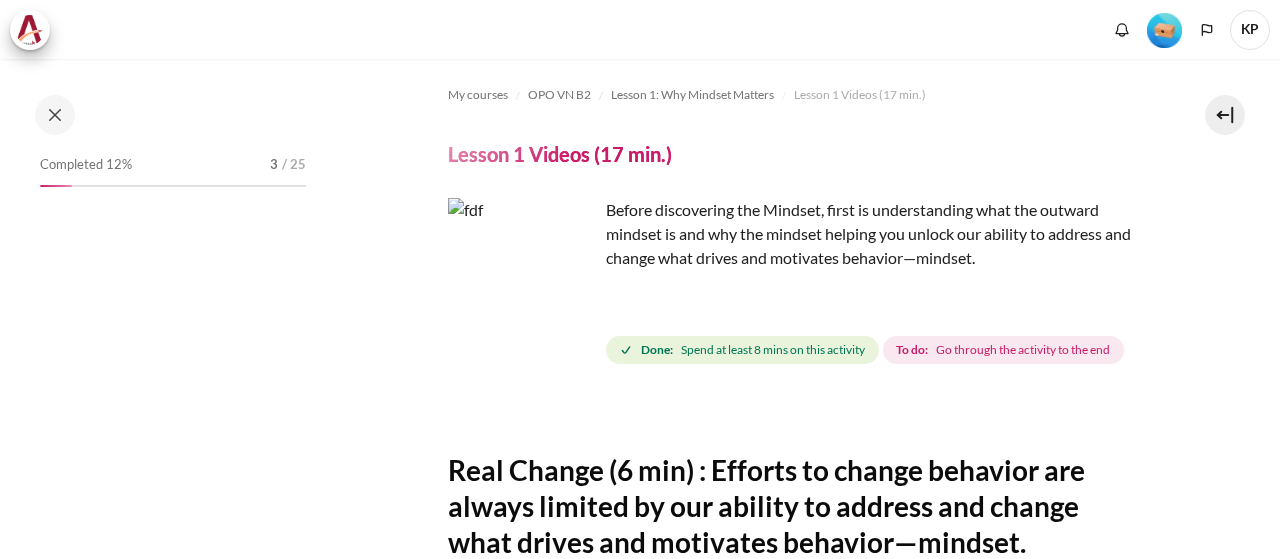 scroll, scrollTop: 0, scrollLeft: 0, axis: both 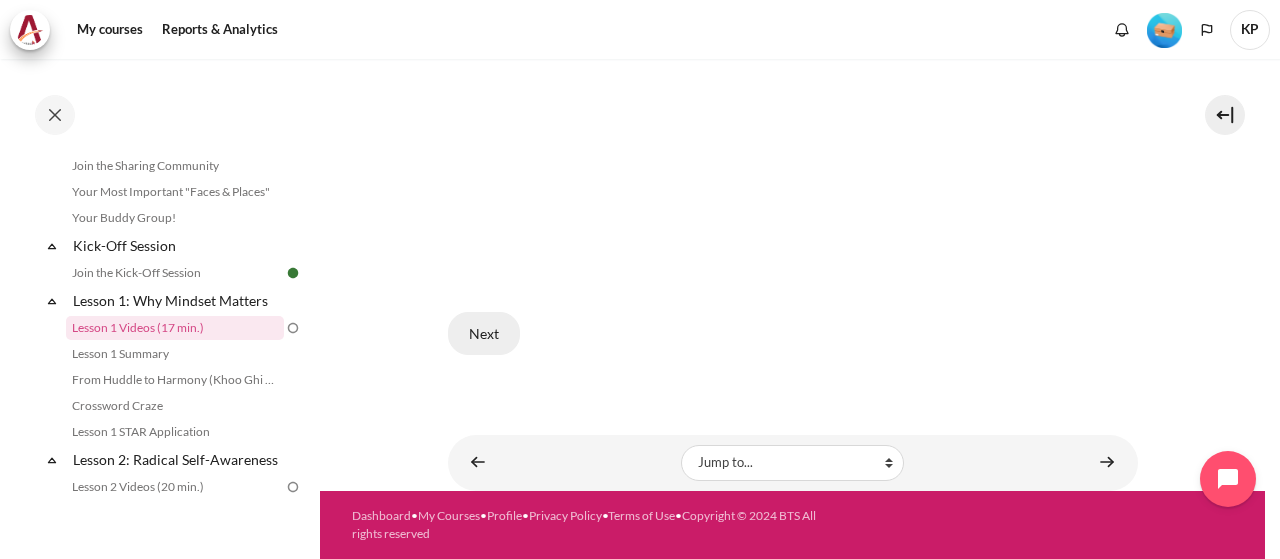 click on "Next" at bounding box center [484, 333] 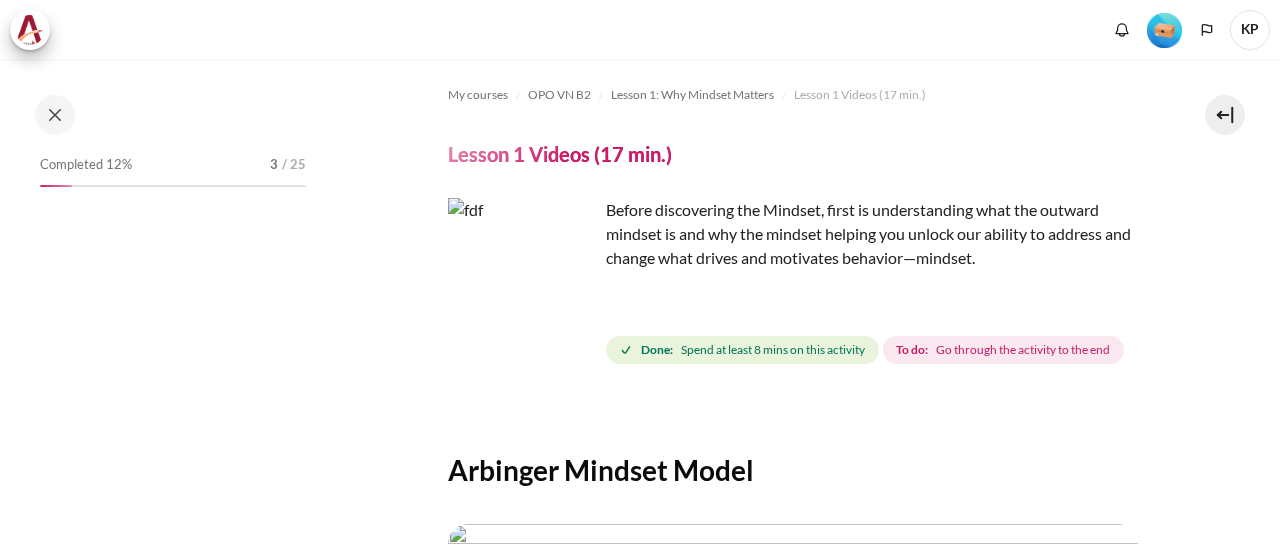 scroll, scrollTop: 0, scrollLeft: 0, axis: both 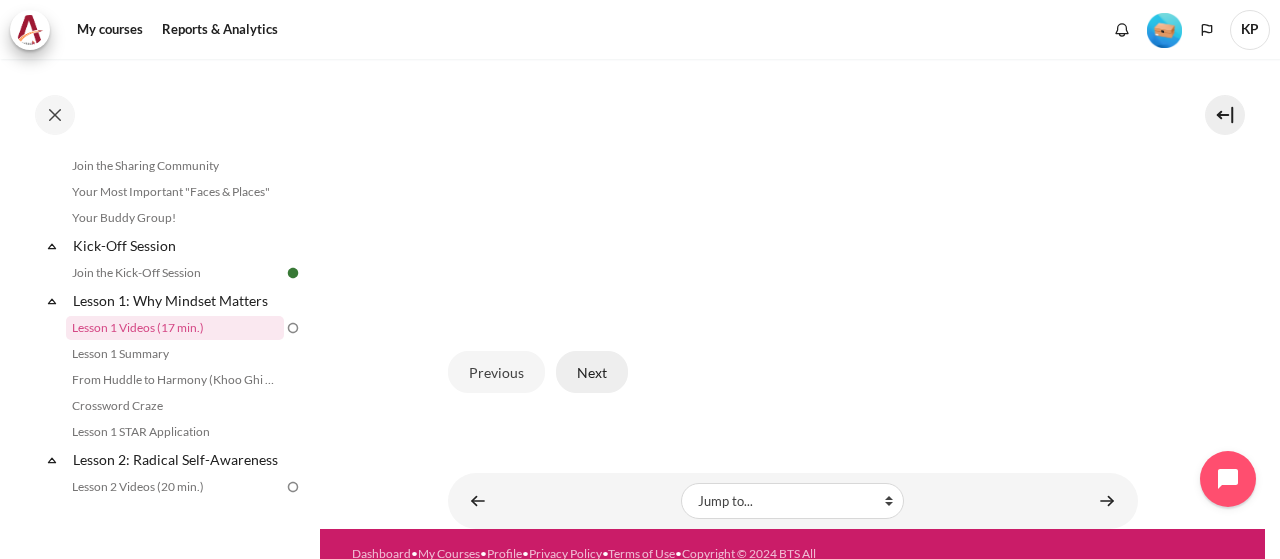click on "Next" at bounding box center (592, 372) 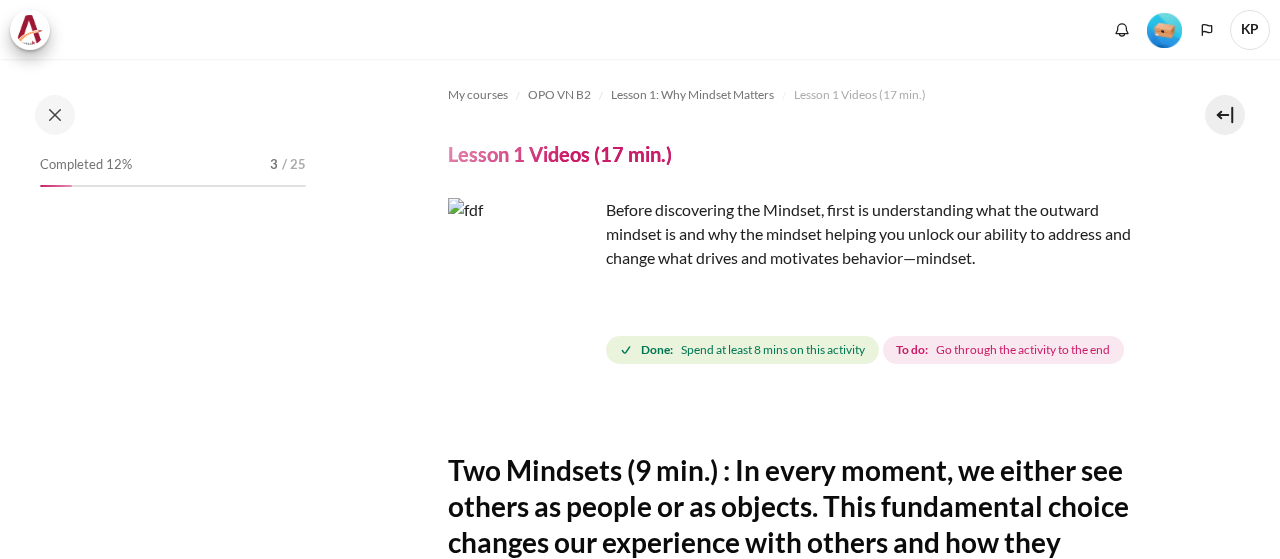 scroll, scrollTop: 0, scrollLeft: 0, axis: both 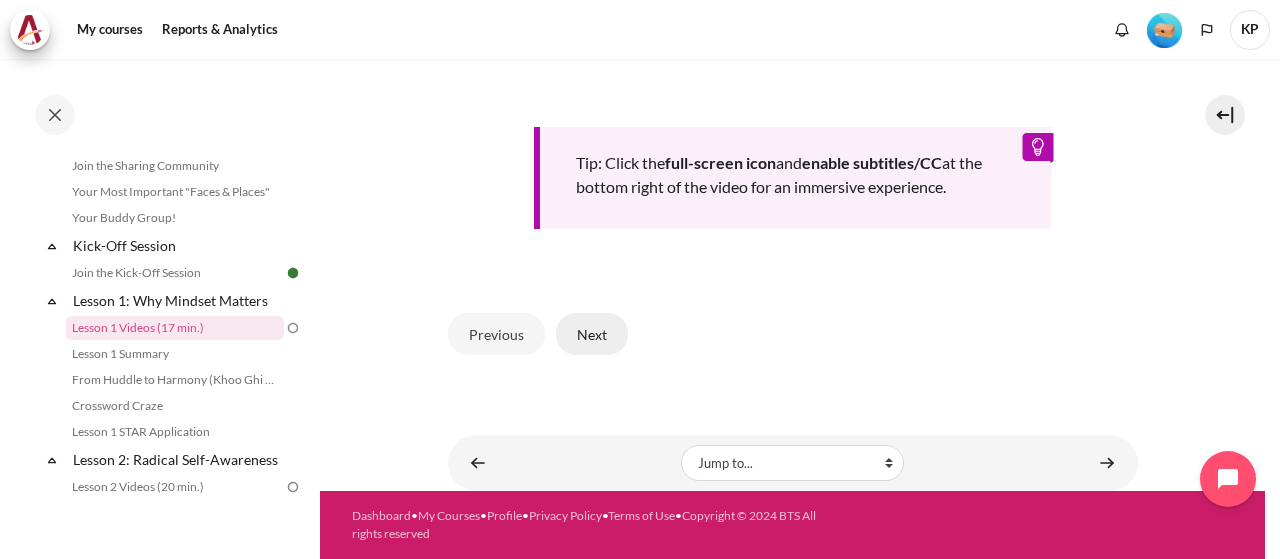 click on "Next" at bounding box center (592, 334) 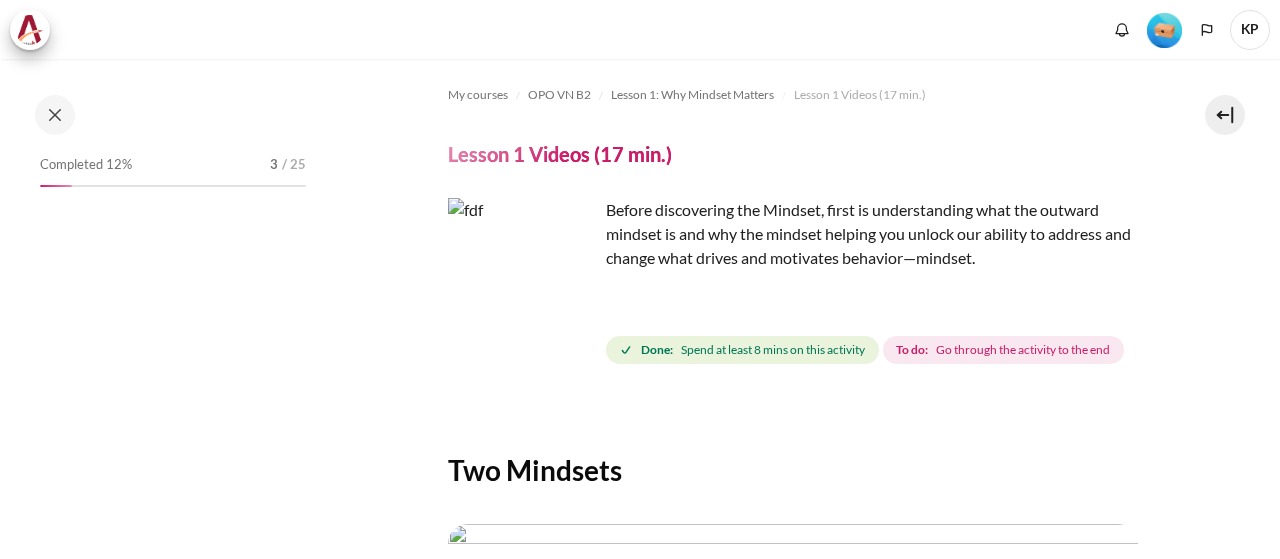 scroll, scrollTop: 0, scrollLeft: 0, axis: both 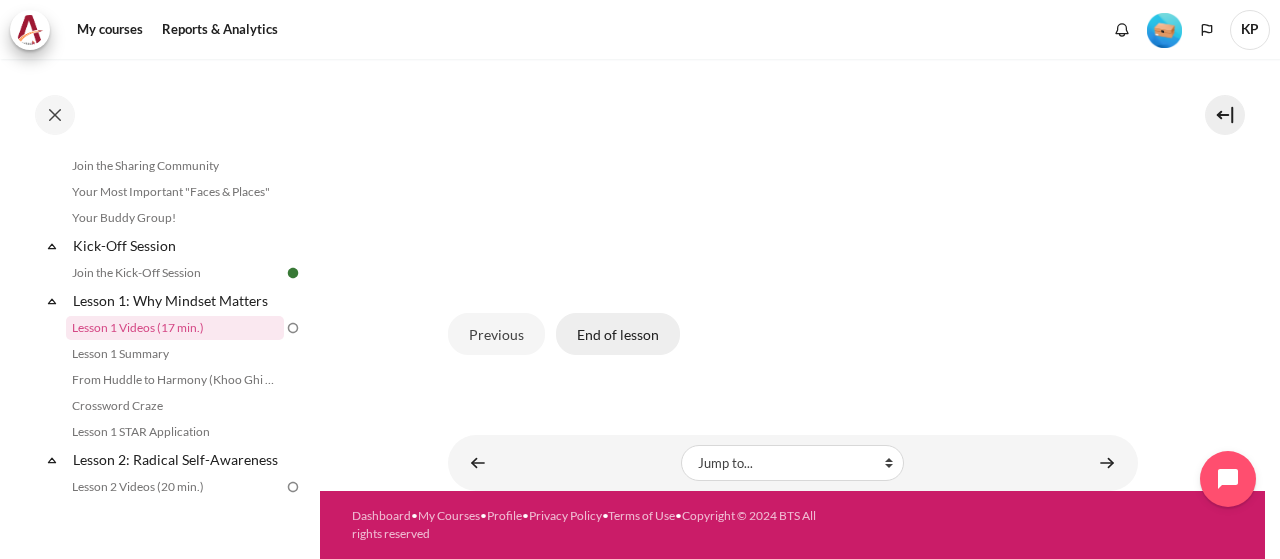 click on "End of lesson" at bounding box center [618, 334] 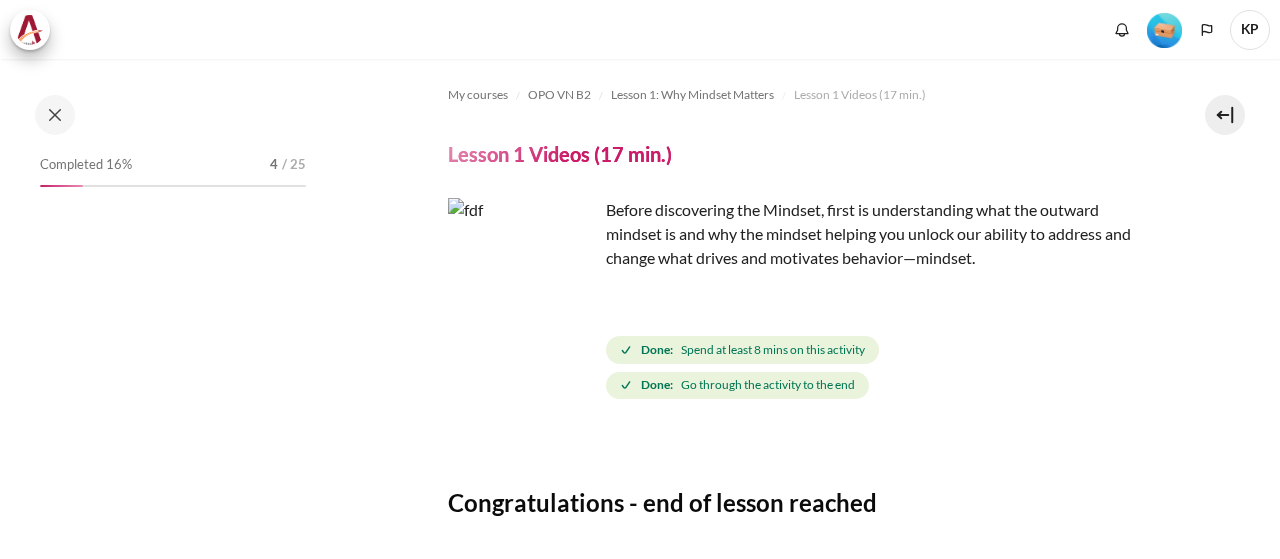 scroll, scrollTop: 0, scrollLeft: 0, axis: both 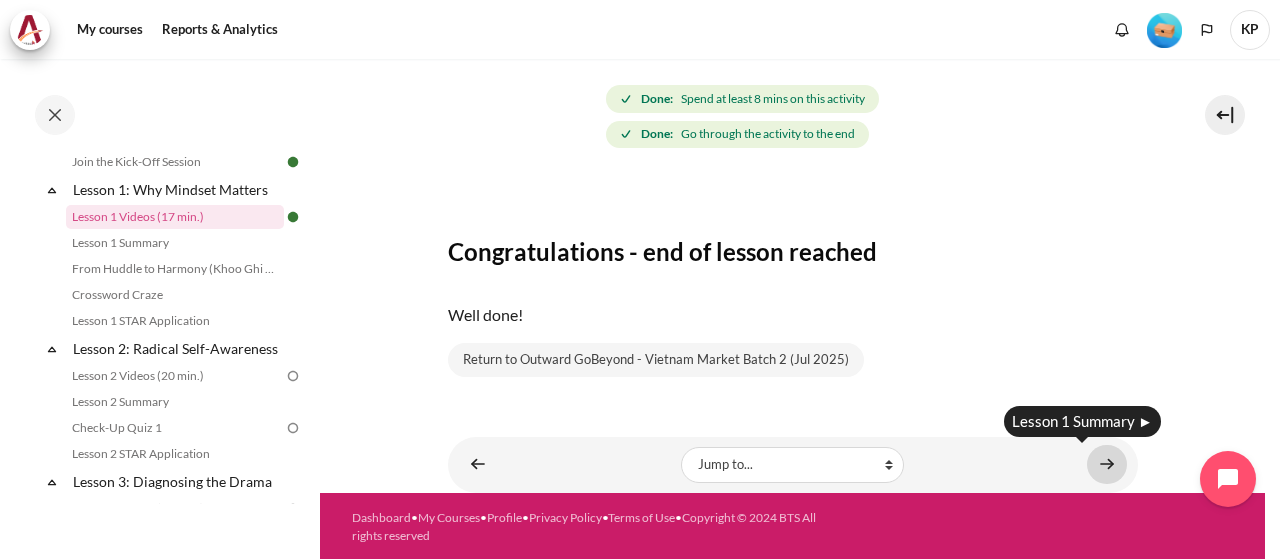 click at bounding box center [1107, 464] 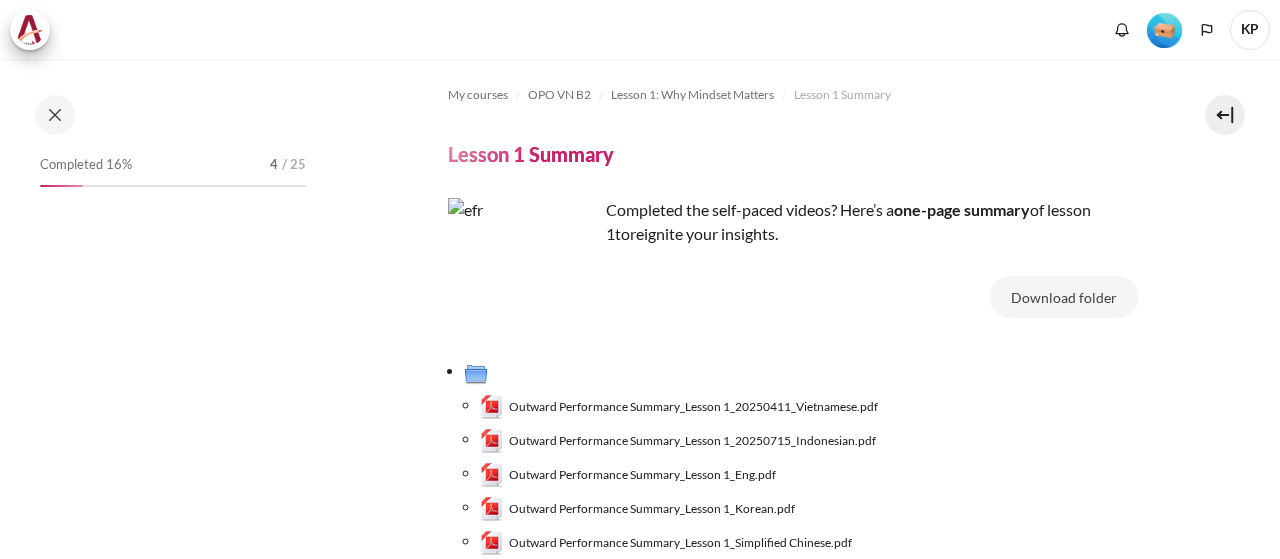 scroll, scrollTop: 0, scrollLeft: 0, axis: both 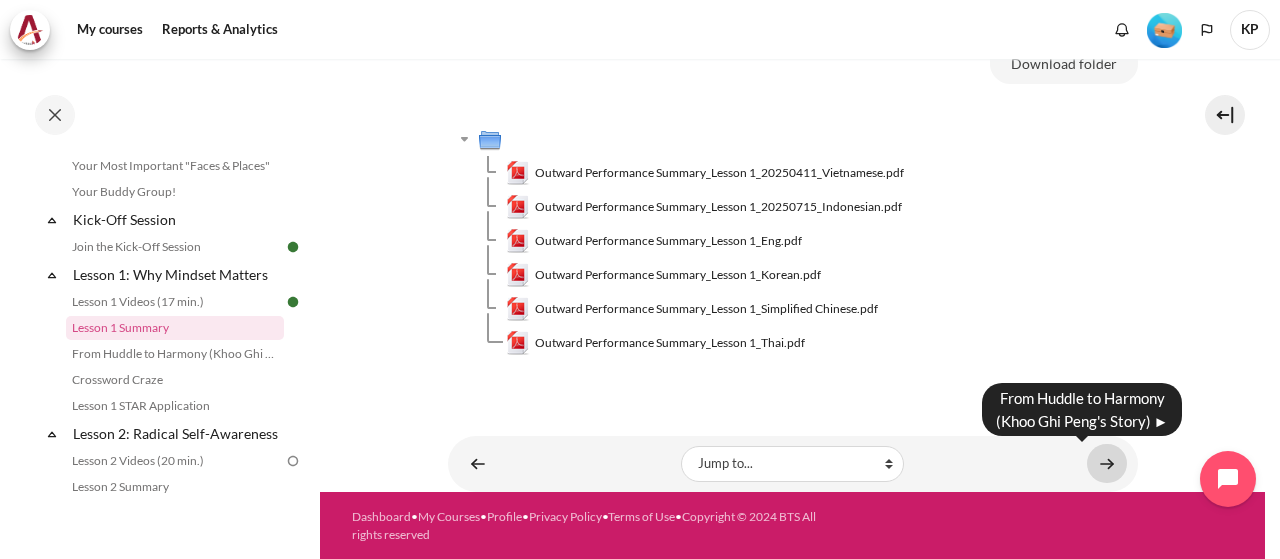click at bounding box center (1107, 463) 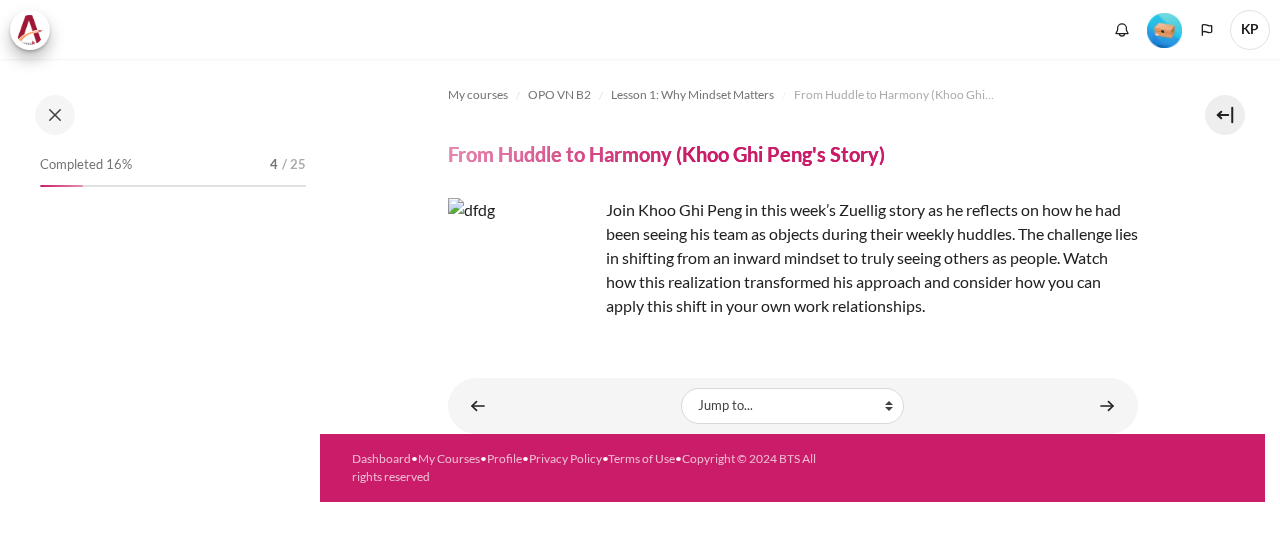 scroll, scrollTop: 0, scrollLeft: 0, axis: both 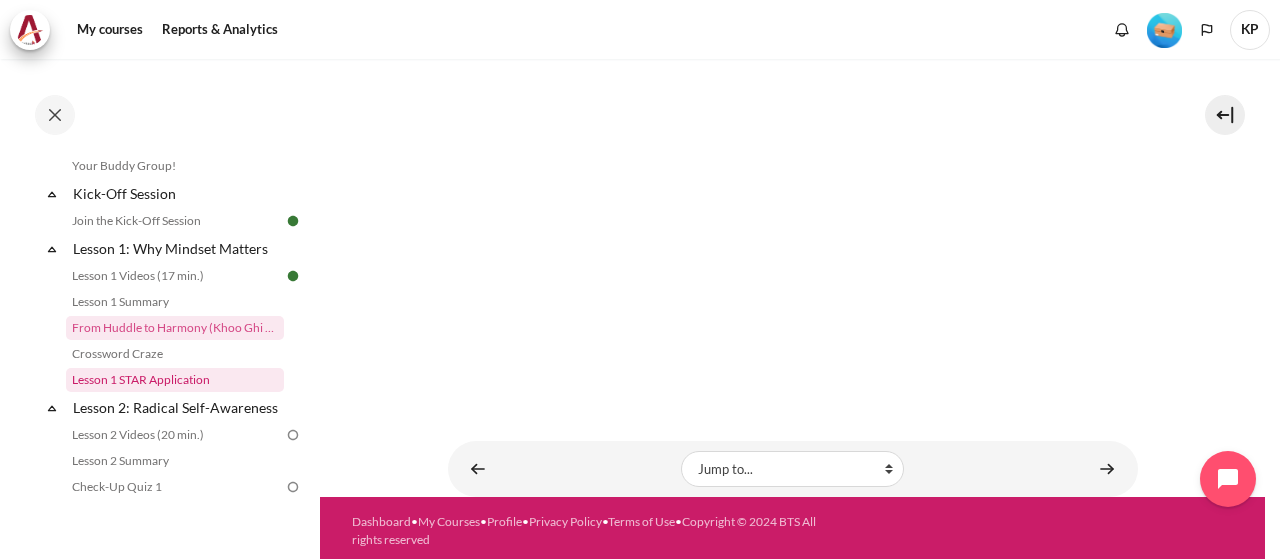 click on "Lesson 1 STAR Application" at bounding box center (175, 380) 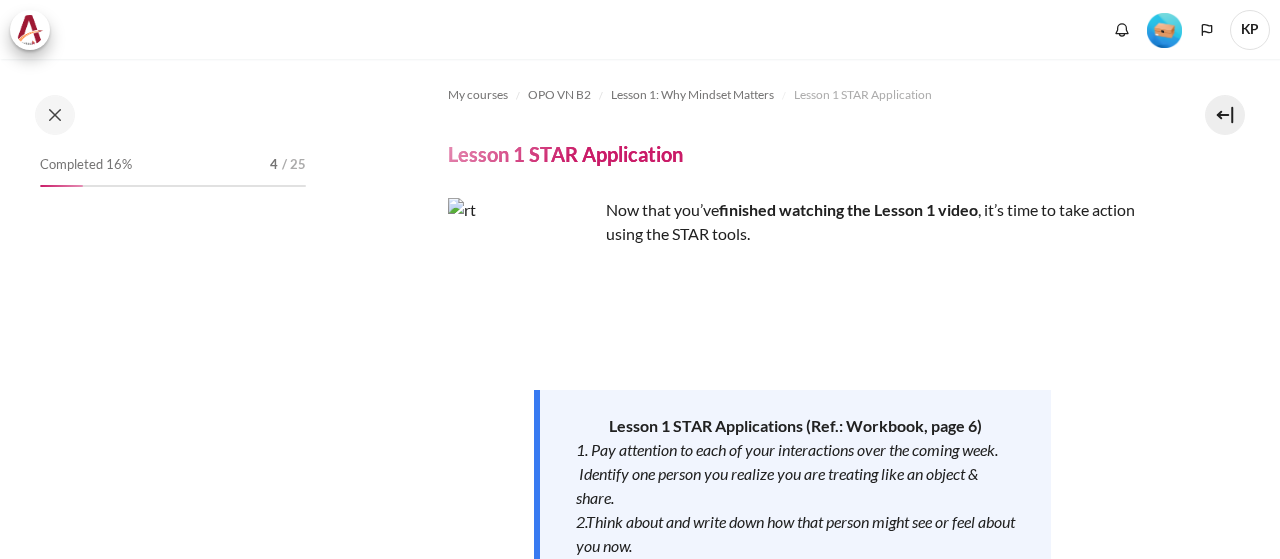scroll, scrollTop: 0, scrollLeft: 0, axis: both 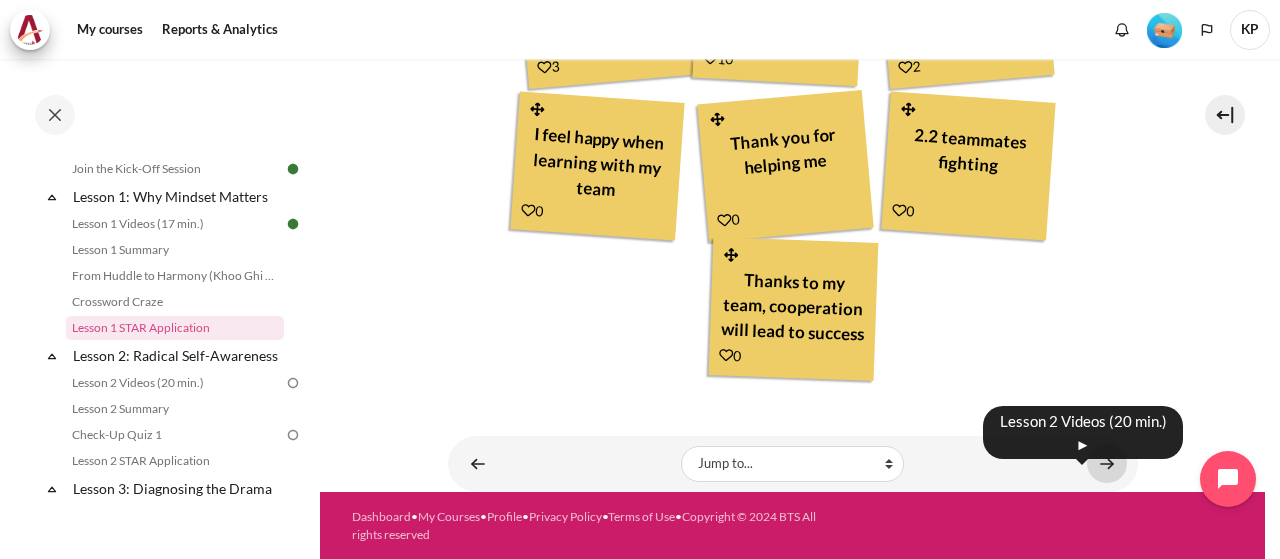 click at bounding box center [1107, 463] 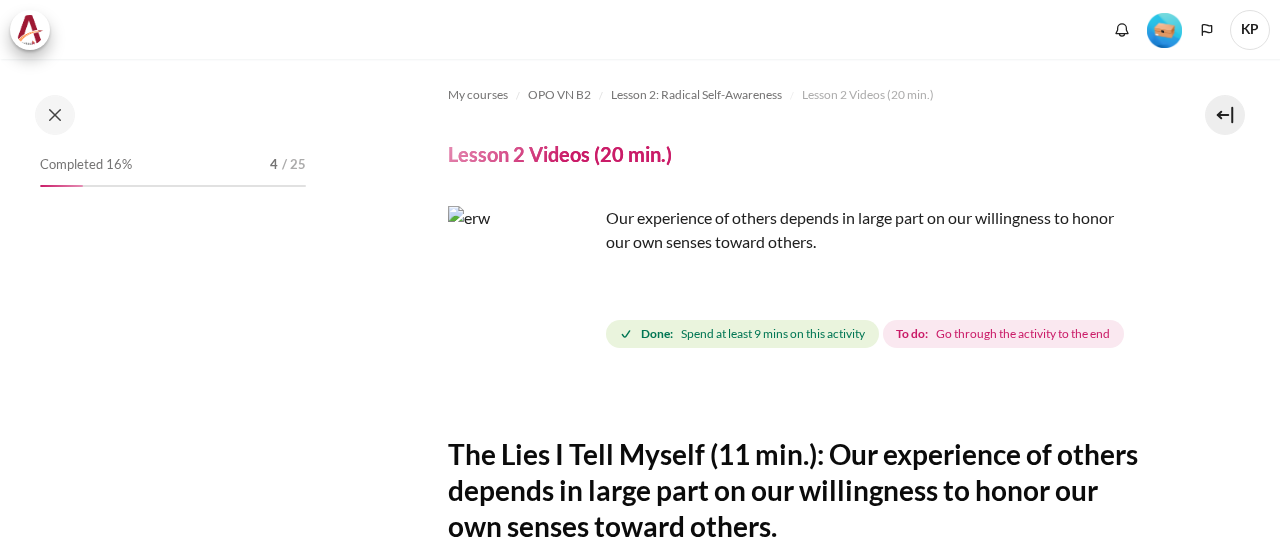 scroll, scrollTop: 0, scrollLeft: 0, axis: both 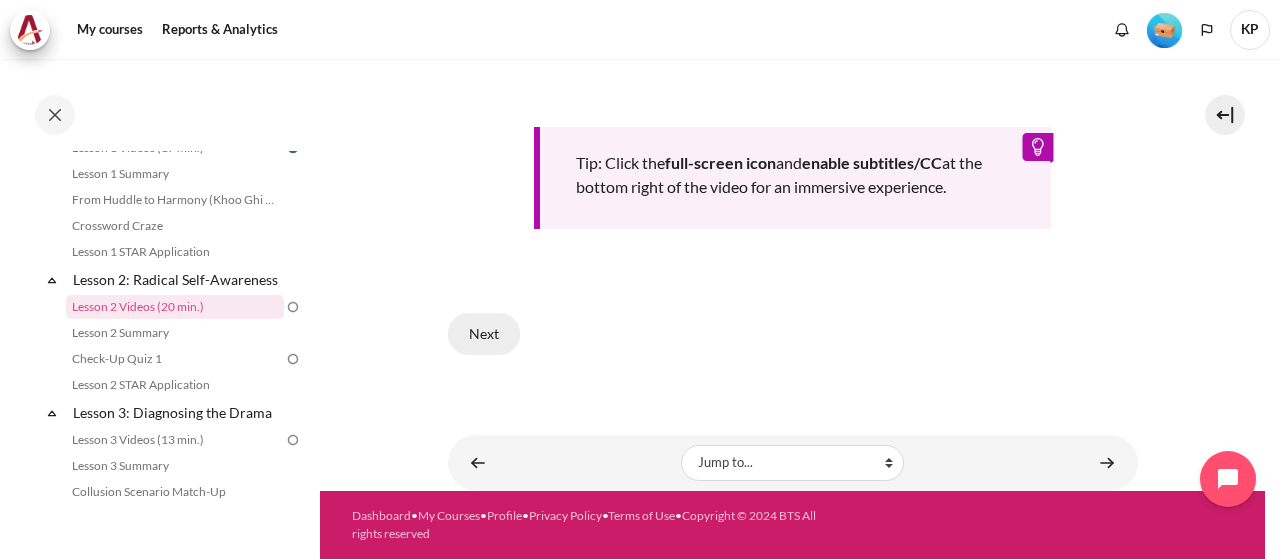 click on "Next" at bounding box center (484, 334) 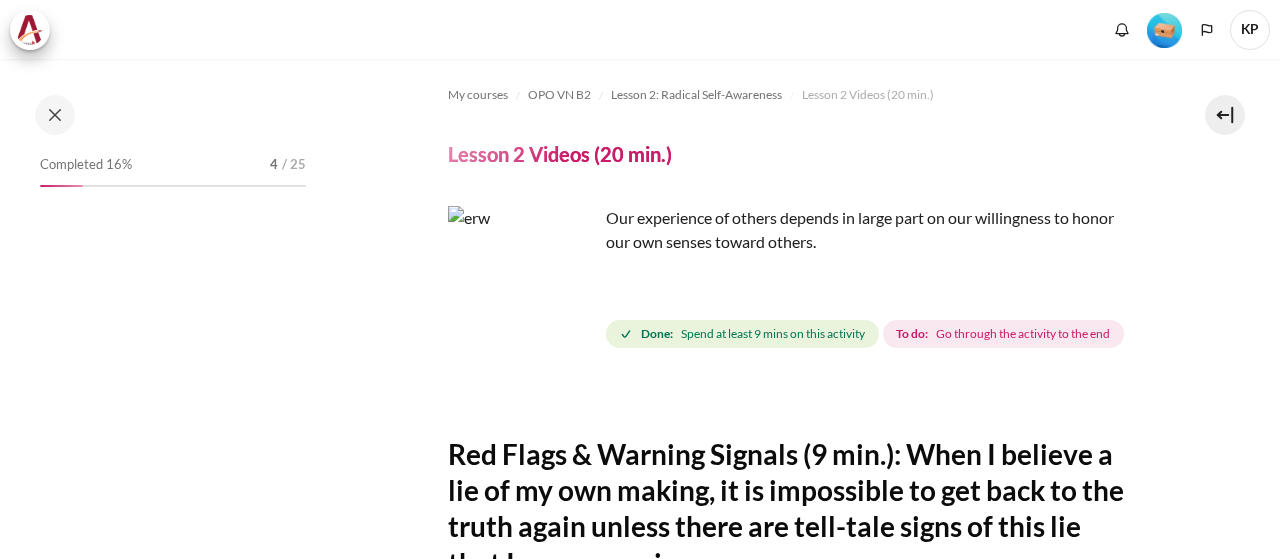 scroll, scrollTop: 0, scrollLeft: 0, axis: both 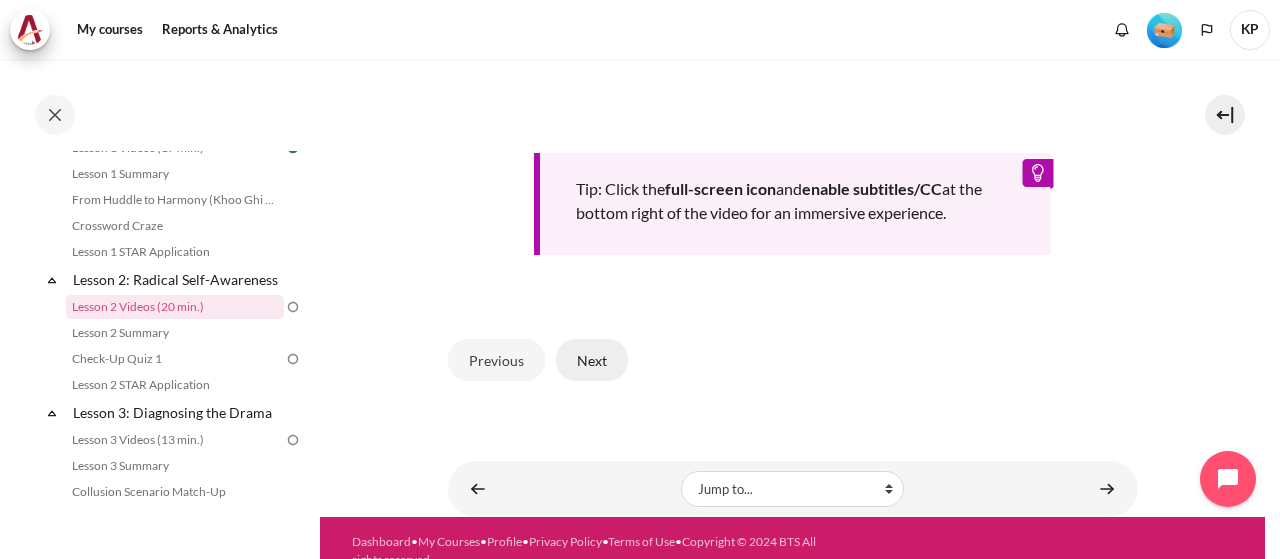 click on "Next" at bounding box center [592, 360] 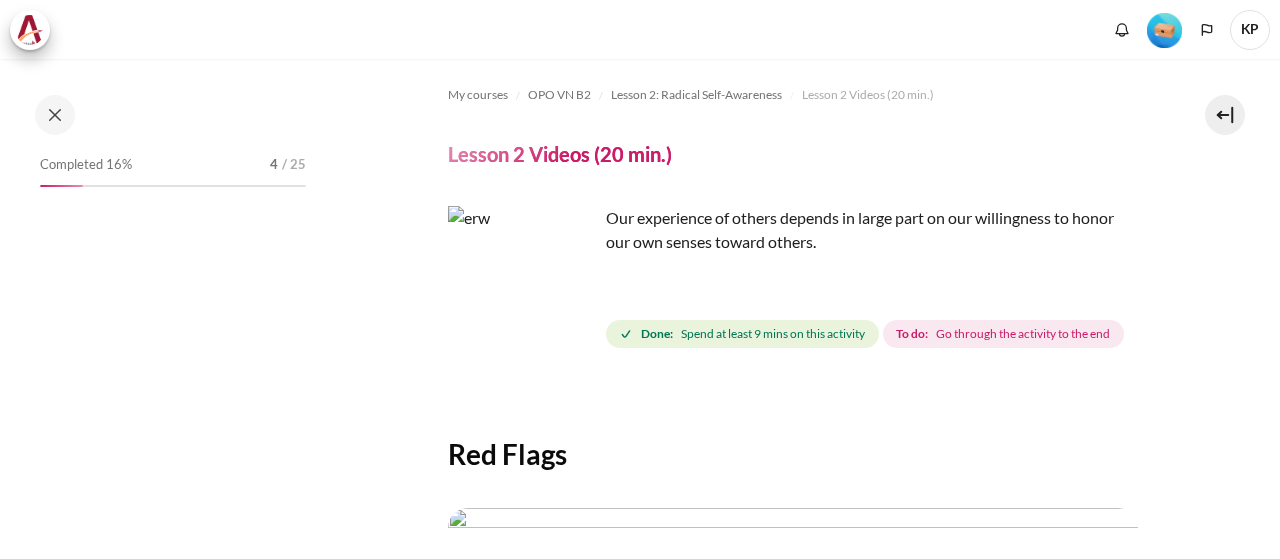 scroll, scrollTop: 0, scrollLeft: 0, axis: both 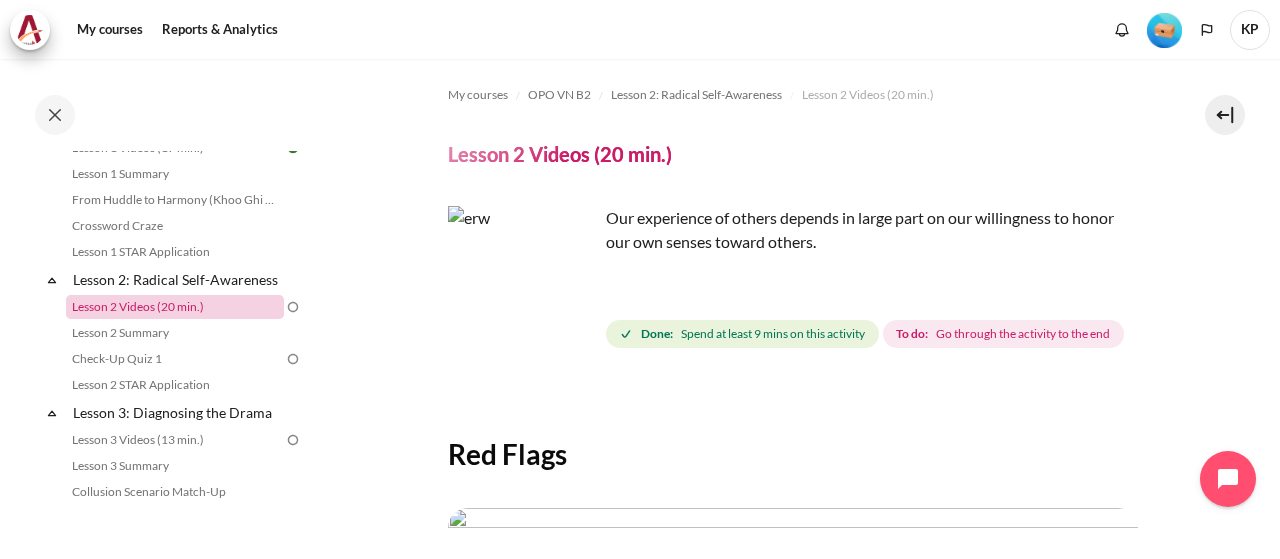 click on "Lesson 2 Videos (20 min.)" at bounding box center (175, 307) 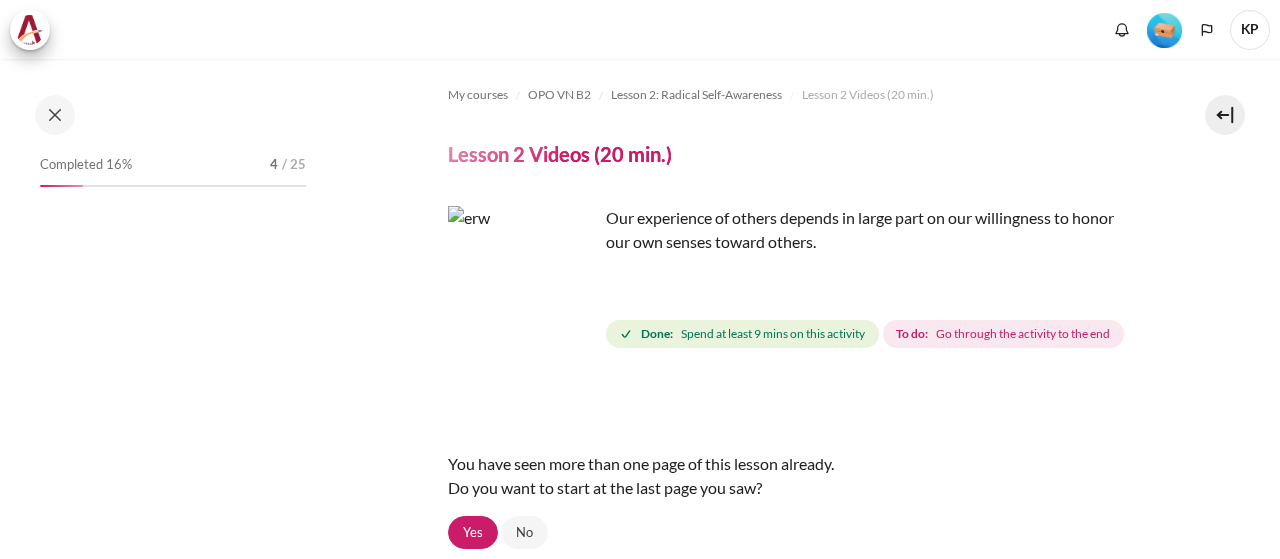 scroll, scrollTop: 0, scrollLeft: 0, axis: both 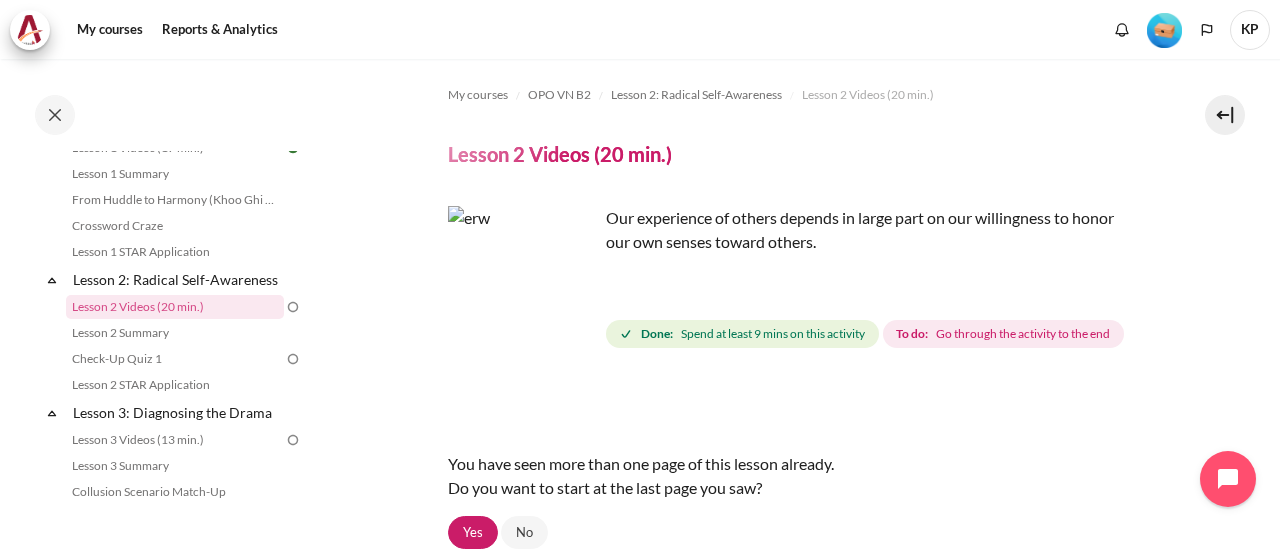 click at bounding box center [523, 281] 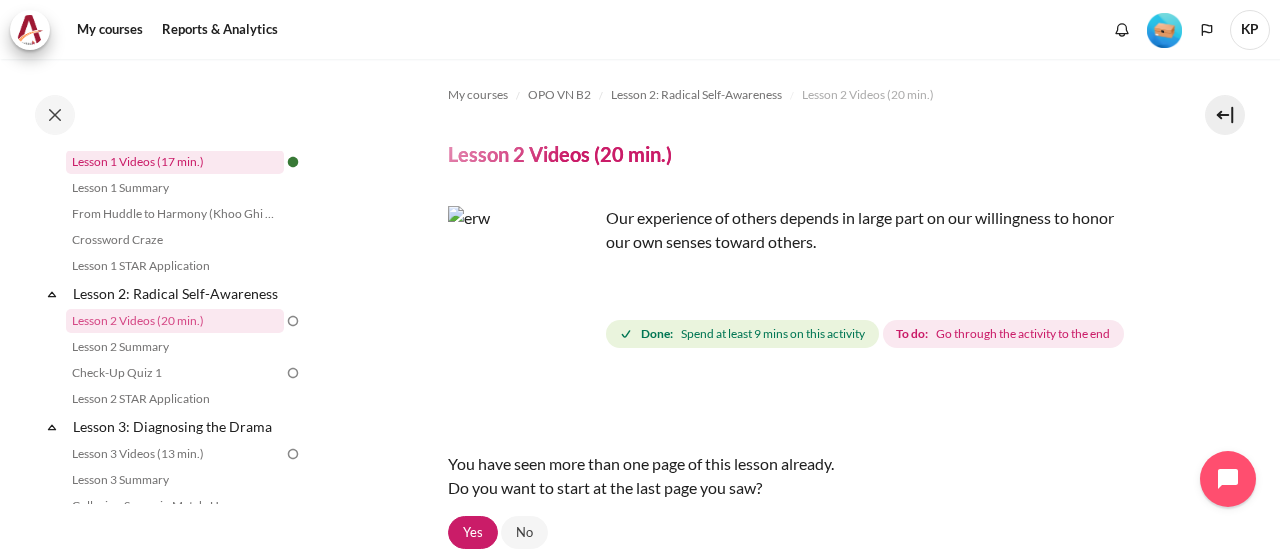 scroll, scrollTop: 400, scrollLeft: 0, axis: vertical 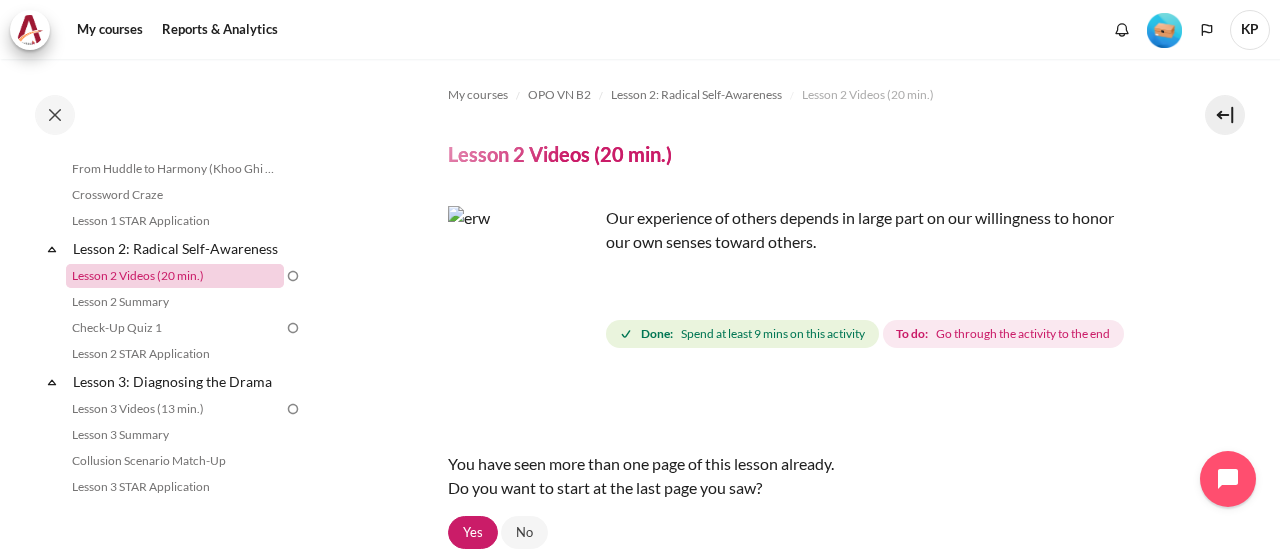 click on "Lesson 2 Videos (20 min.)" at bounding box center (175, 276) 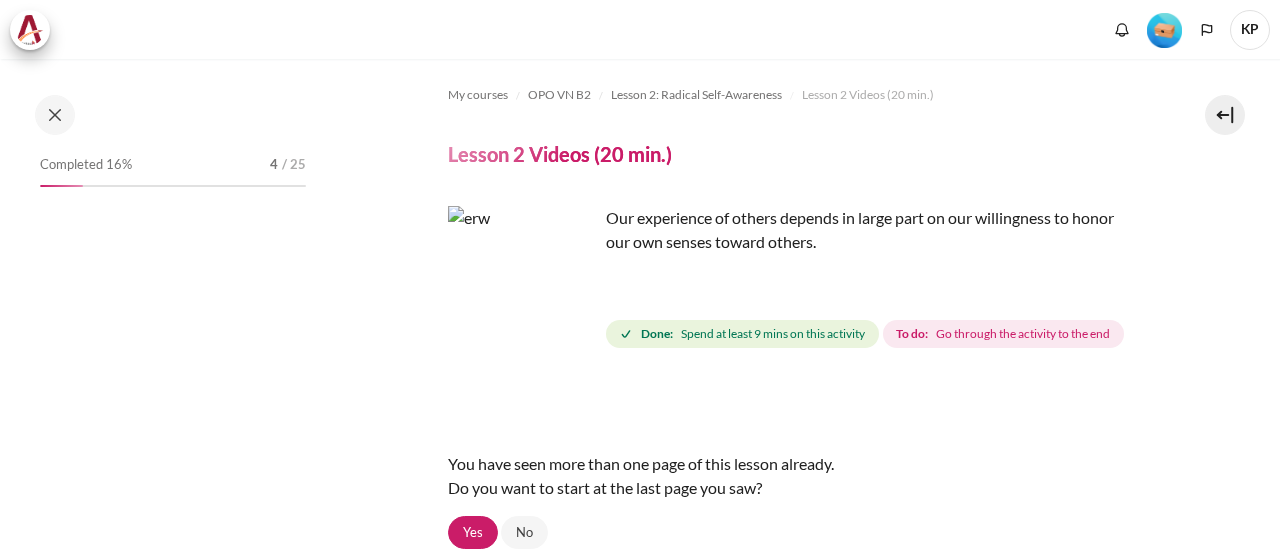 scroll, scrollTop: 0, scrollLeft: 0, axis: both 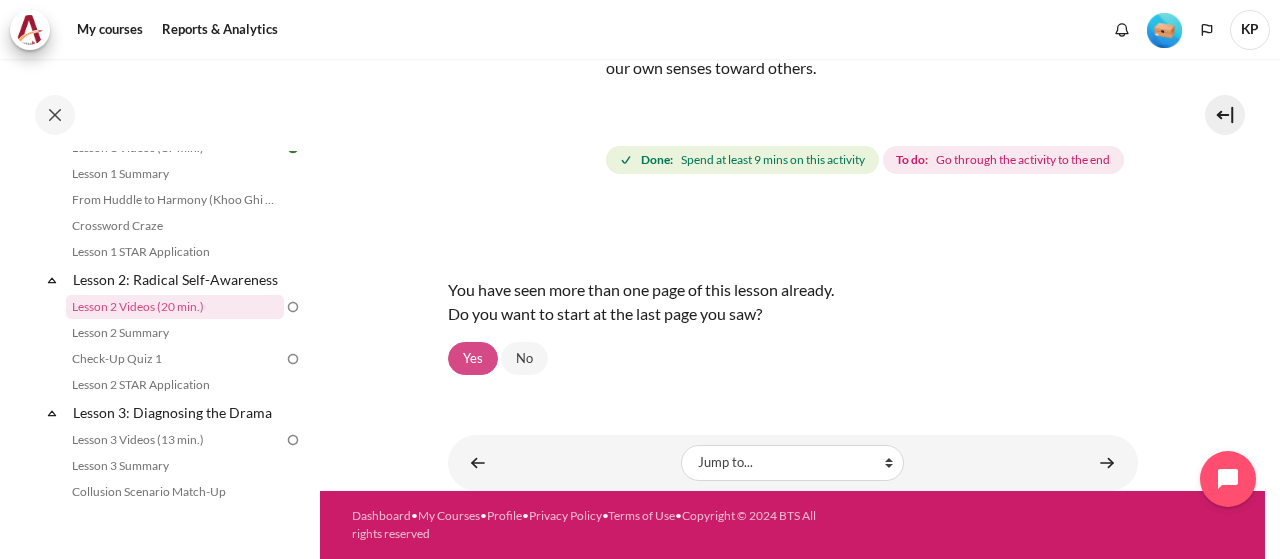 click on "Yes" at bounding box center [473, 359] 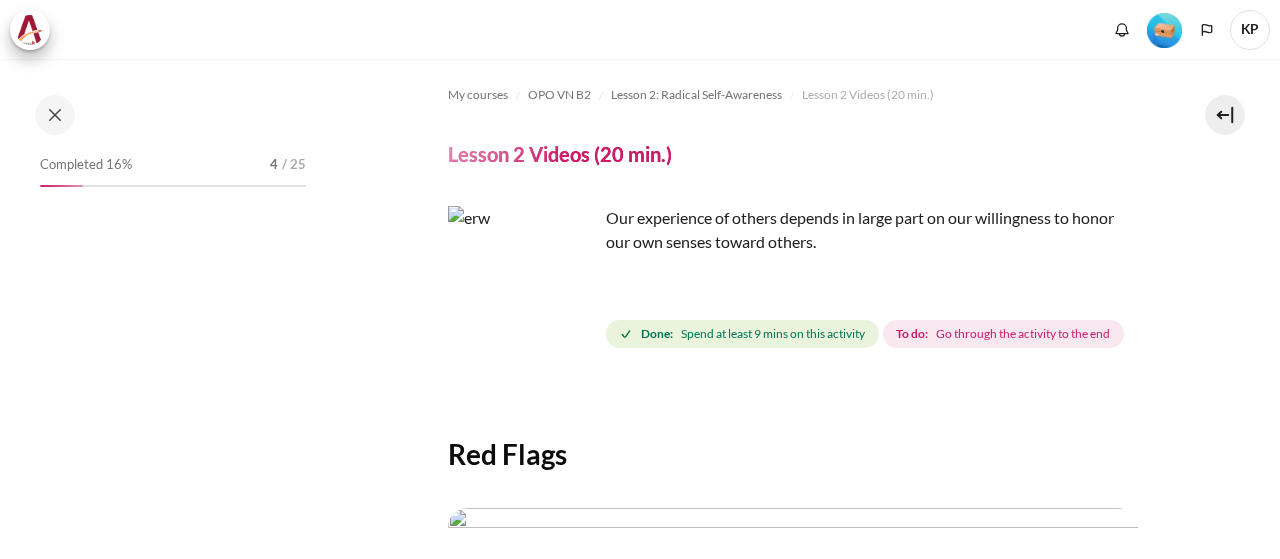 scroll, scrollTop: 0, scrollLeft: 0, axis: both 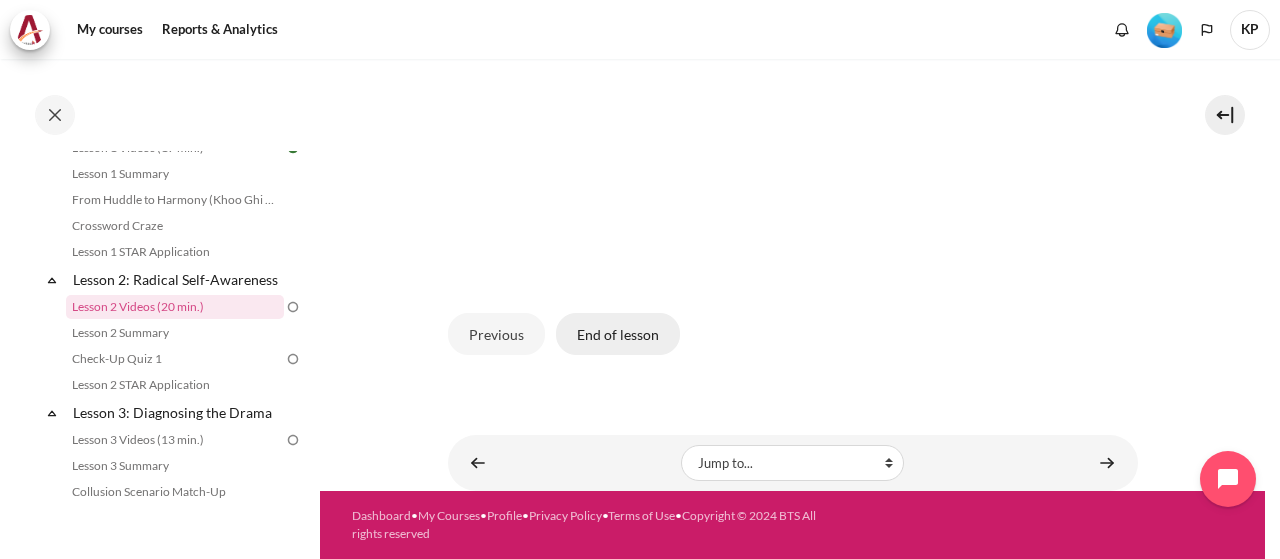 click on "End of lesson" at bounding box center (618, 334) 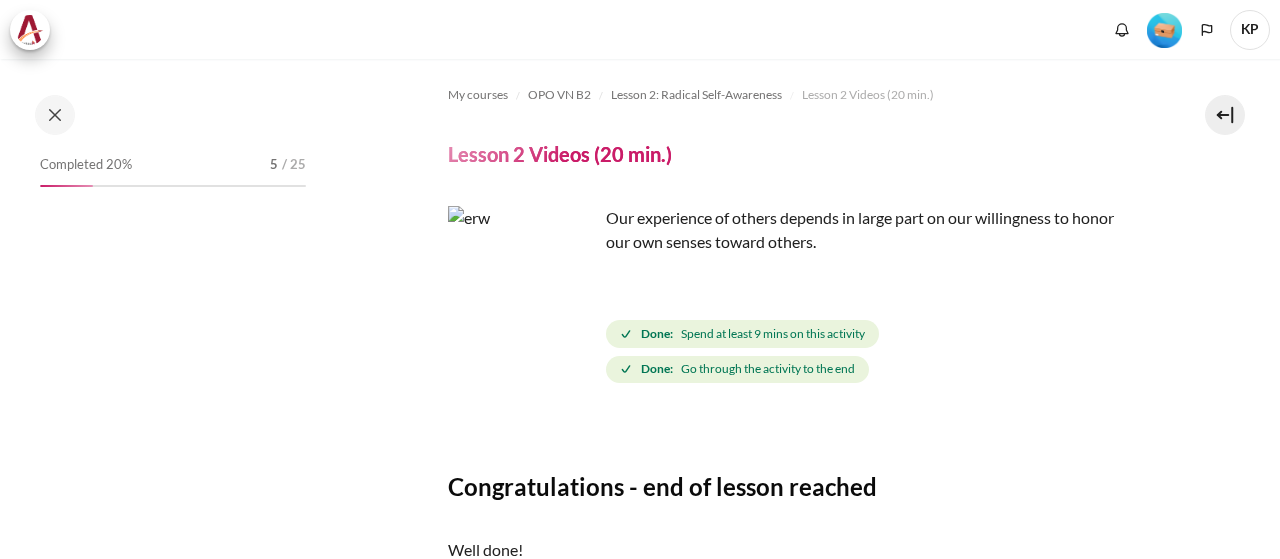 scroll, scrollTop: 0, scrollLeft: 0, axis: both 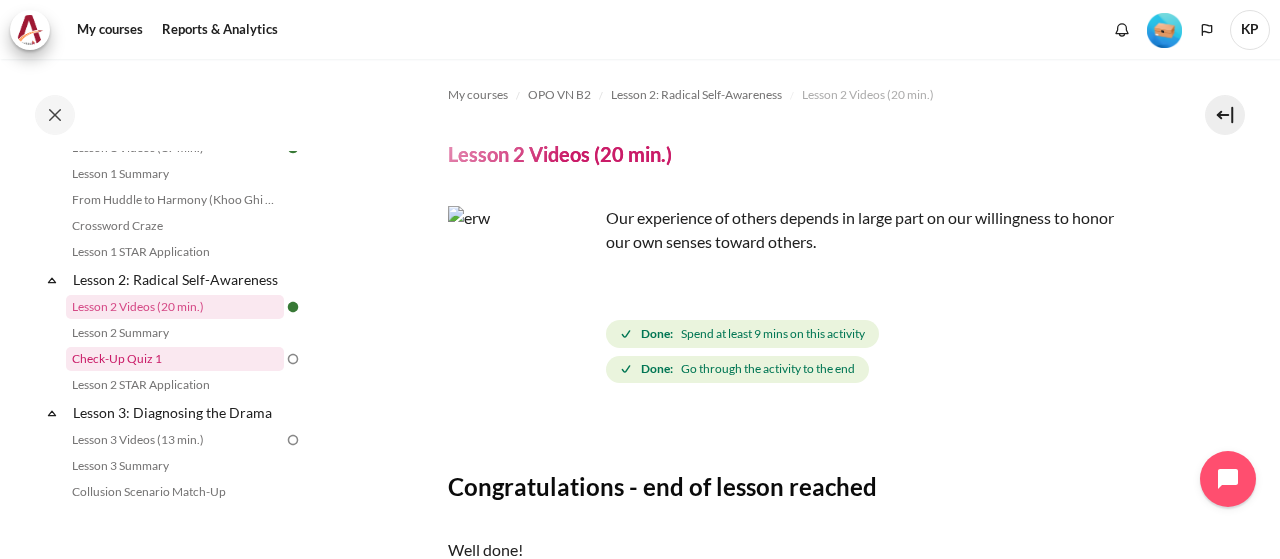 click on "Check-Up Quiz 1" at bounding box center (175, 359) 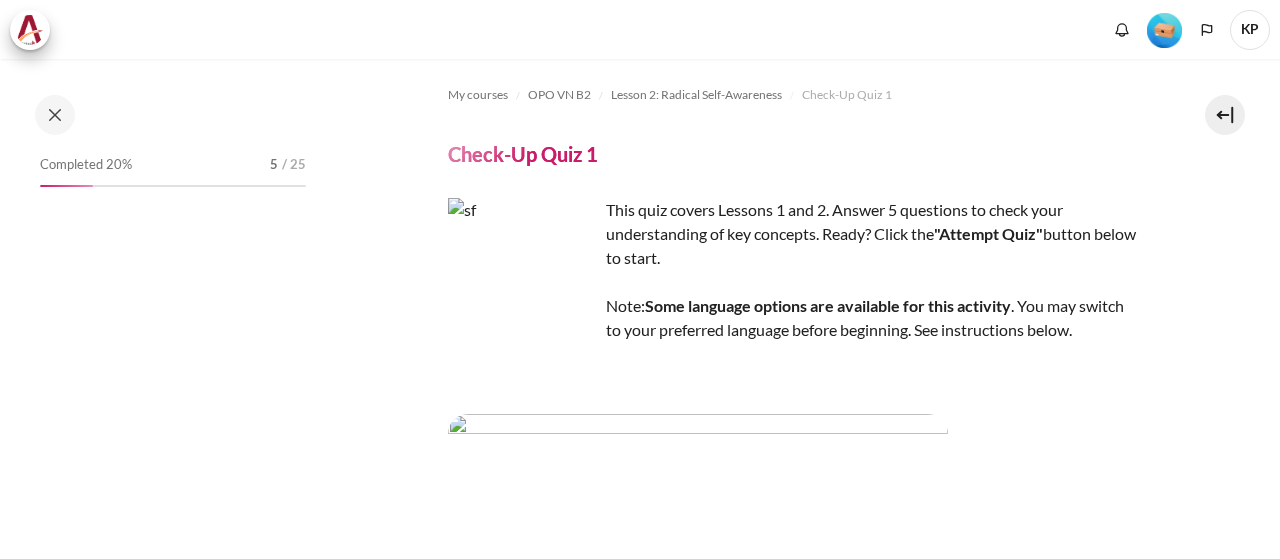 scroll, scrollTop: 0, scrollLeft: 0, axis: both 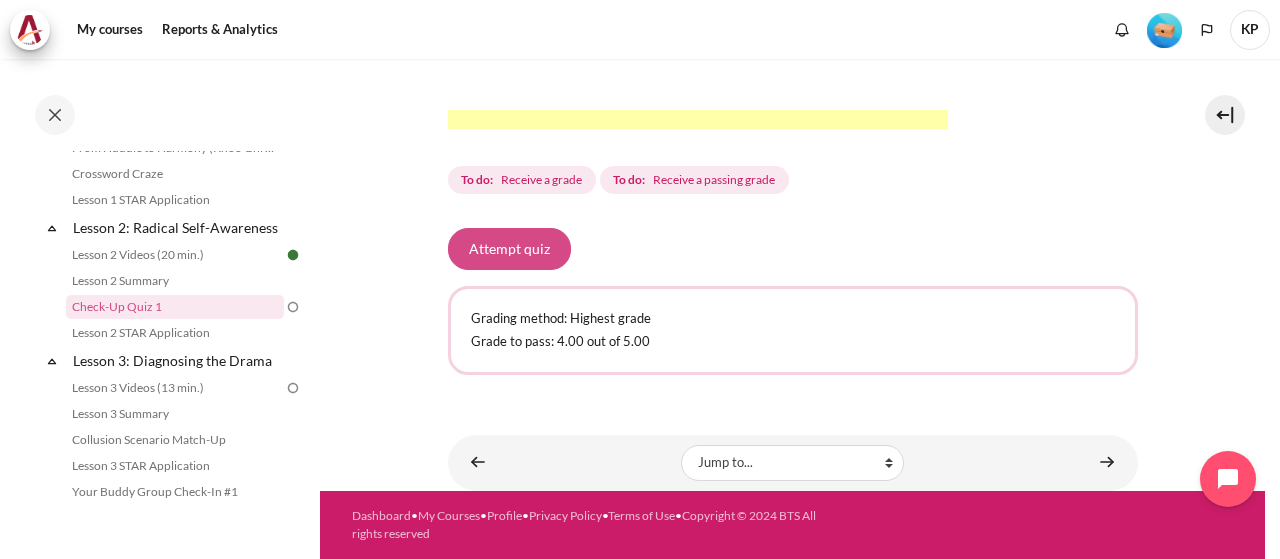 click on "Attempt quiz" at bounding box center [509, 249] 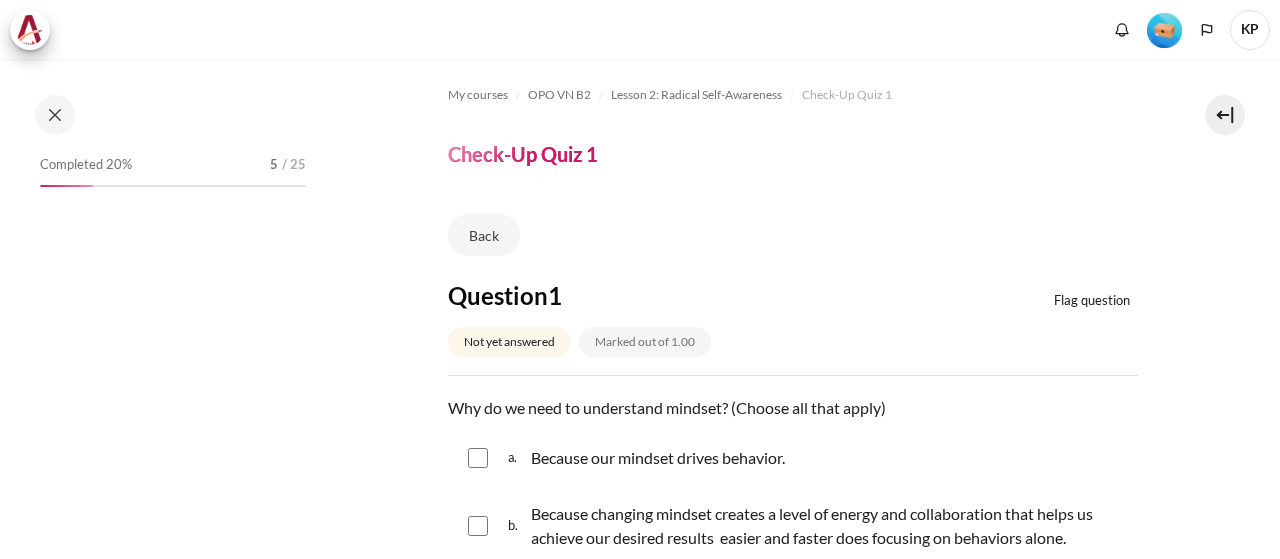 scroll, scrollTop: 0, scrollLeft: 0, axis: both 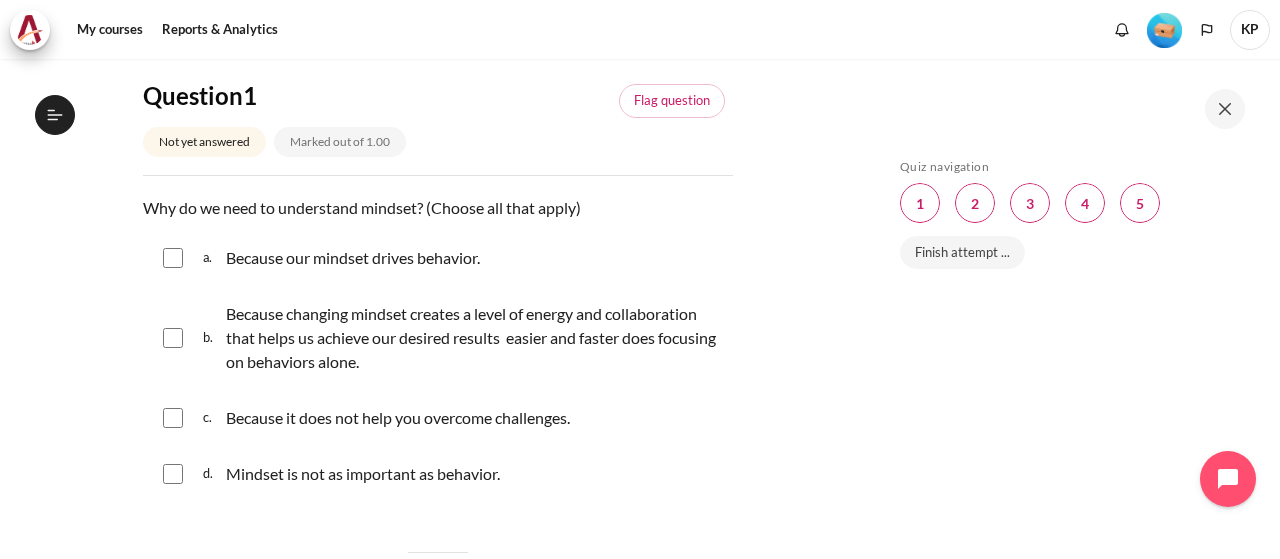 click at bounding box center [173, 258] 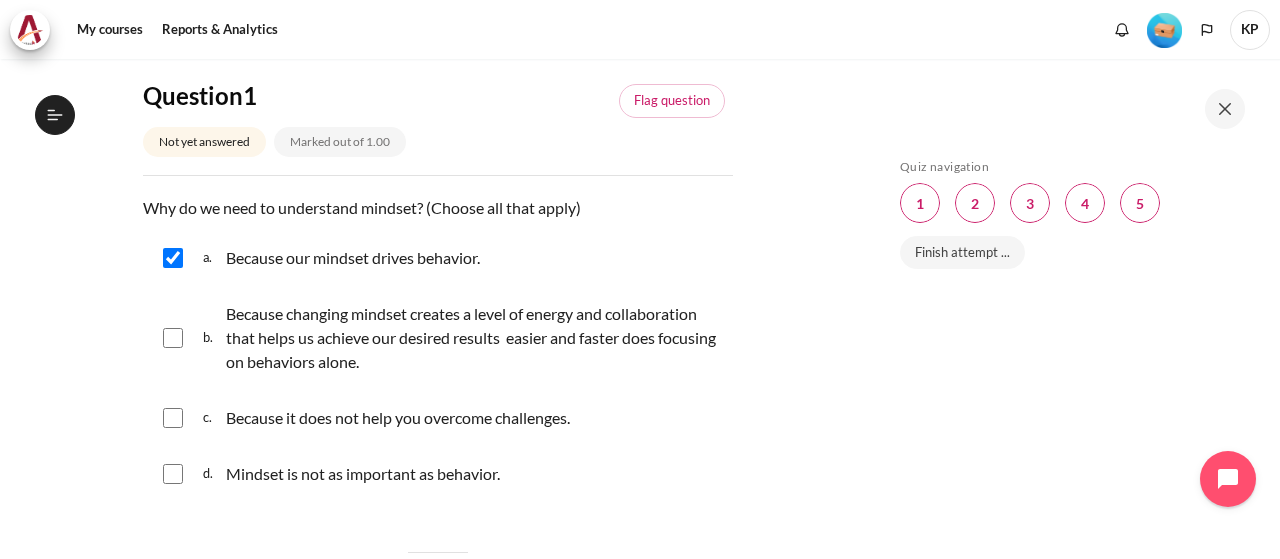 click at bounding box center (173, 338) 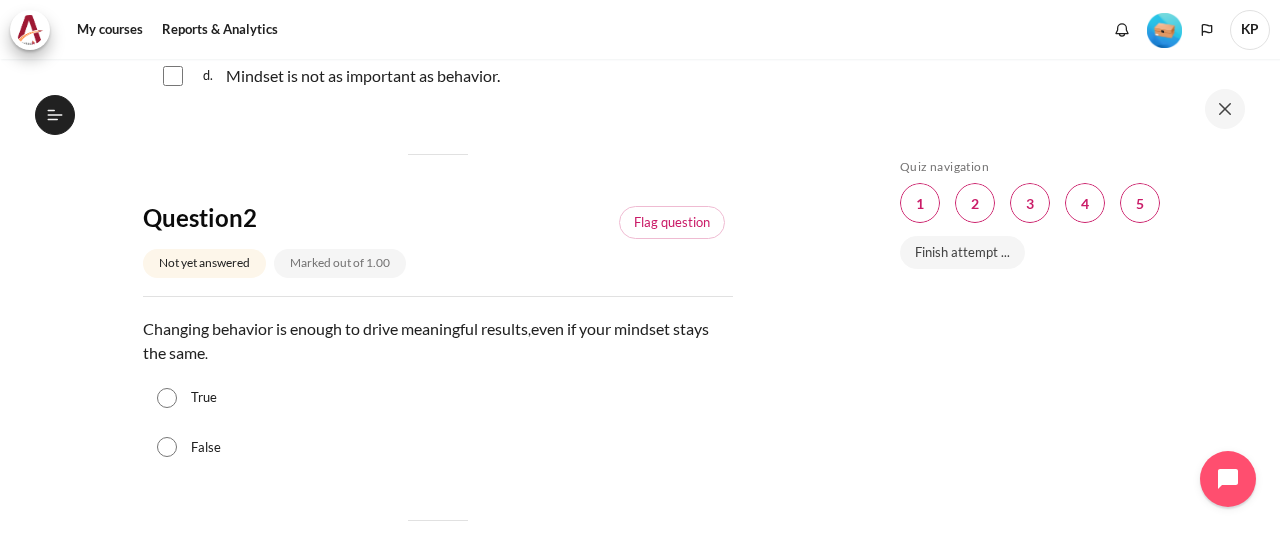 scroll, scrollTop: 600, scrollLeft: 0, axis: vertical 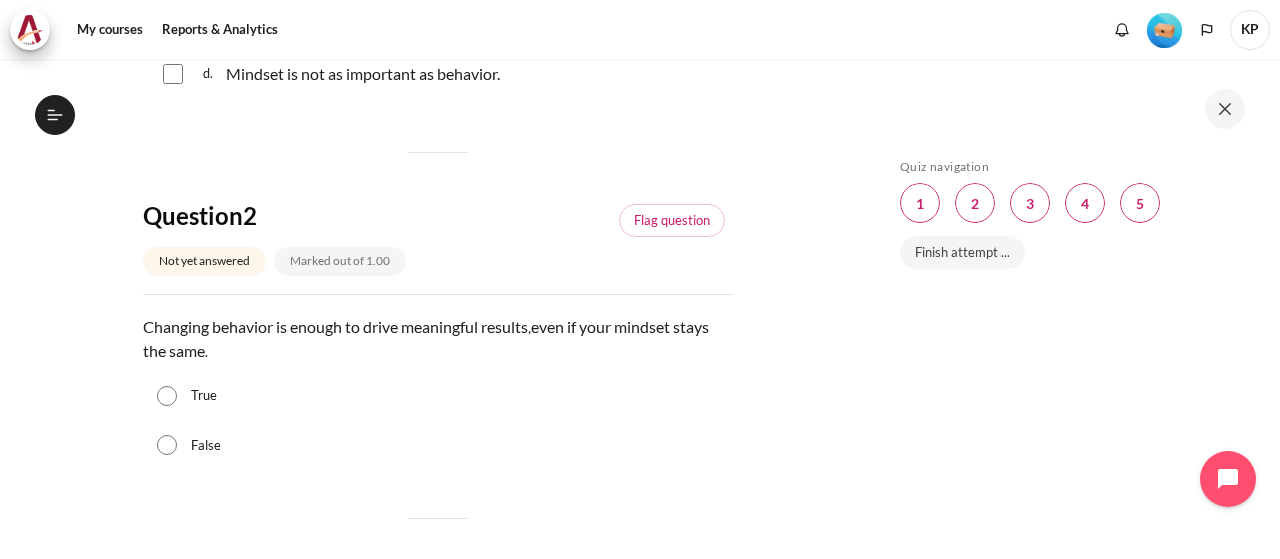 click on "True" at bounding box center [438, 396] 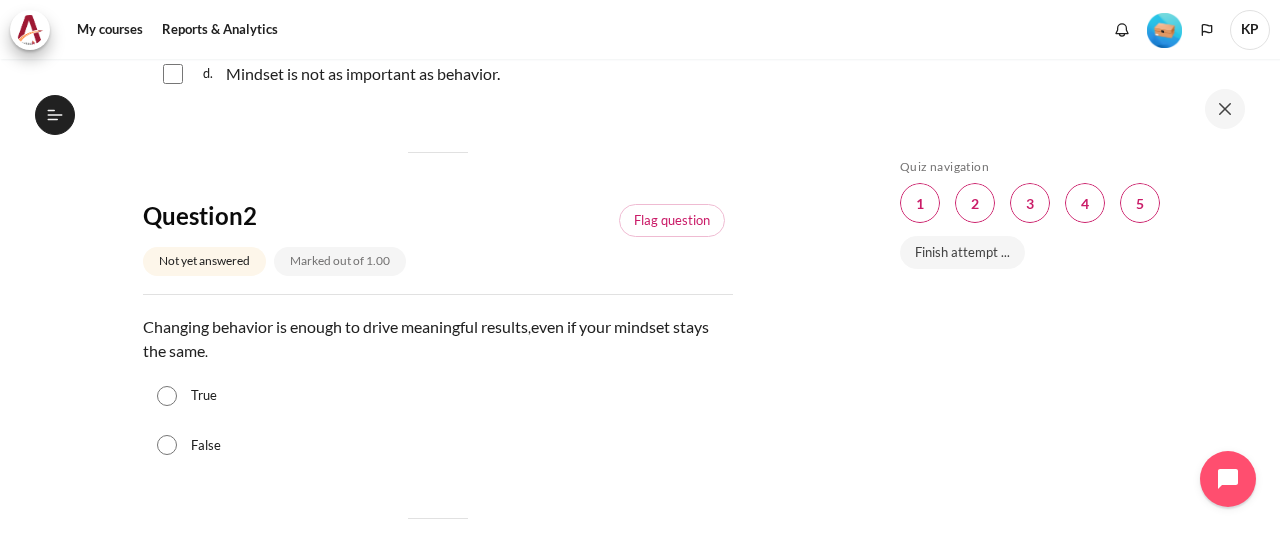 click on "True" at bounding box center [167, 396] 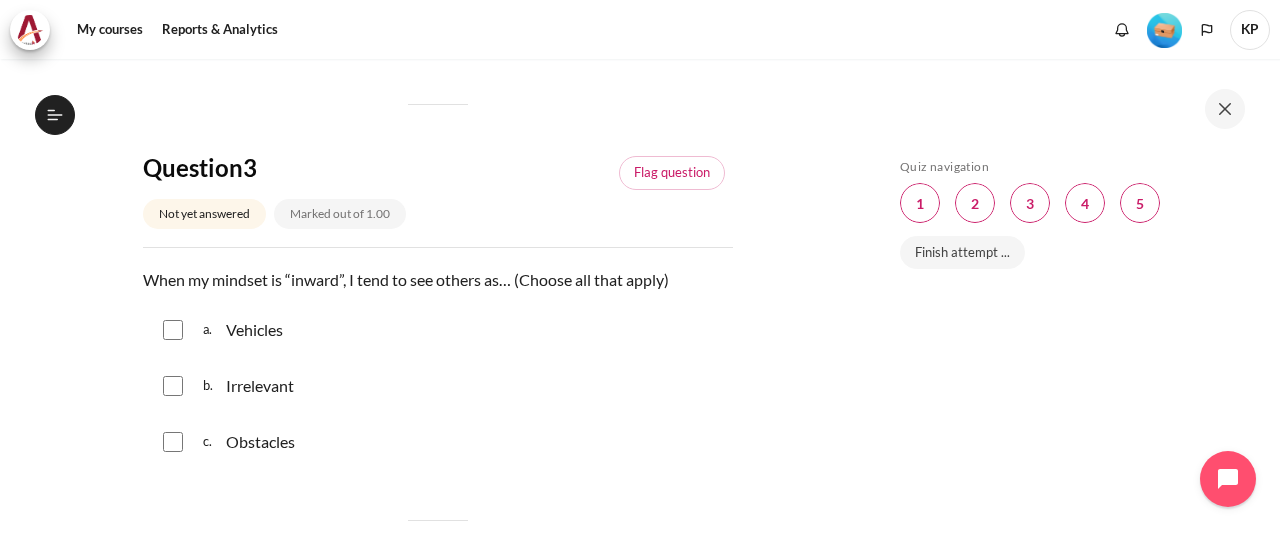 scroll, scrollTop: 1000, scrollLeft: 0, axis: vertical 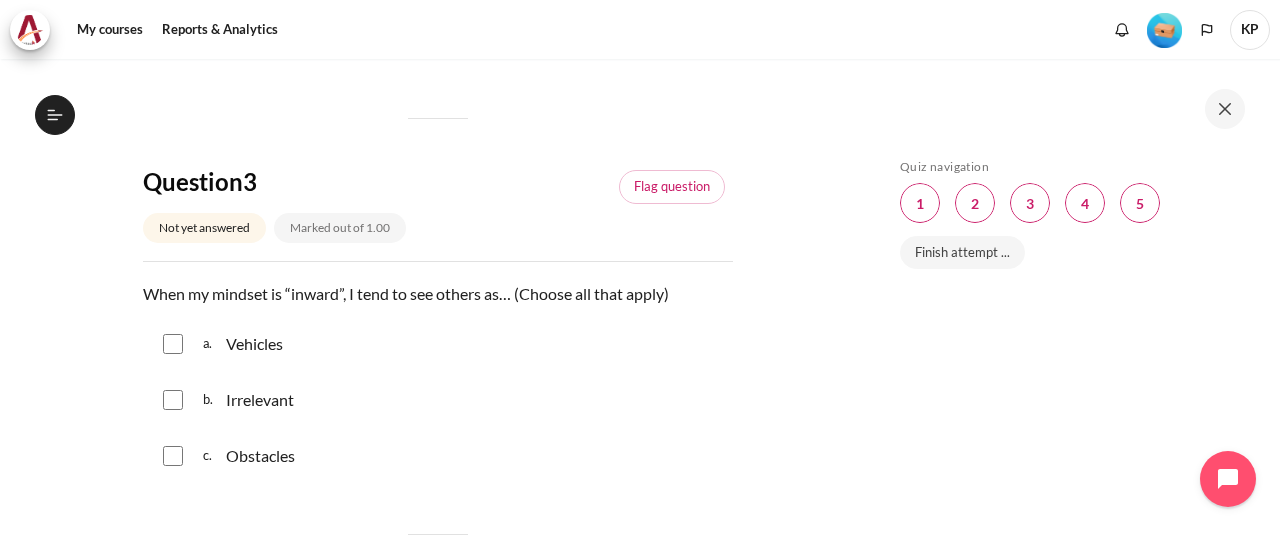 click on "Irrelevant" at bounding box center (260, 400) 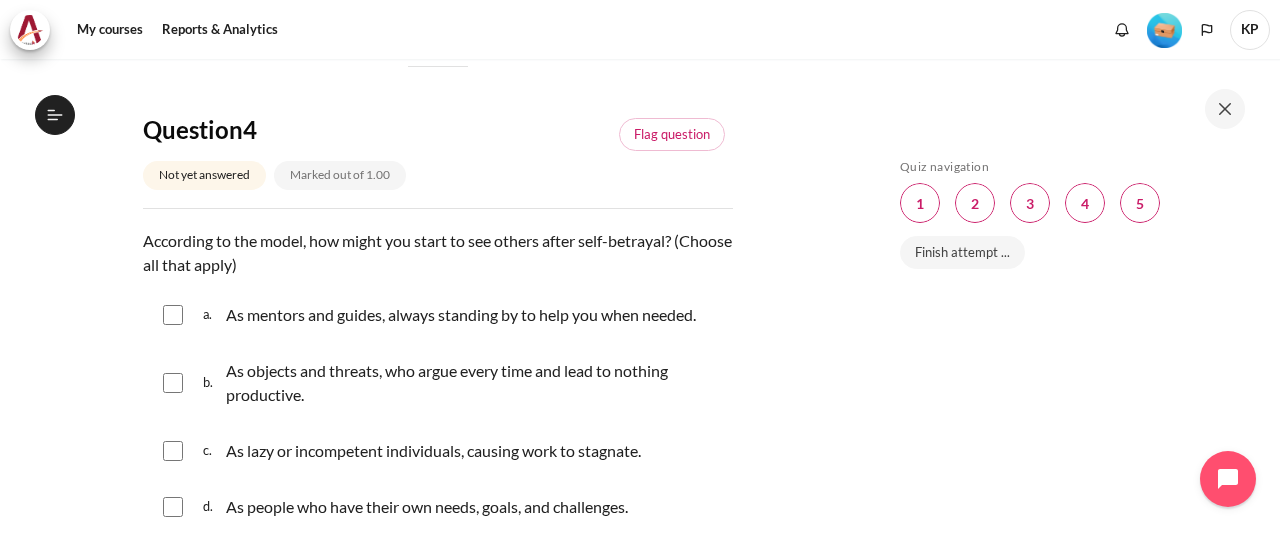 scroll, scrollTop: 1500, scrollLeft: 0, axis: vertical 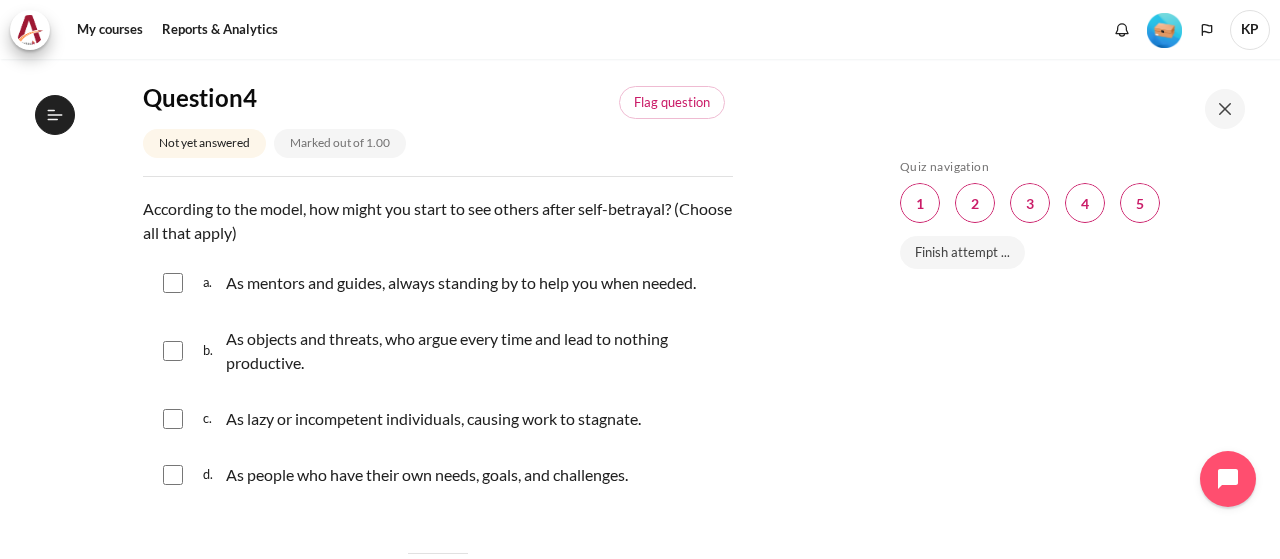 click on "As objects and threats, who argue every time and lead to nothing productive." at bounding box center [474, 351] 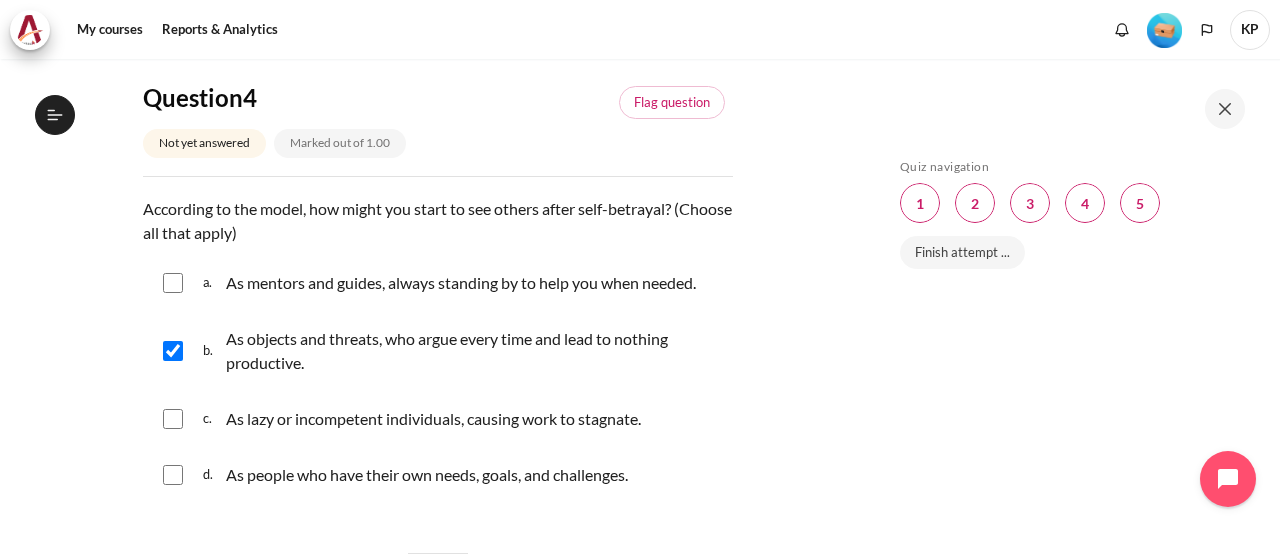 click on "As mentors and guides, always standing by to help you when needed." at bounding box center [462, 283] 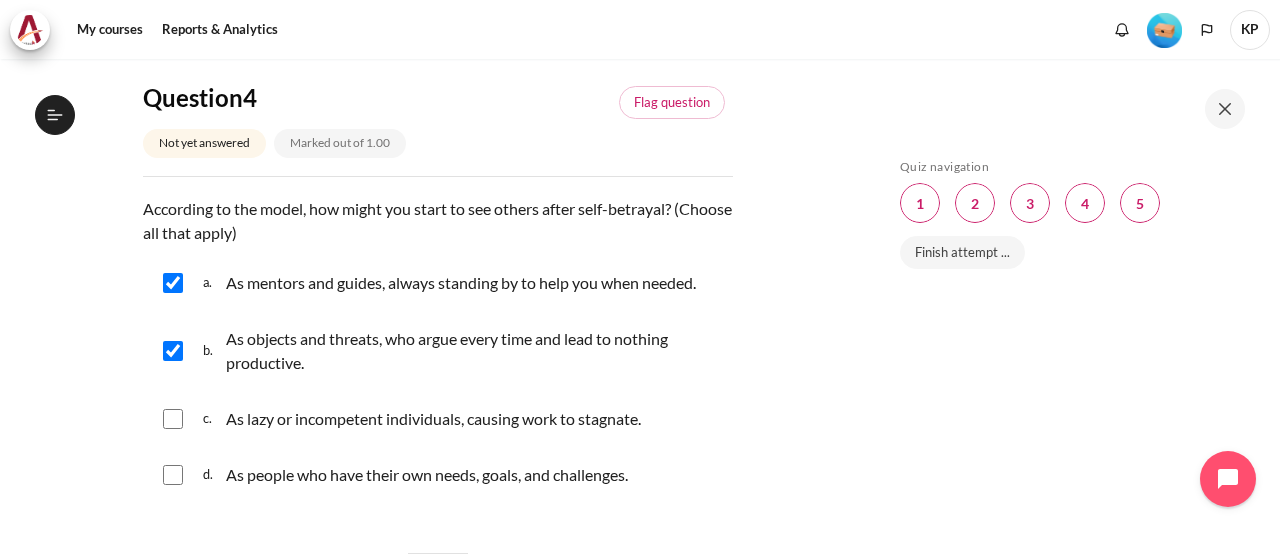 scroll, scrollTop: 1600, scrollLeft: 0, axis: vertical 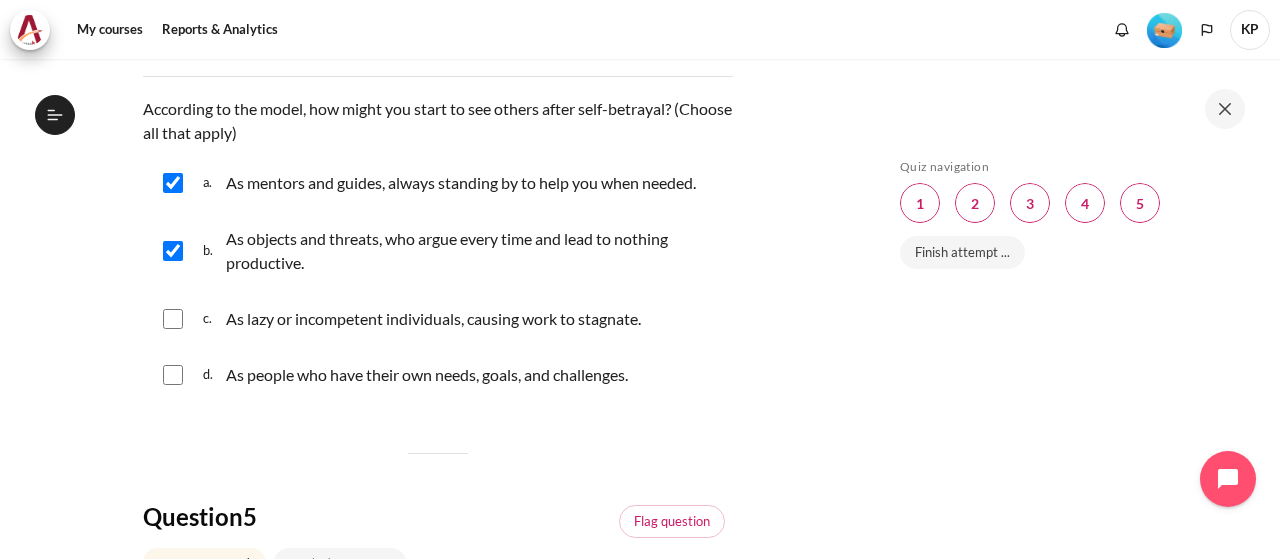 click on "As people who have their own needs, goals, and challenges." at bounding box center (427, 375) 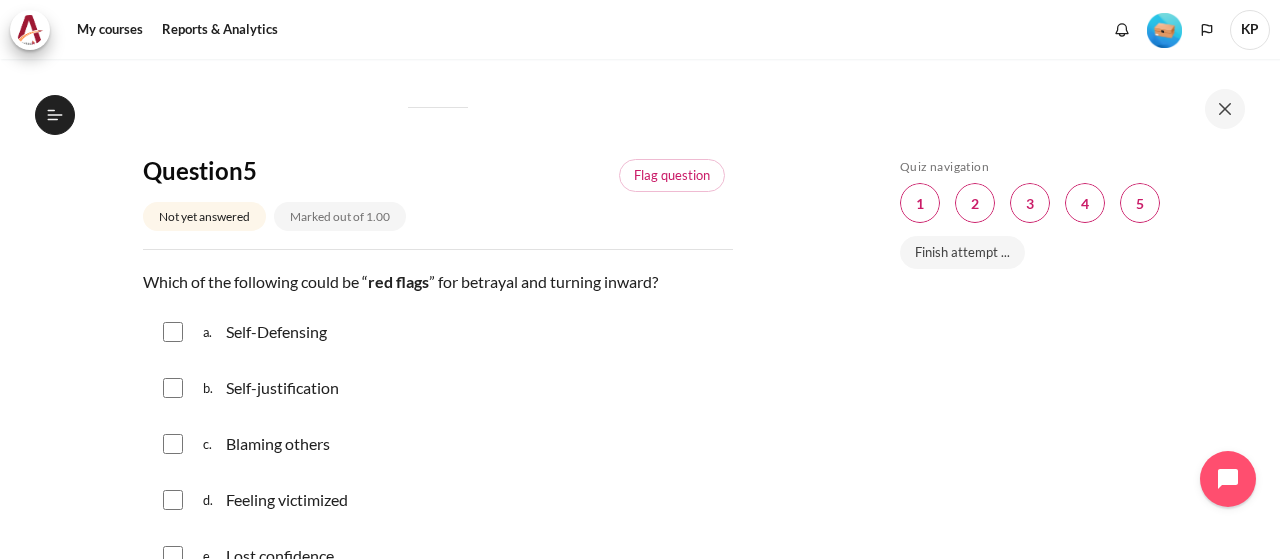 scroll, scrollTop: 2000, scrollLeft: 0, axis: vertical 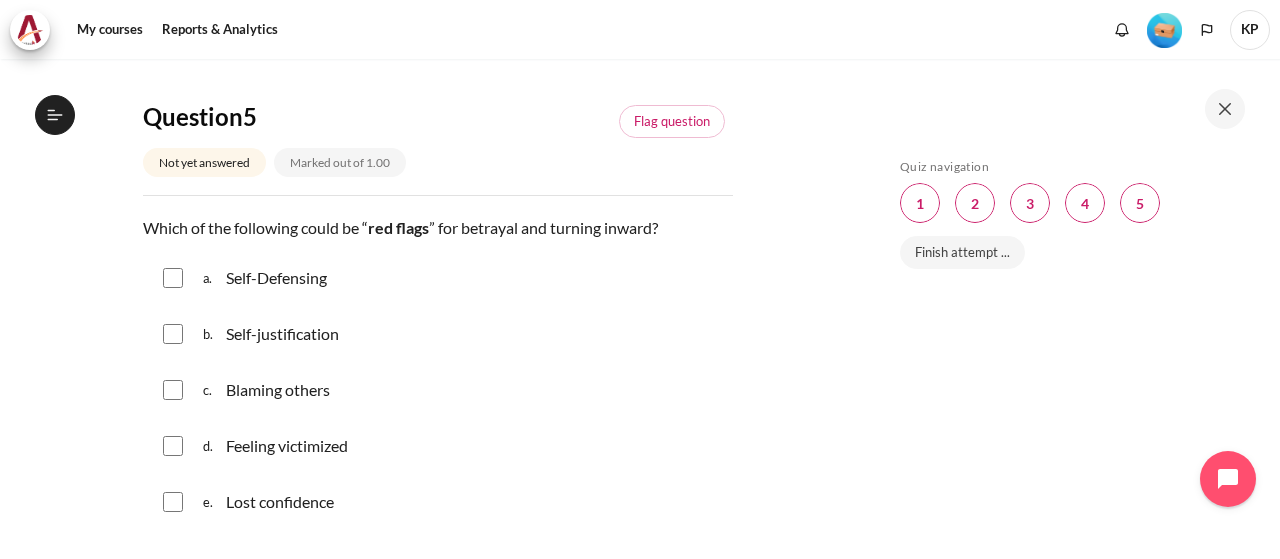 click on "Blaming others" at bounding box center [278, 390] 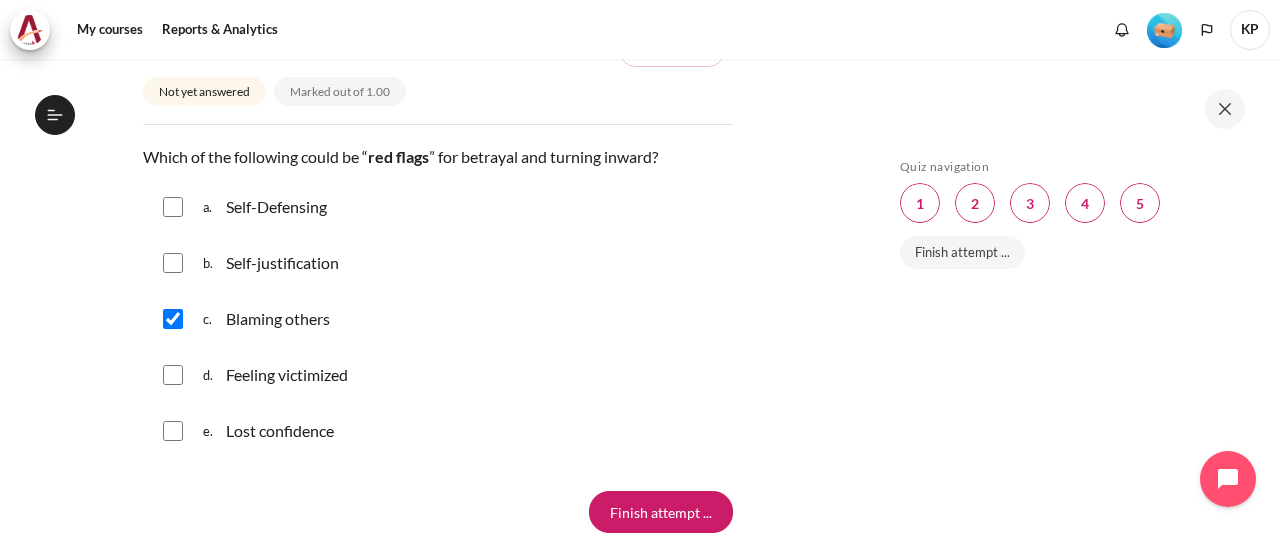scroll, scrollTop: 2100, scrollLeft: 0, axis: vertical 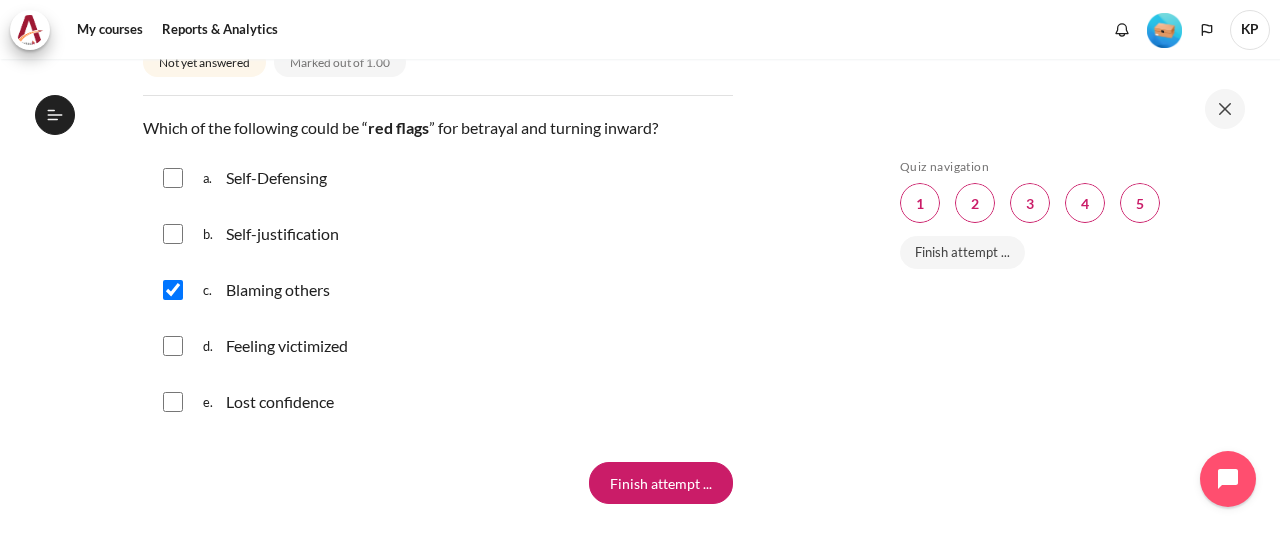 click on "Feeling victimized" at bounding box center [287, 346] 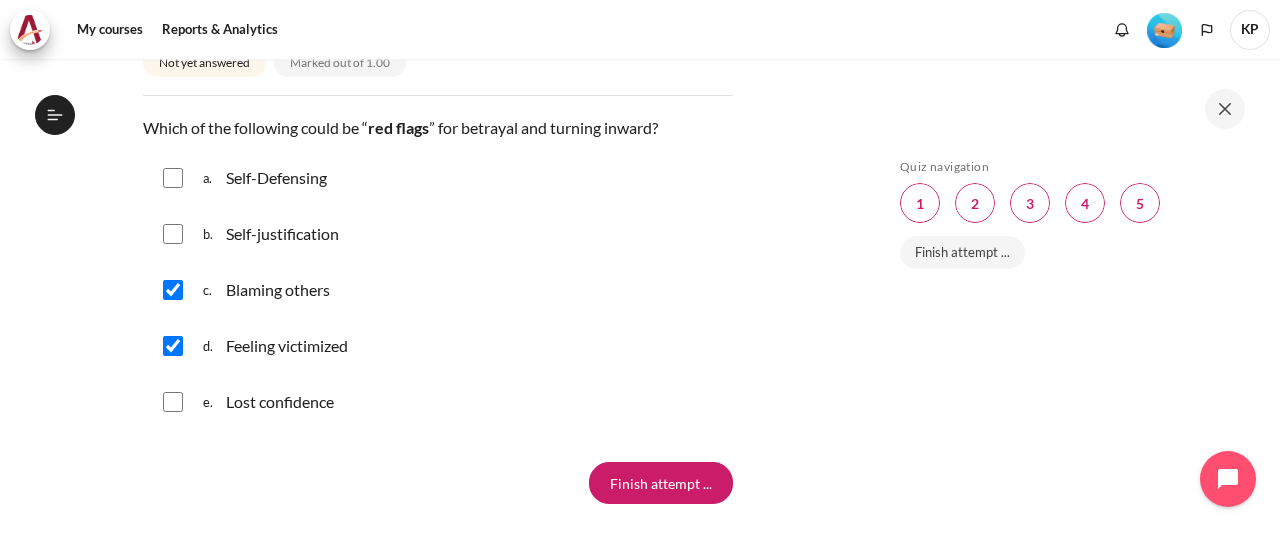 click on "Self-Defensing" at bounding box center [276, 178] 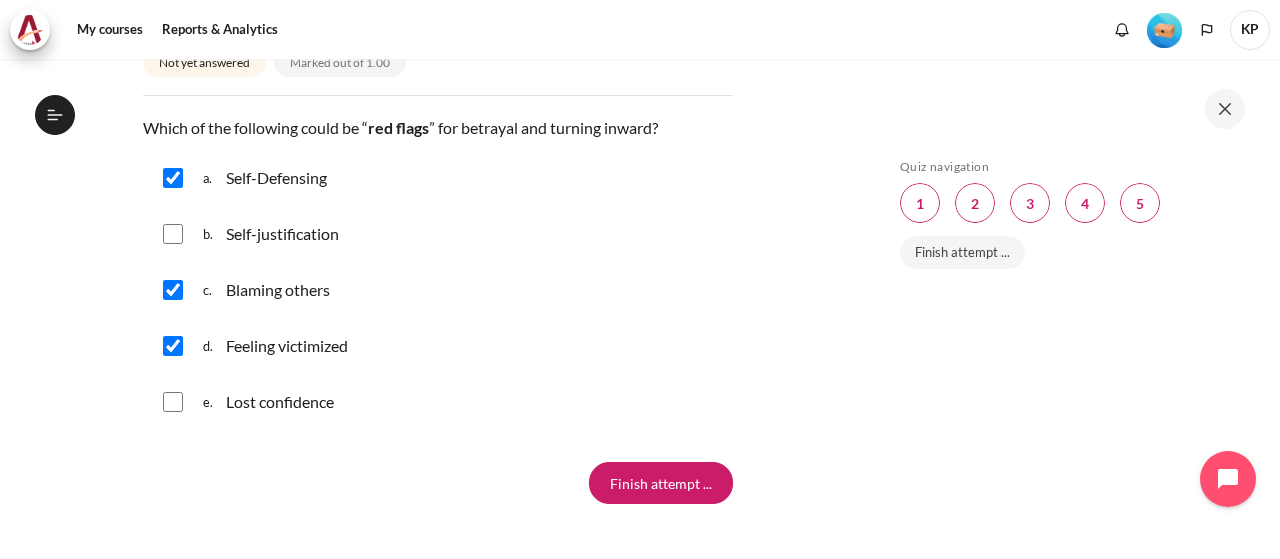 click on "Lost confidence" at bounding box center (280, 402) 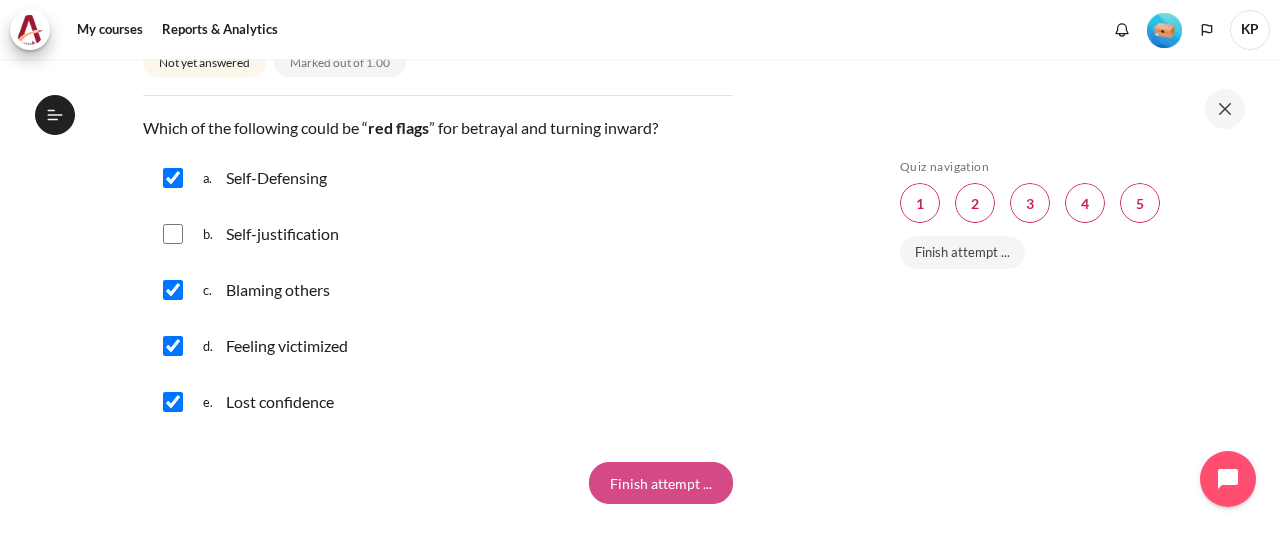 click on "Finish attempt ..." at bounding box center [661, 483] 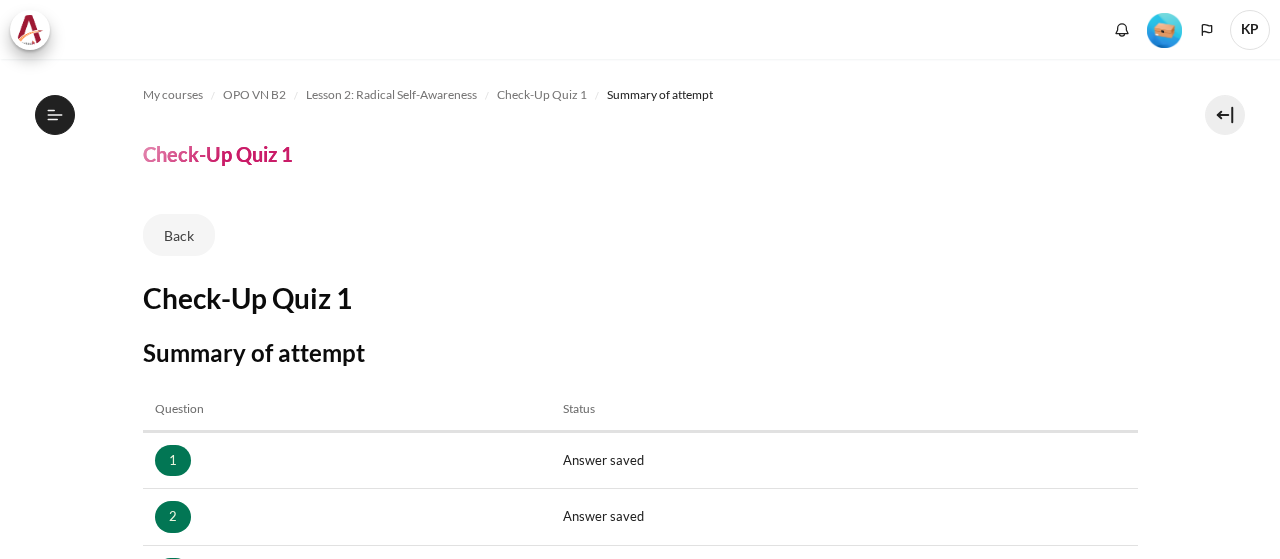 scroll, scrollTop: 0, scrollLeft: 0, axis: both 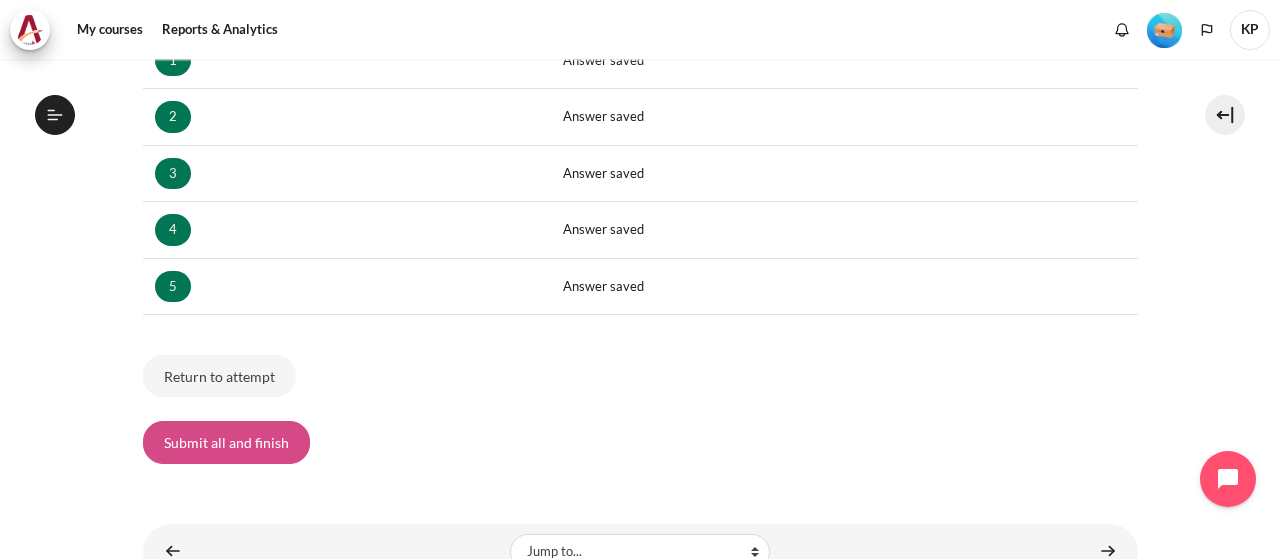 click on "Submit all and finish" at bounding box center (226, 442) 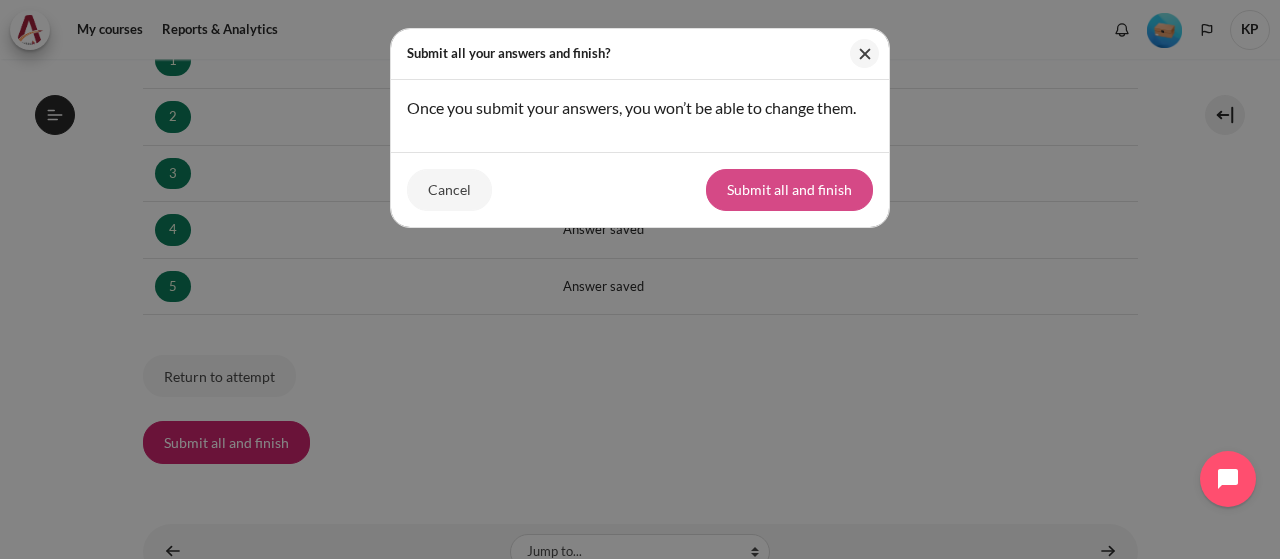 click on "Submit all and finish" at bounding box center [789, 190] 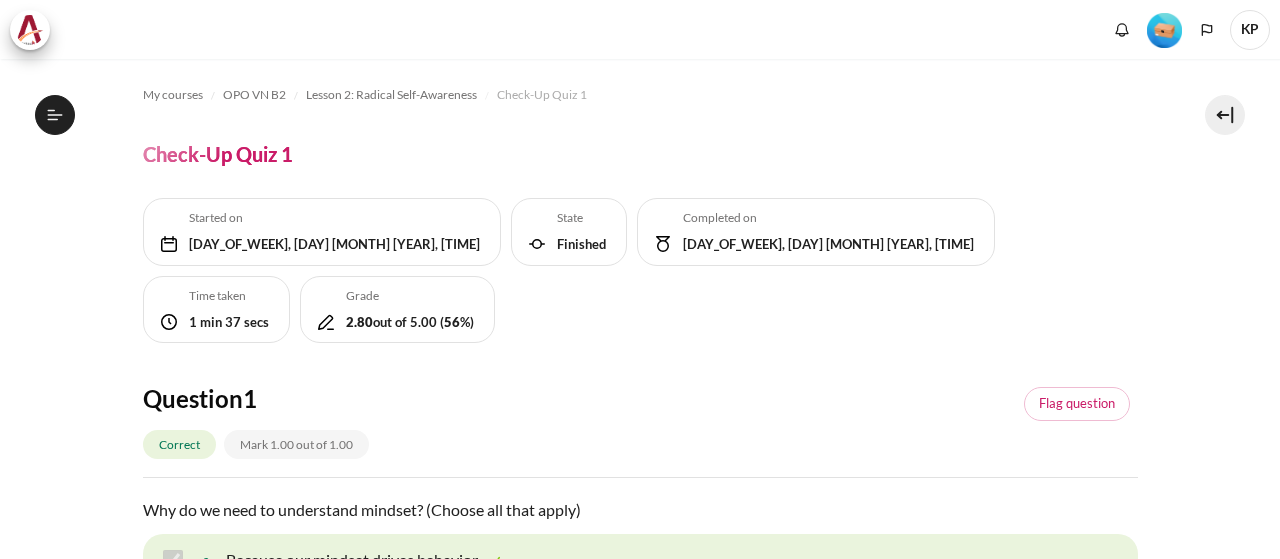 scroll, scrollTop: 0, scrollLeft: 0, axis: both 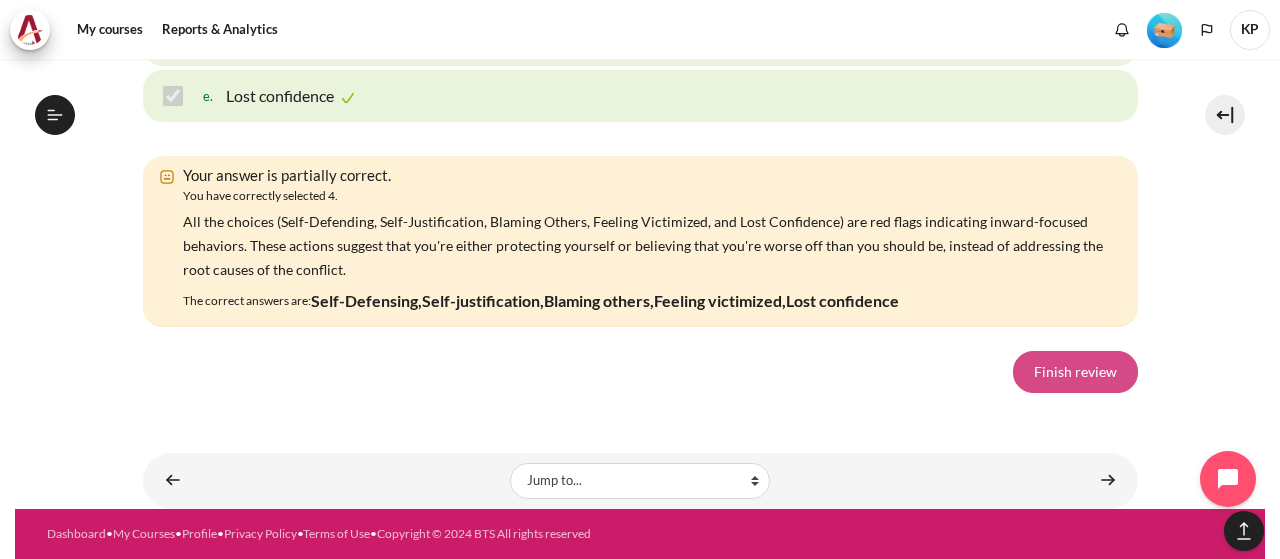 click on "Finish review" at bounding box center (1075, 372) 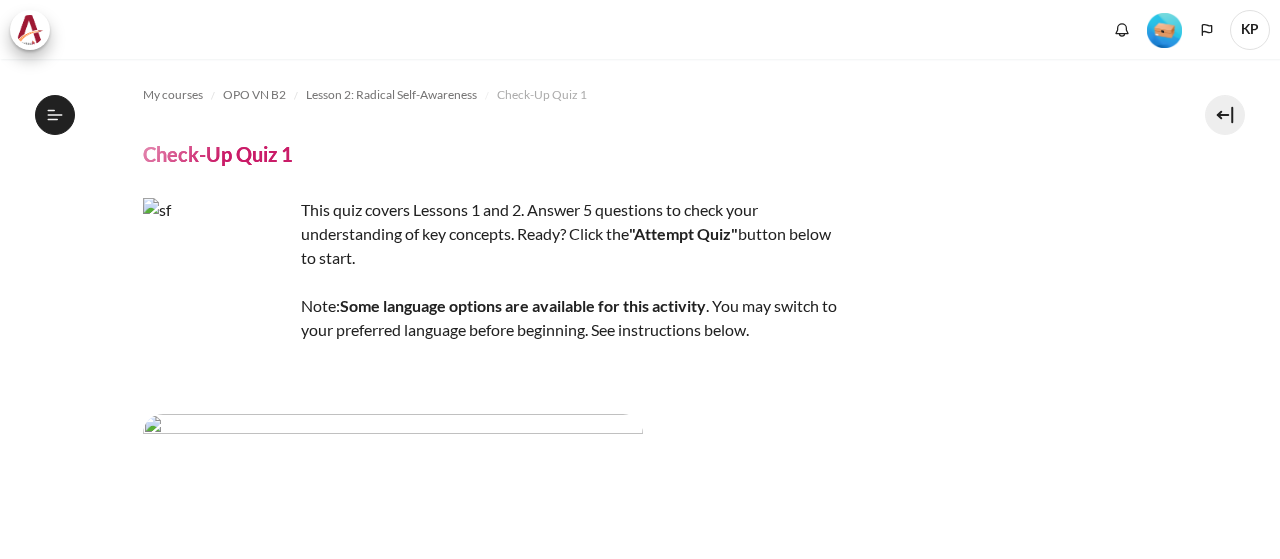 scroll, scrollTop: 0, scrollLeft: 0, axis: both 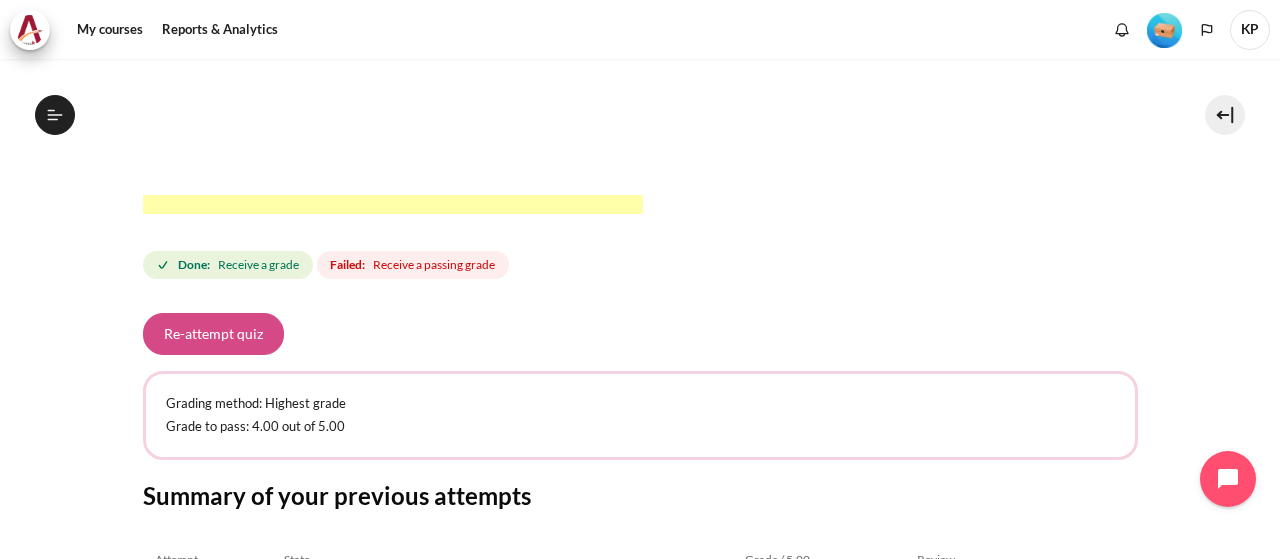 click on "Re-attempt quiz" at bounding box center [213, 334] 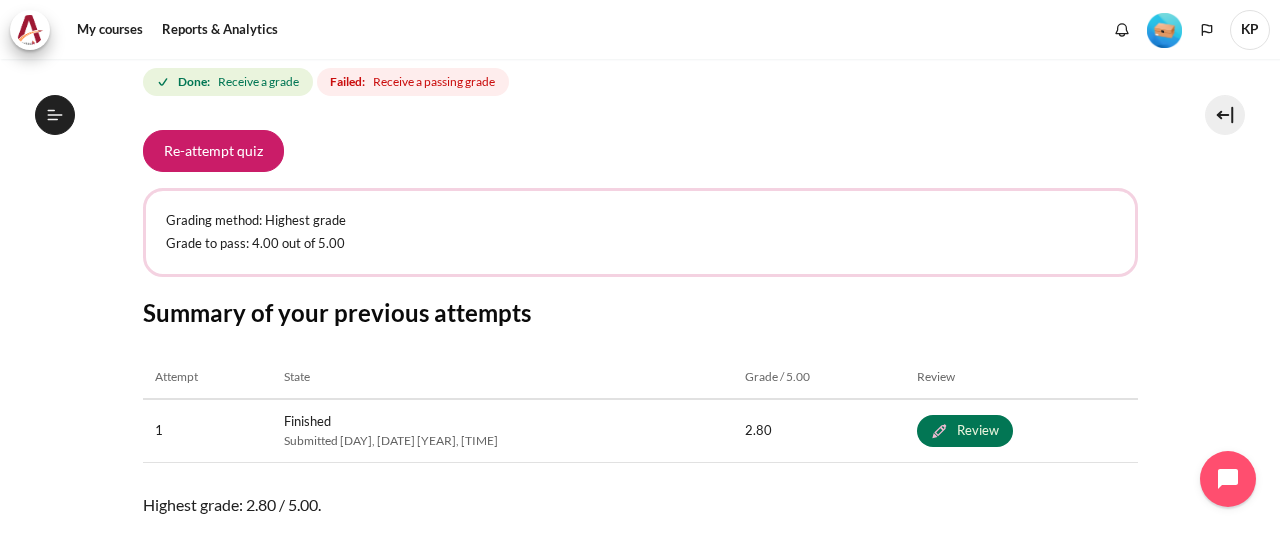 scroll, scrollTop: 704, scrollLeft: 0, axis: vertical 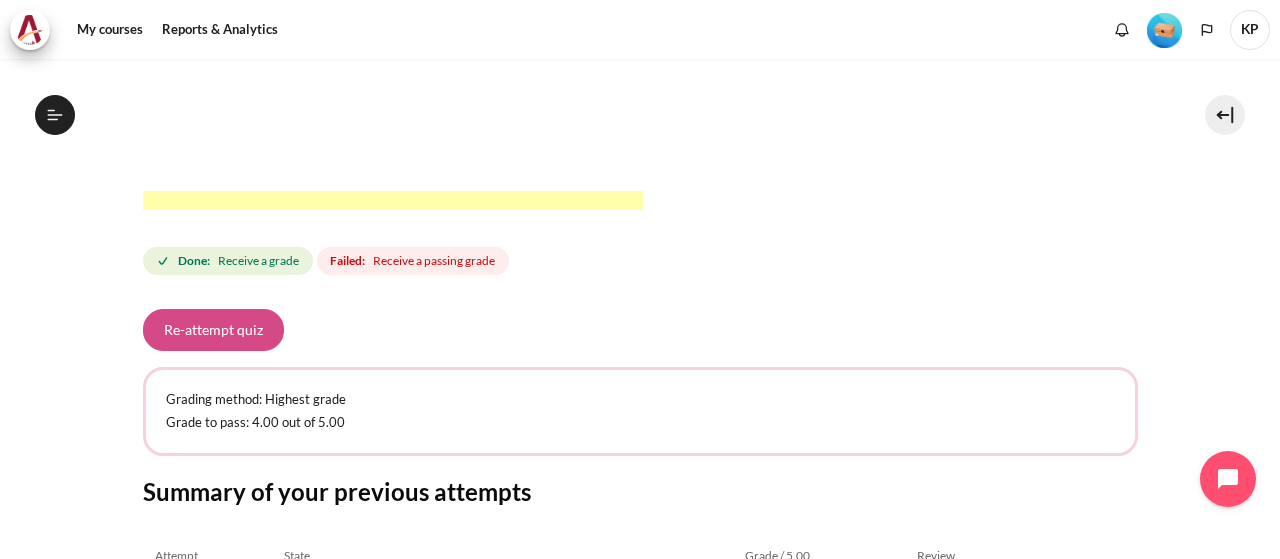 click on "Re-attempt quiz" at bounding box center [213, 330] 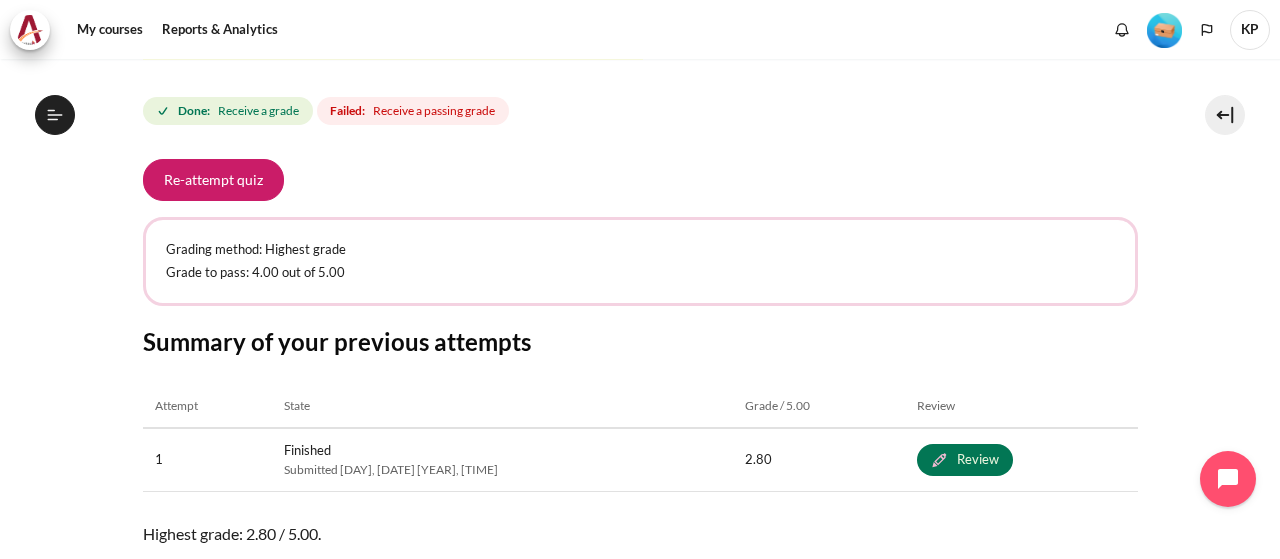 scroll, scrollTop: 900, scrollLeft: 0, axis: vertical 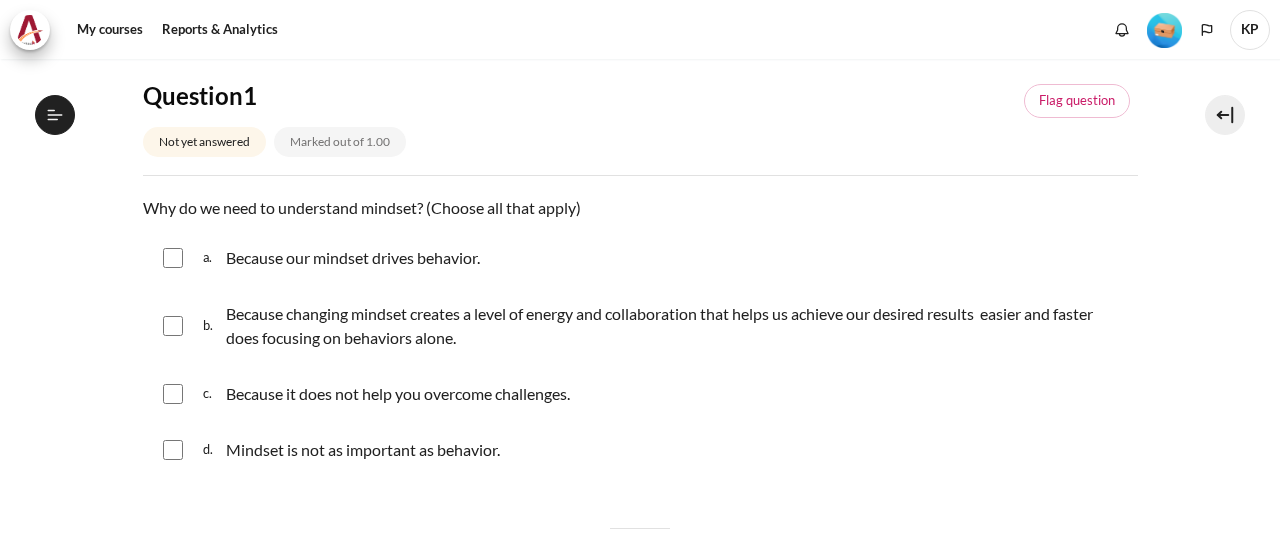 click on "Because changing mindset creates a level of energy and collaboration that helps us achieve our desired results  easier and faster does focusing on behaviors alone." at bounding box center (677, 326) 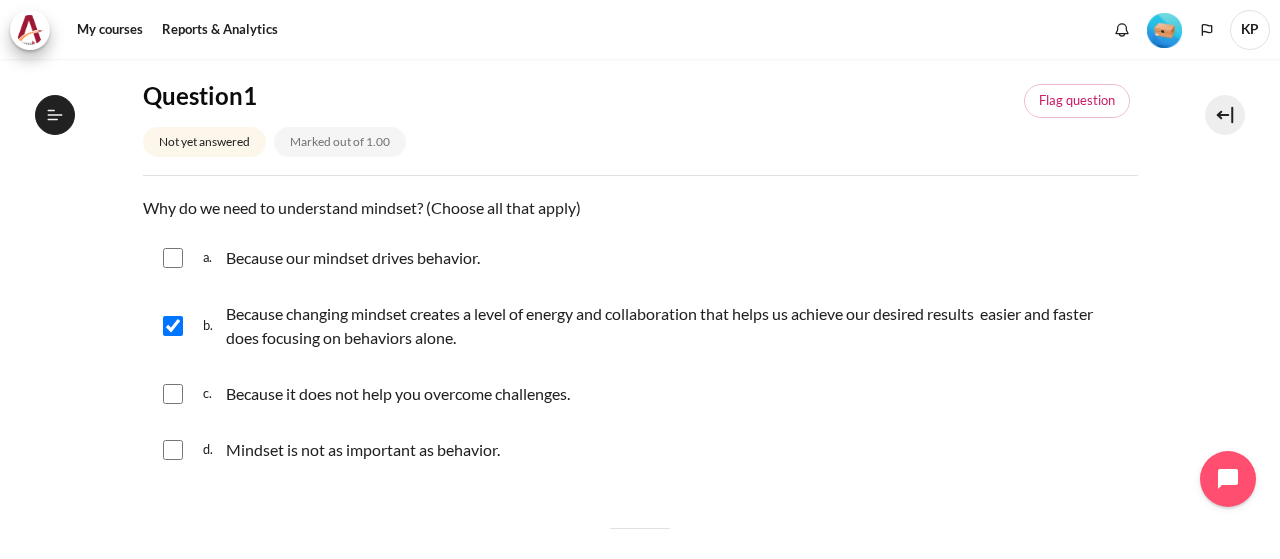 click on "Because our mindset drives behavior." at bounding box center [353, 258] 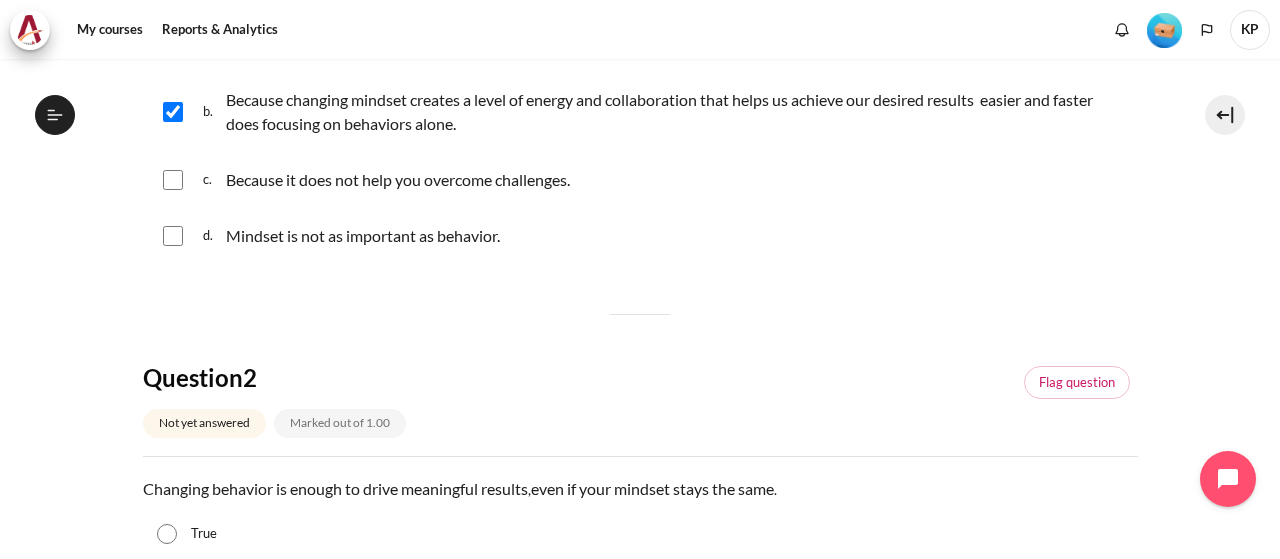 scroll, scrollTop: 500, scrollLeft: 0, axis: vertical 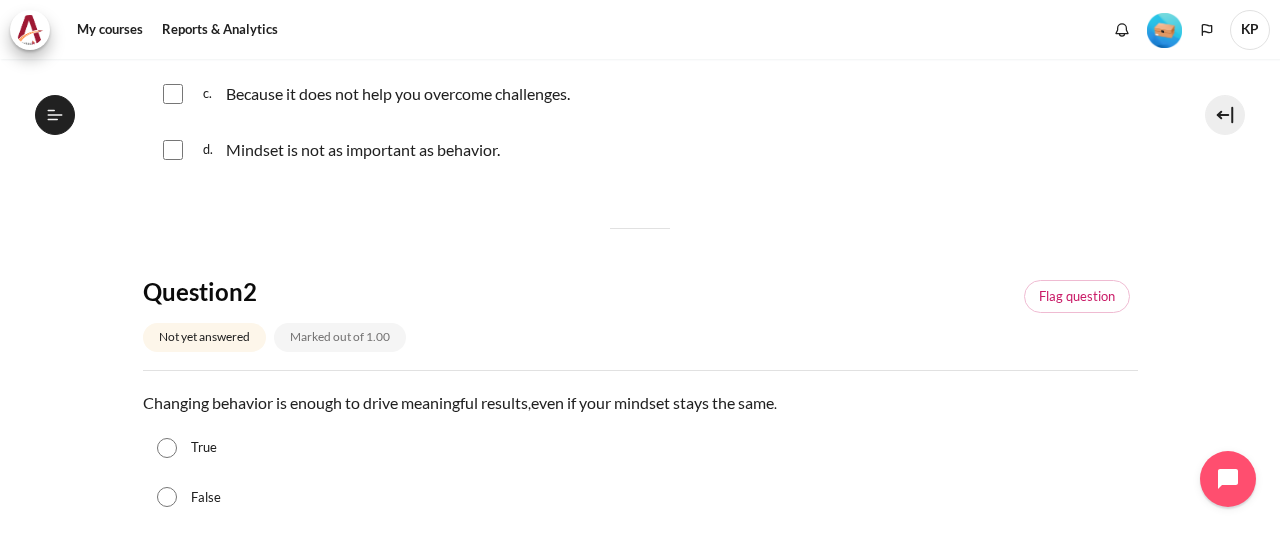 click on "False" at bounding box center [167, 497] 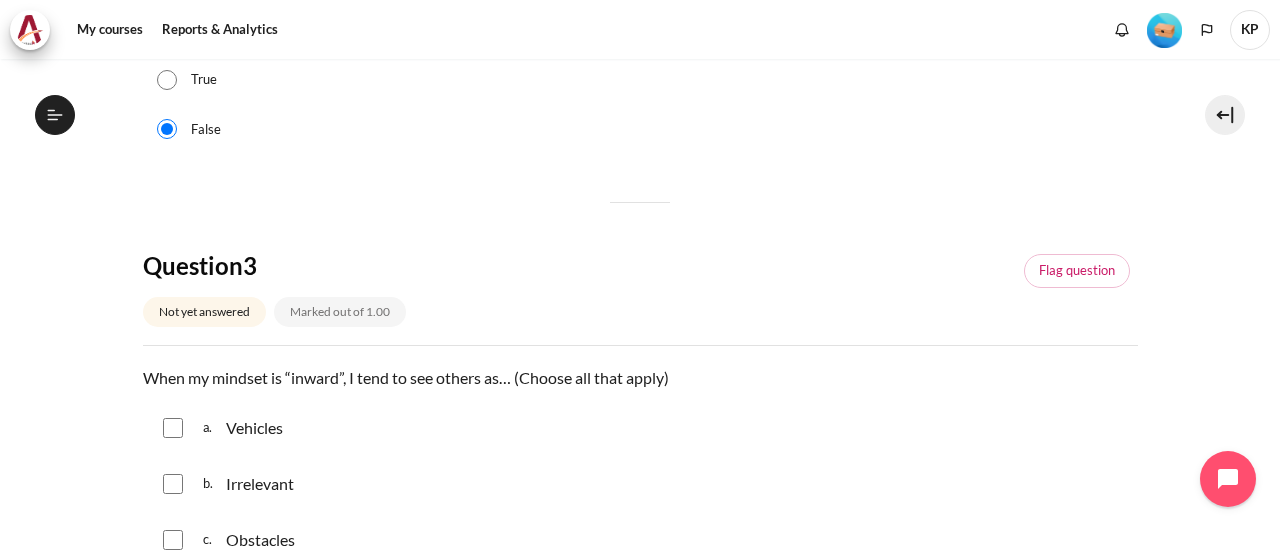 scroll, scrollTop: 900, scrollLeft: 0, axis: vertical 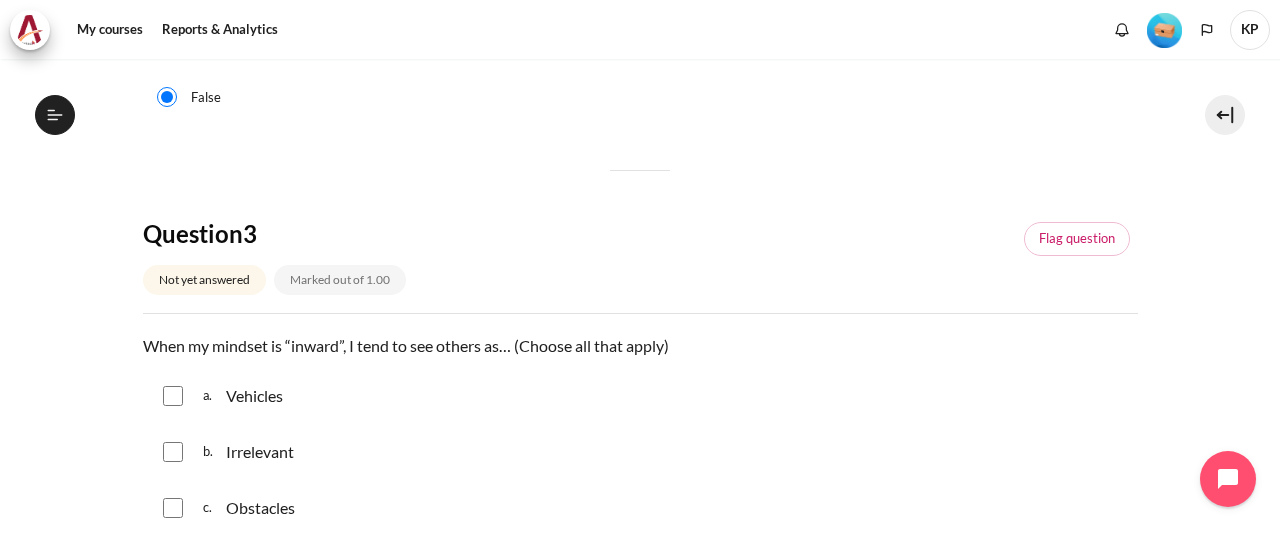 click on "Irrelevant" at bounding box center [260, 452] 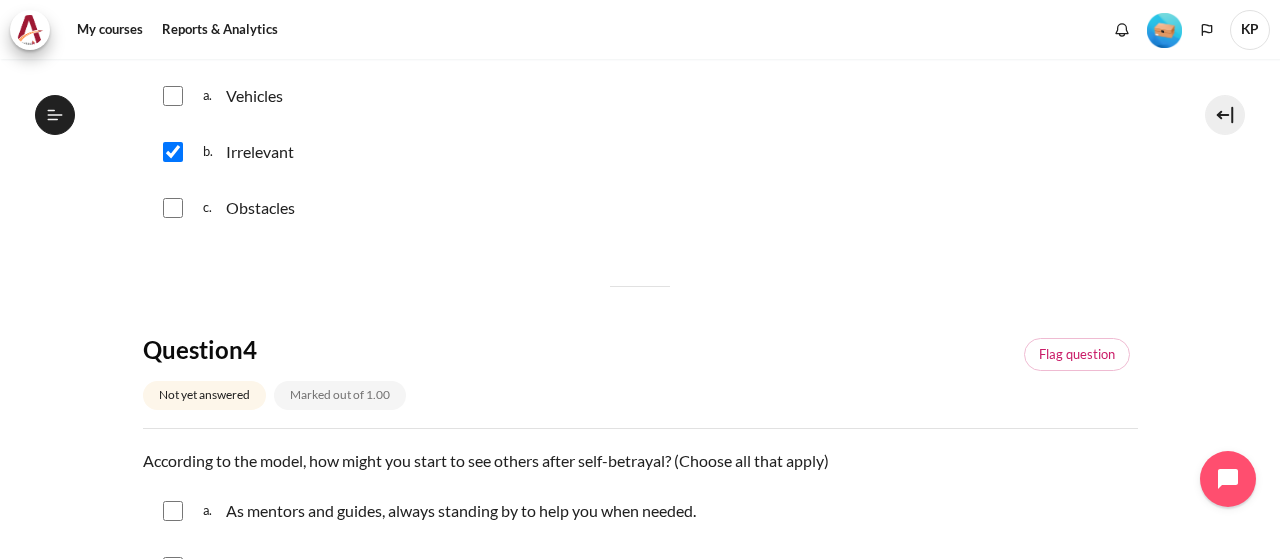 scroll, scrollTop: 1400, scrollLeft: 0, axis: vertical 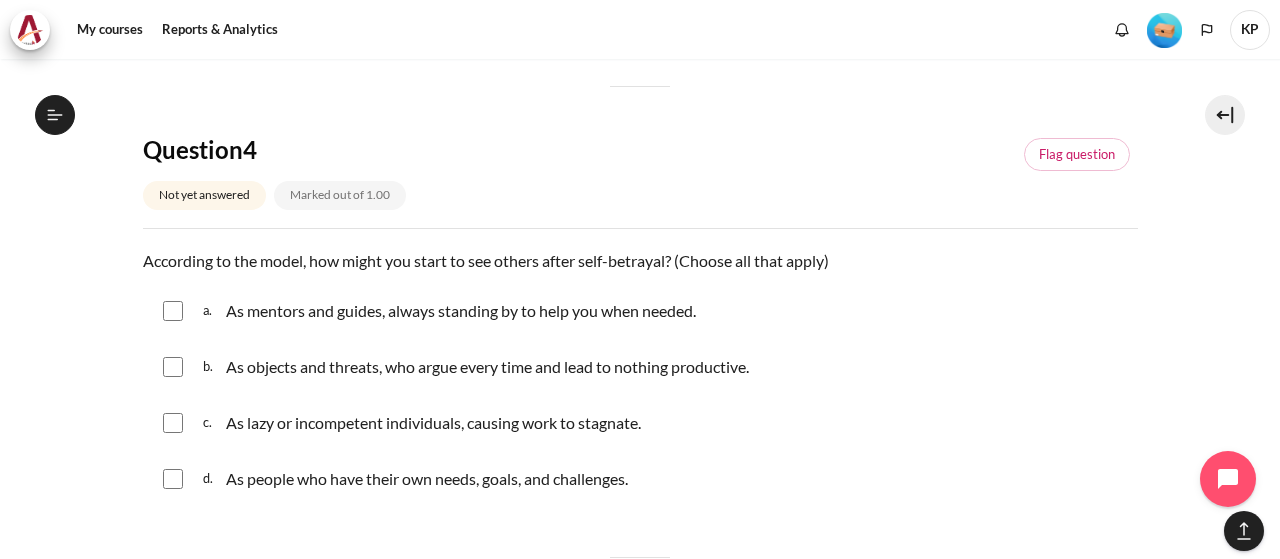 click on "As mentors and guides, always standing by to help you when needed." at bounding box center (462, 311) 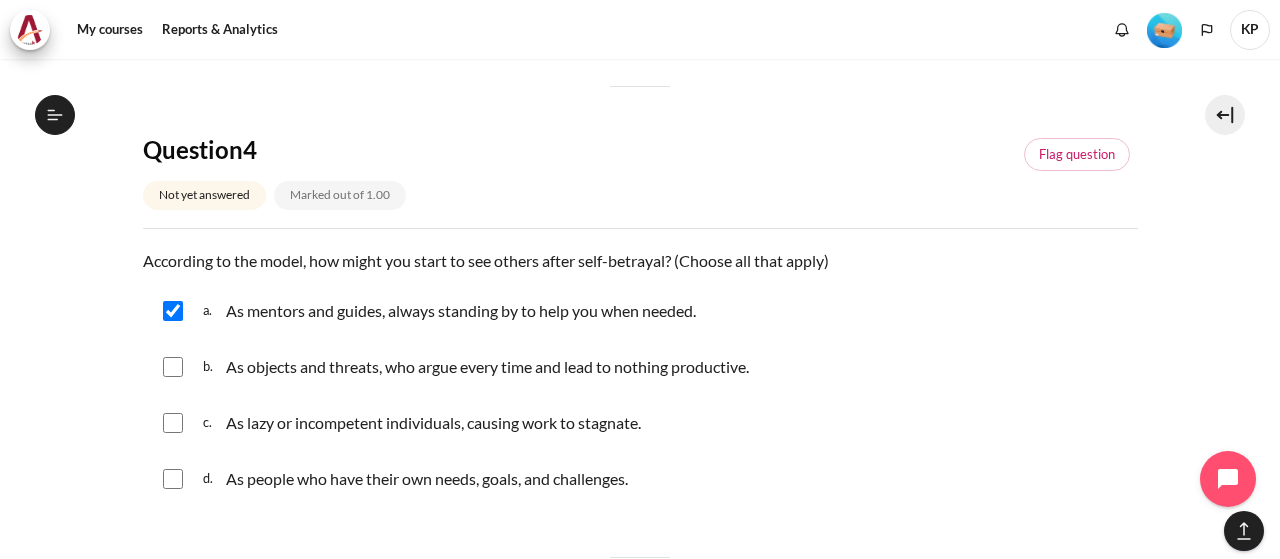 click on "As objects and threats, who argue every time and lead to nothing productive." at bounding box center (487, 367) 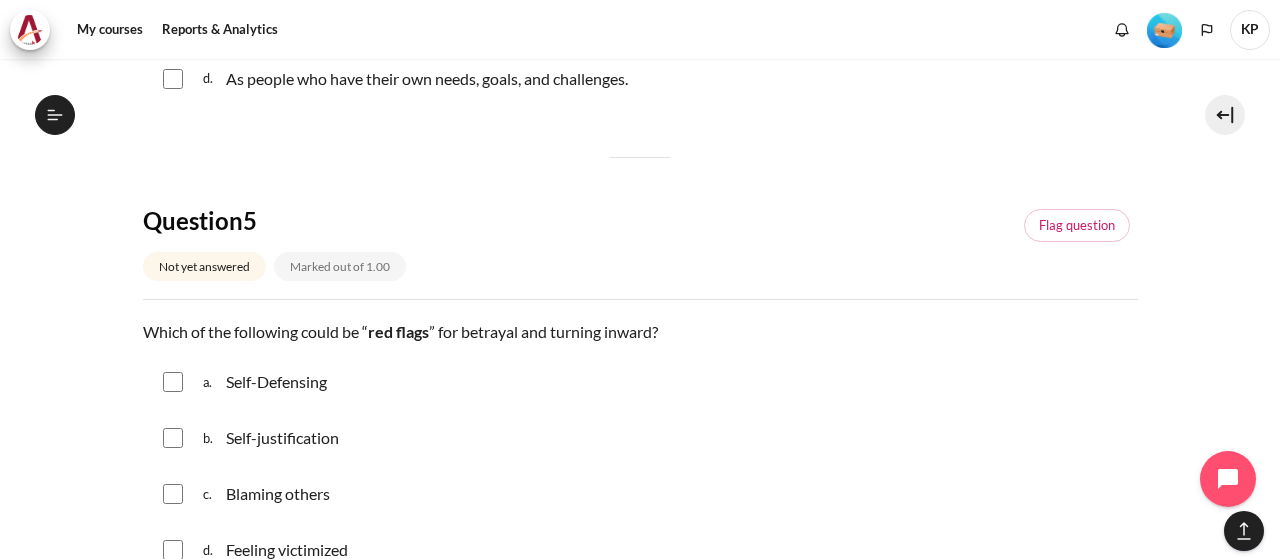 scroll, scrollTop: 1900, scrollLeft: 0, axis: vertical 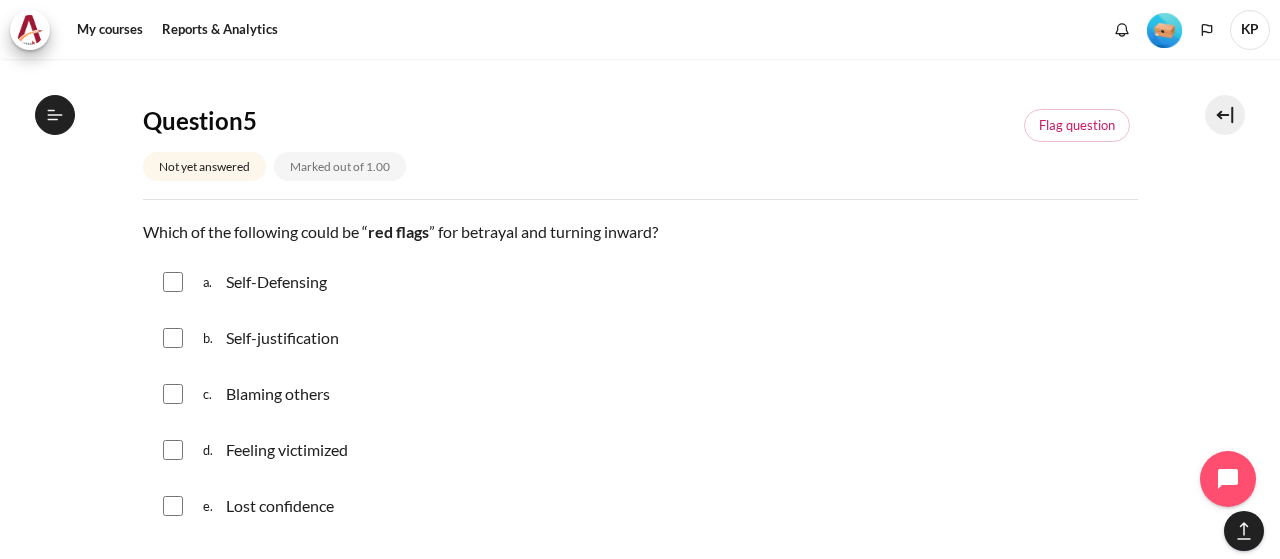 click on "Self-Defensing" at bounding box center (276, 282) 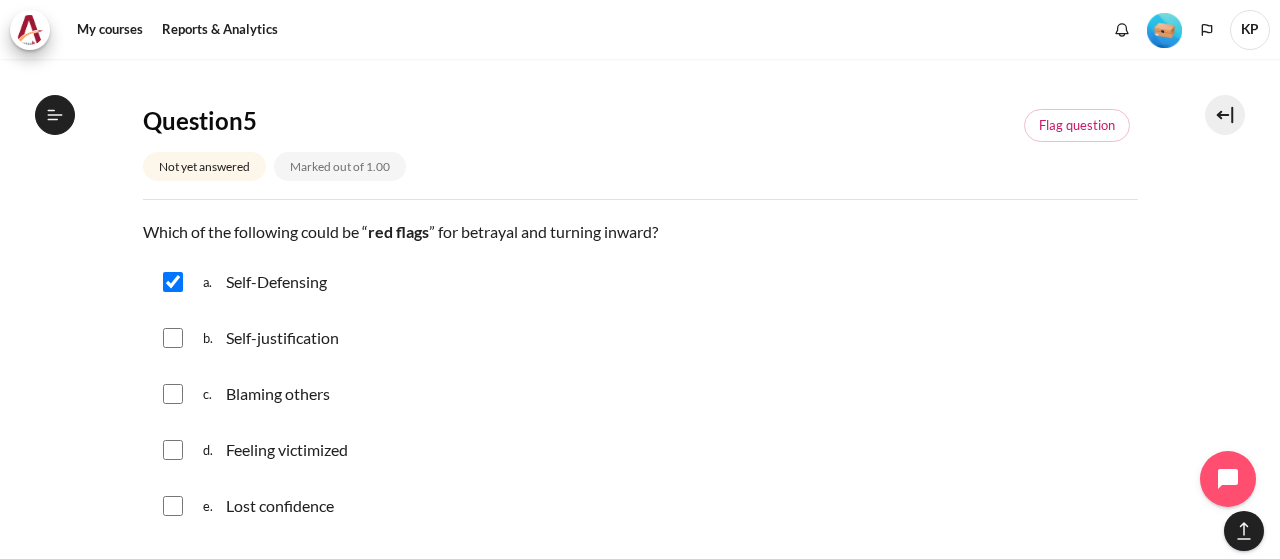 click on "Blaming others" at bounding box center [278, 394] 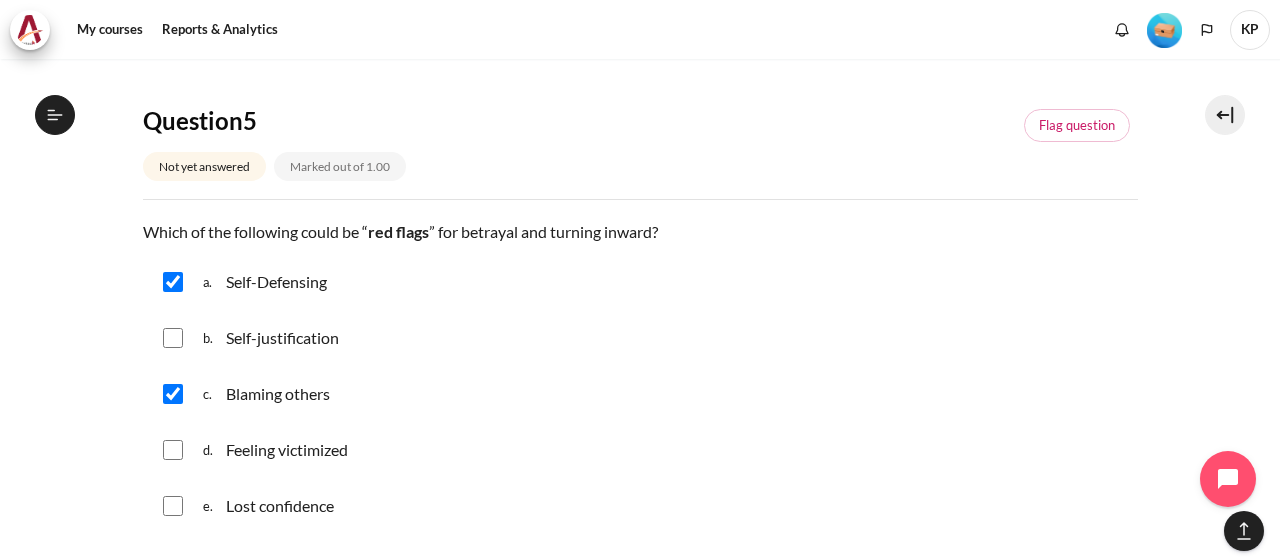 click on "Feeling victimized" at bounding box center [287, 450] 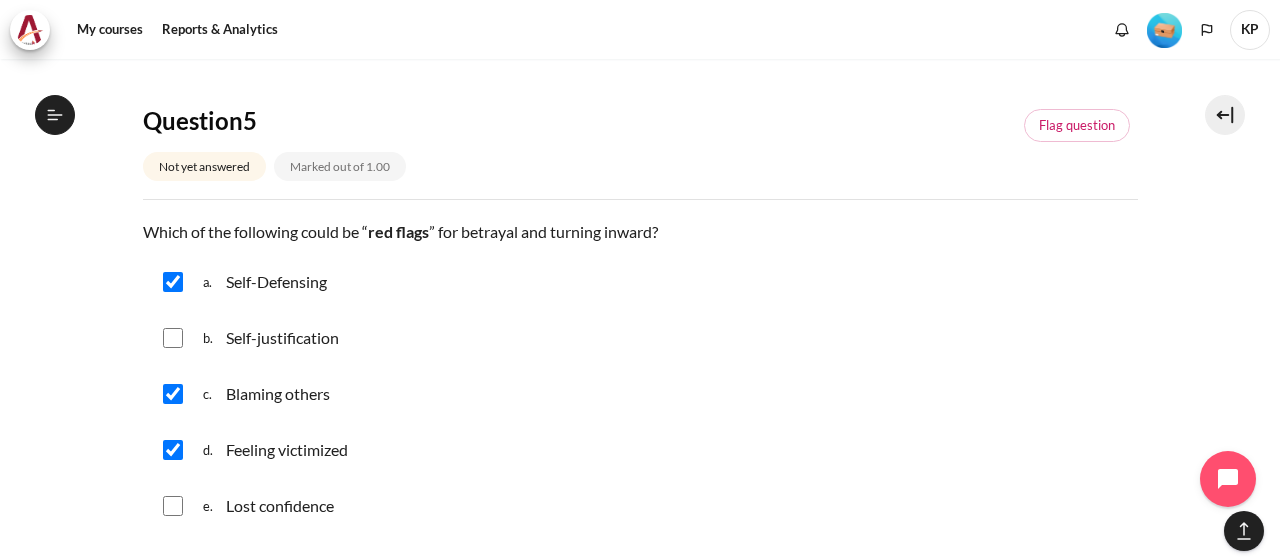 click on "Lost confidence" at bounding box center [280, 506] 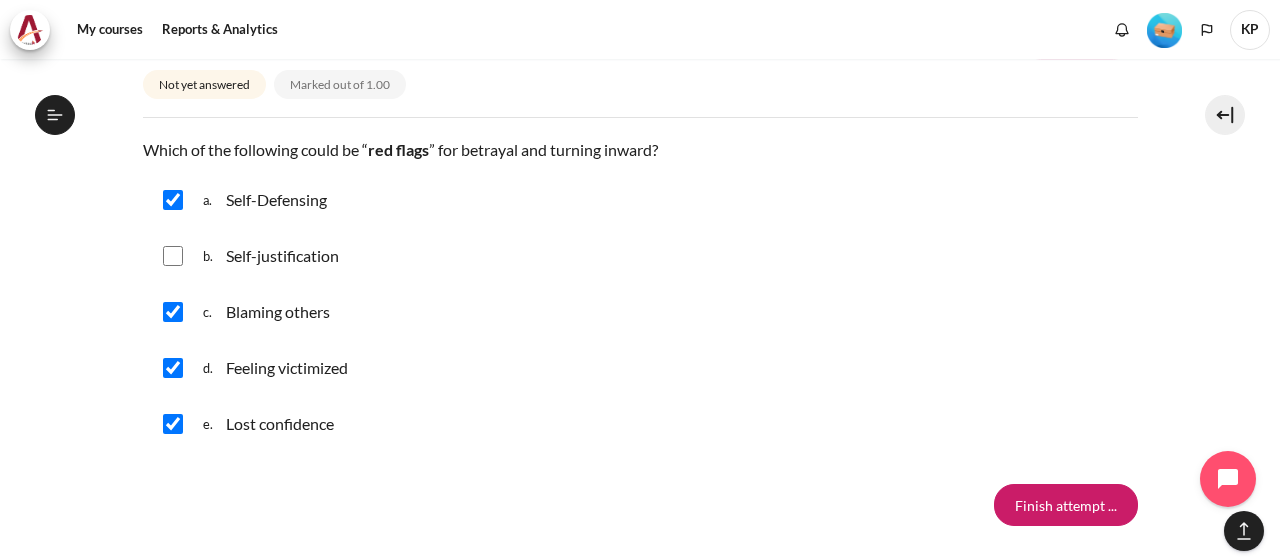 scroll, scrollTop: 2112, scrollLeft: 0, axis: vertical 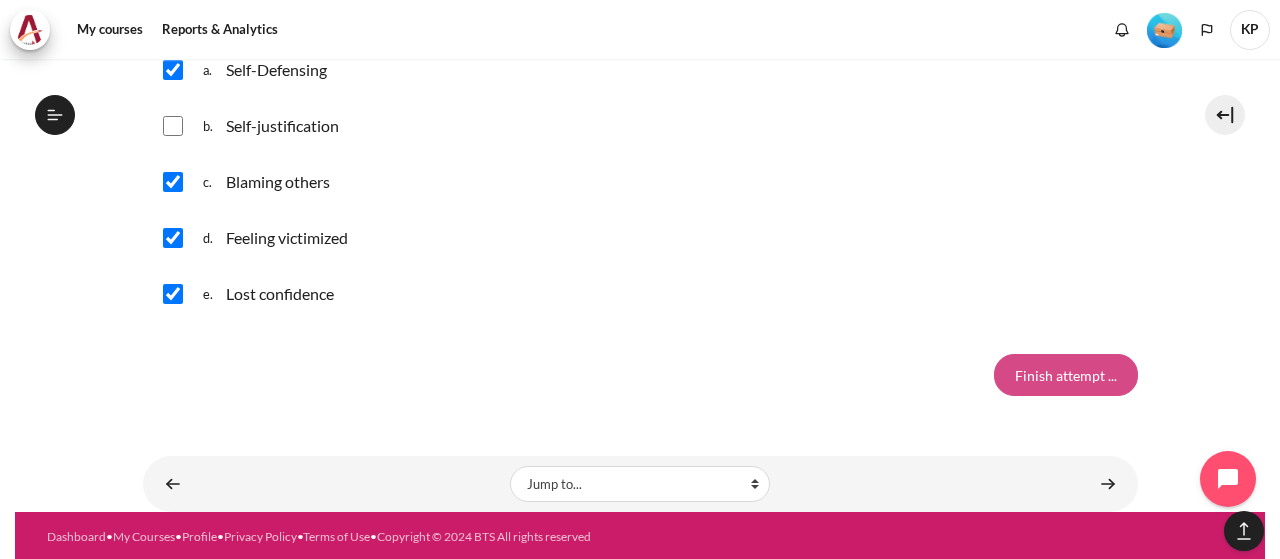click on "Finish attempt ..." at bounding box center [1066, 375] 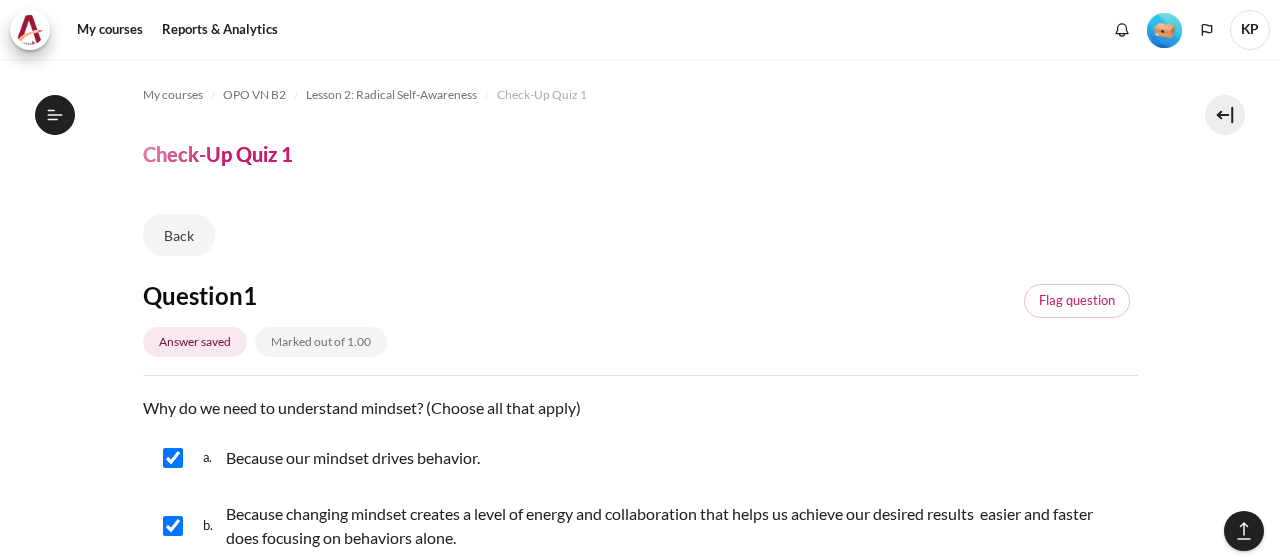 scroll, scrollTop: 0, scrollLeft: 0, axis: both 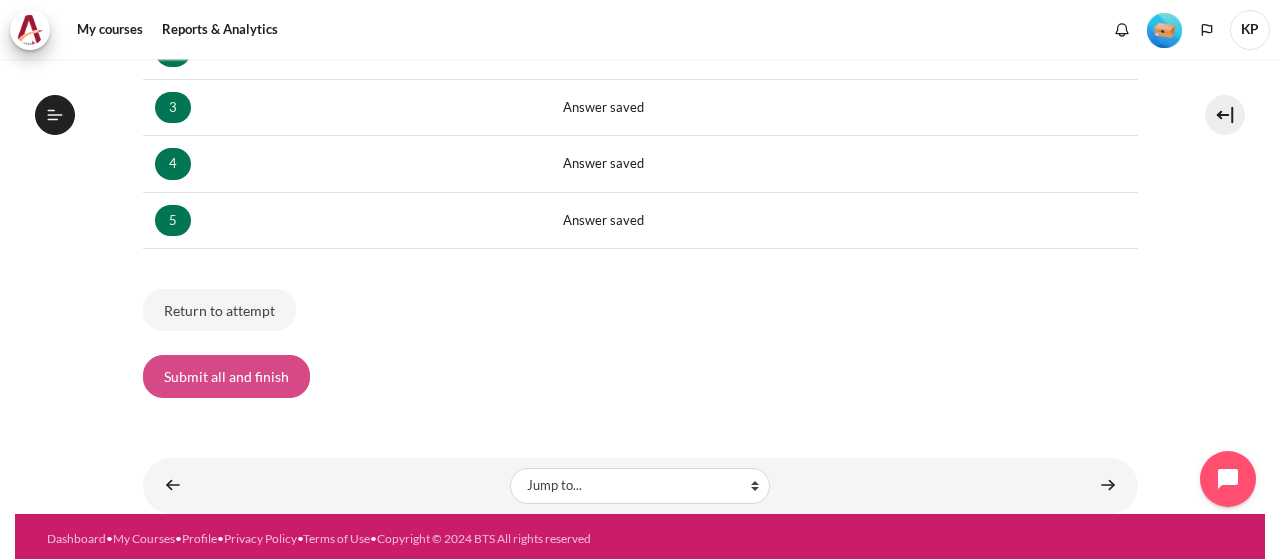 click on "Submit all and finish" at bounding box center [226, 376] 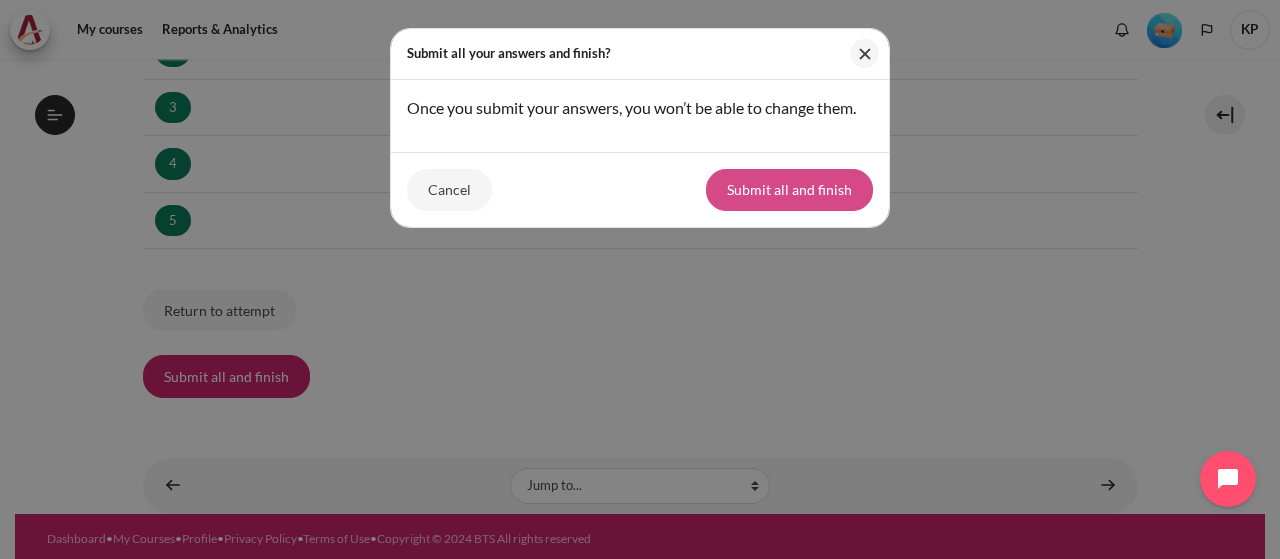 click on "Submit all and finish" at bounding box center [789, 190] 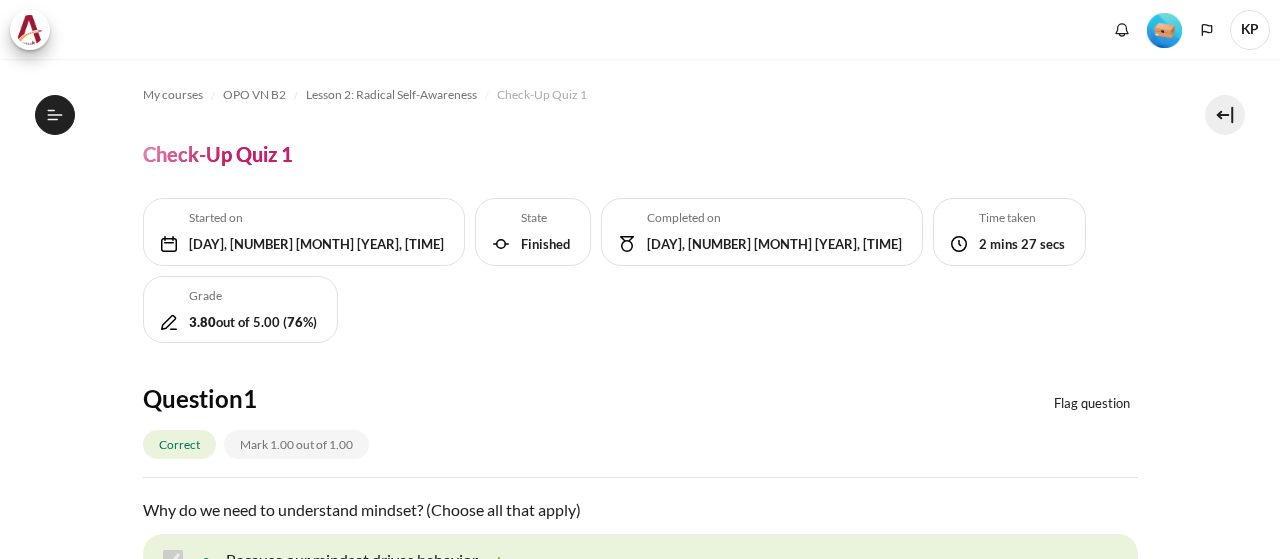 scroll, scrollTop: 0, scrollLeft: 0, axis: both 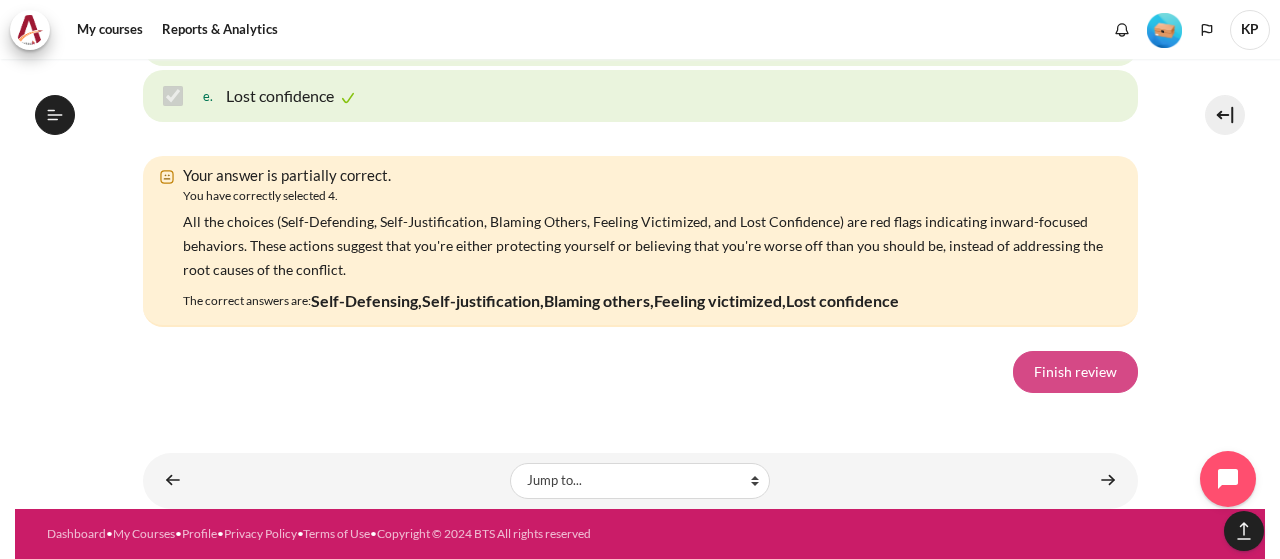 click on "Finish review" at bounding box center [1075, 372] 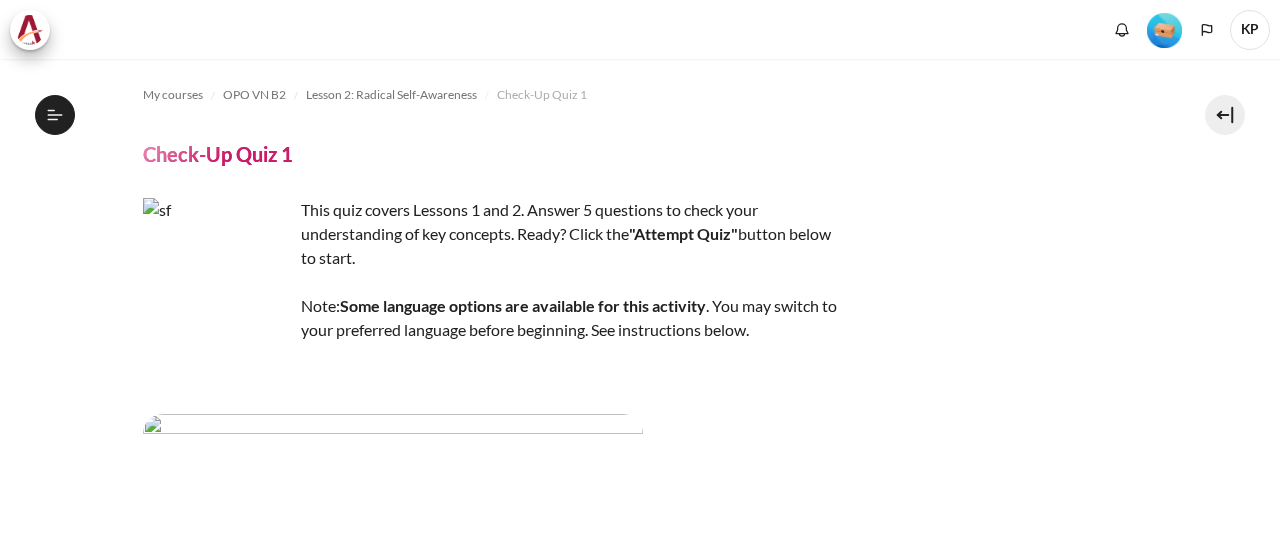 scroll, scrollTop: 0, scrollLeft: 0, axis: both 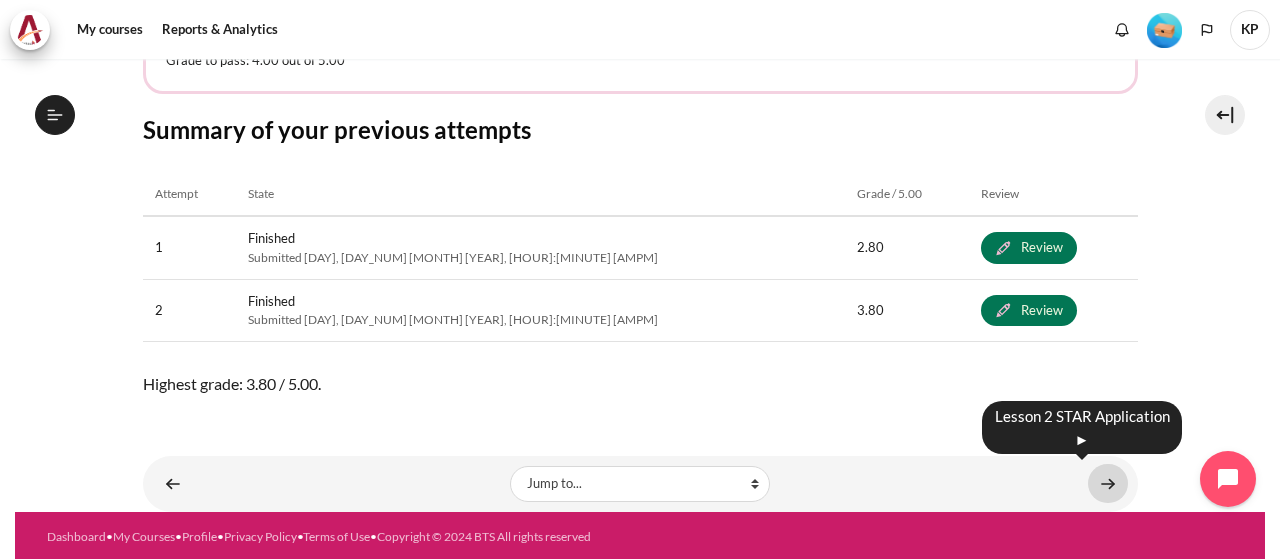 click at bounding box center (1108, 483) 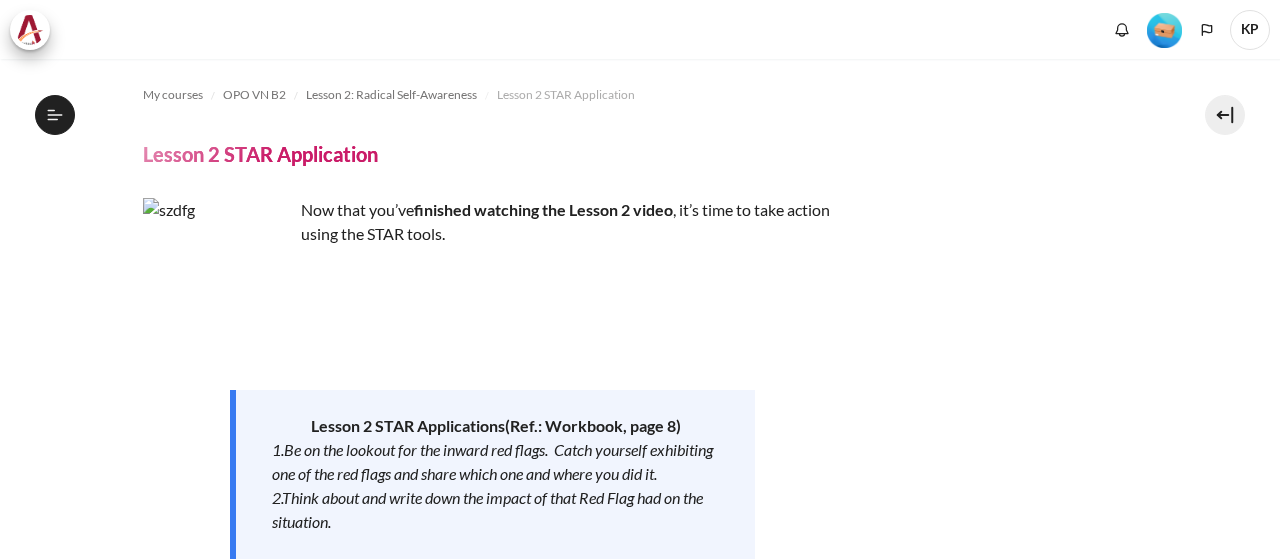scroll, scrollTop: 0, scrollLeft: 0, axis: both 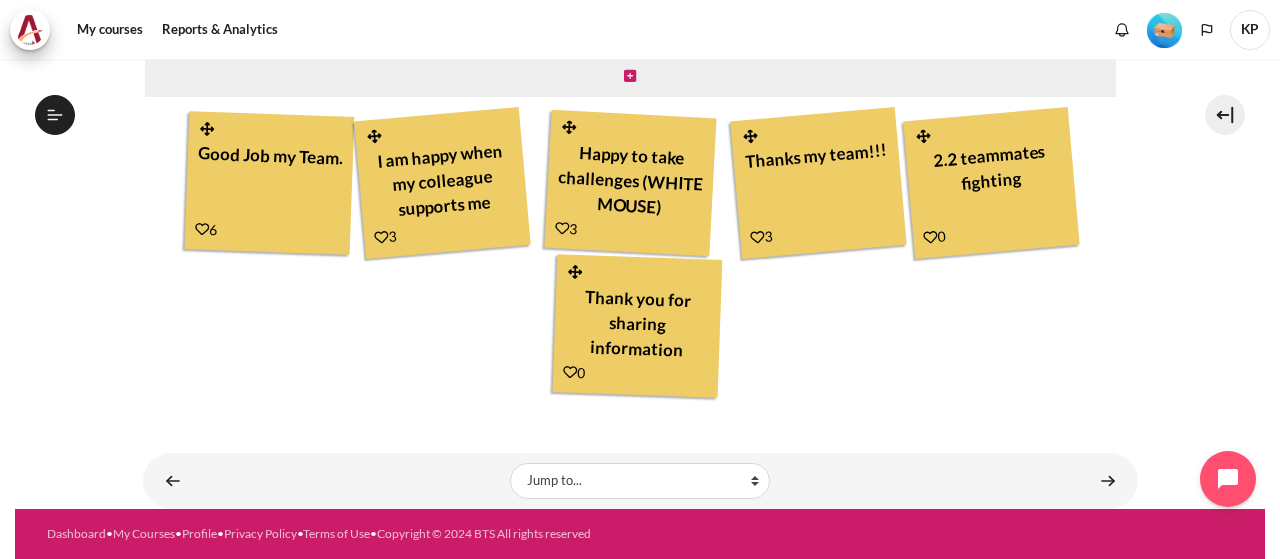 click on "Thank you for sharing information" at bounding box center (638, 322) 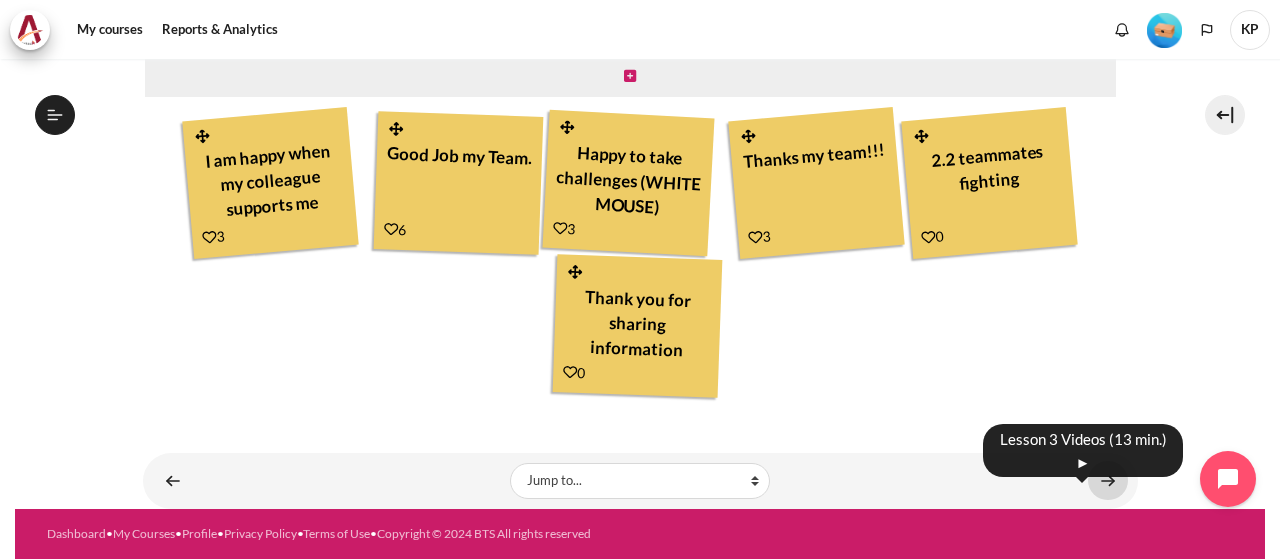 click at bounding box center [1108, 480] 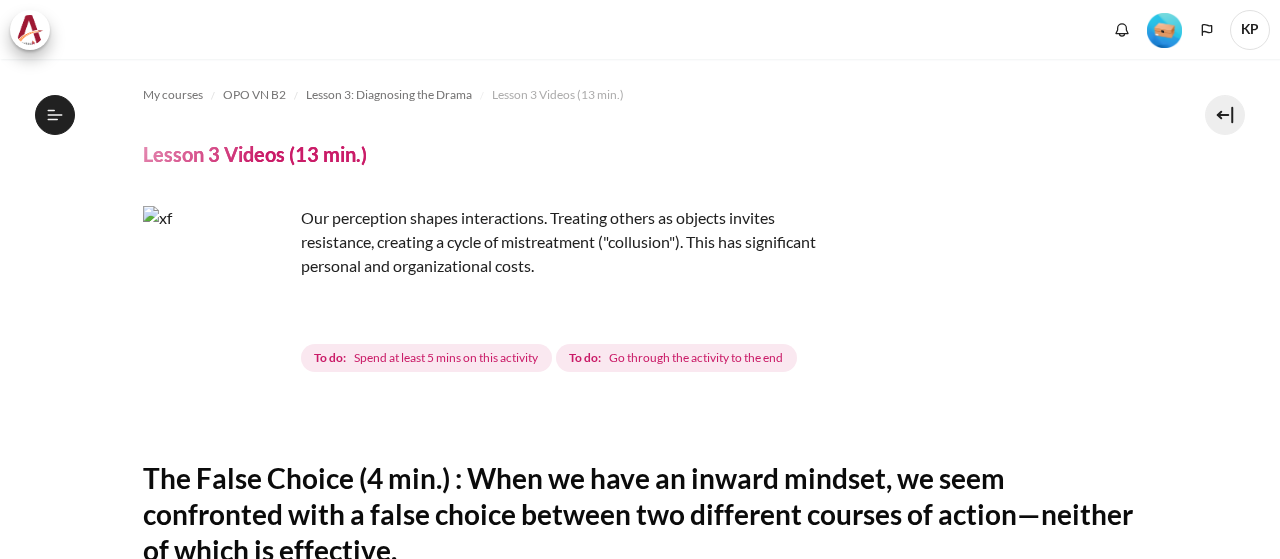 scroll, scrollTop: 0, scrollLeft: 0, axis: both 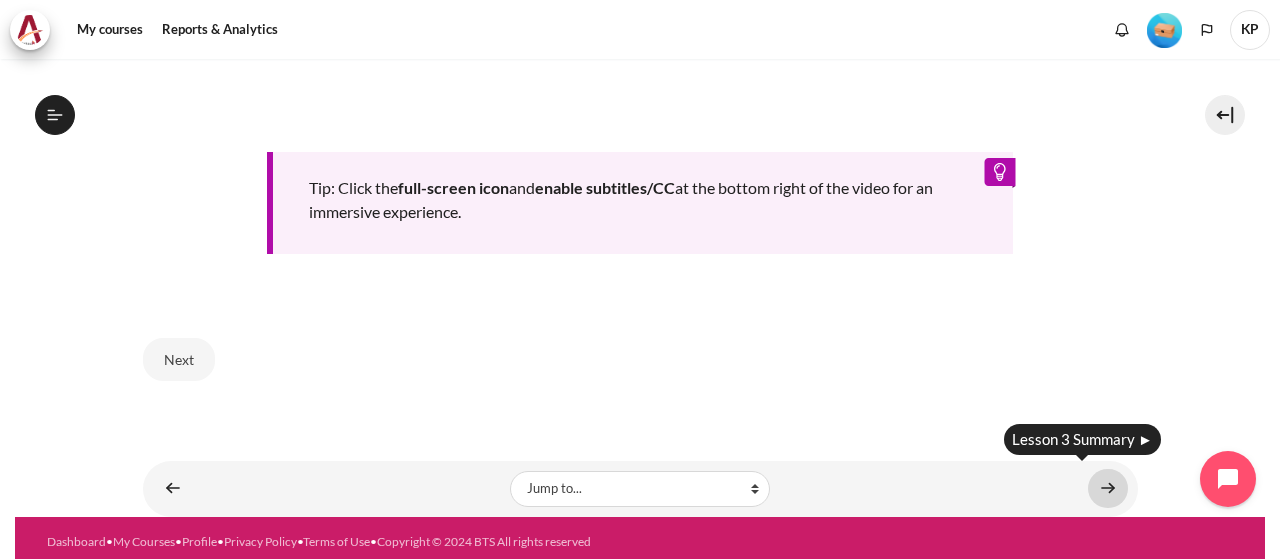 click at bounding box center (1108, 488) 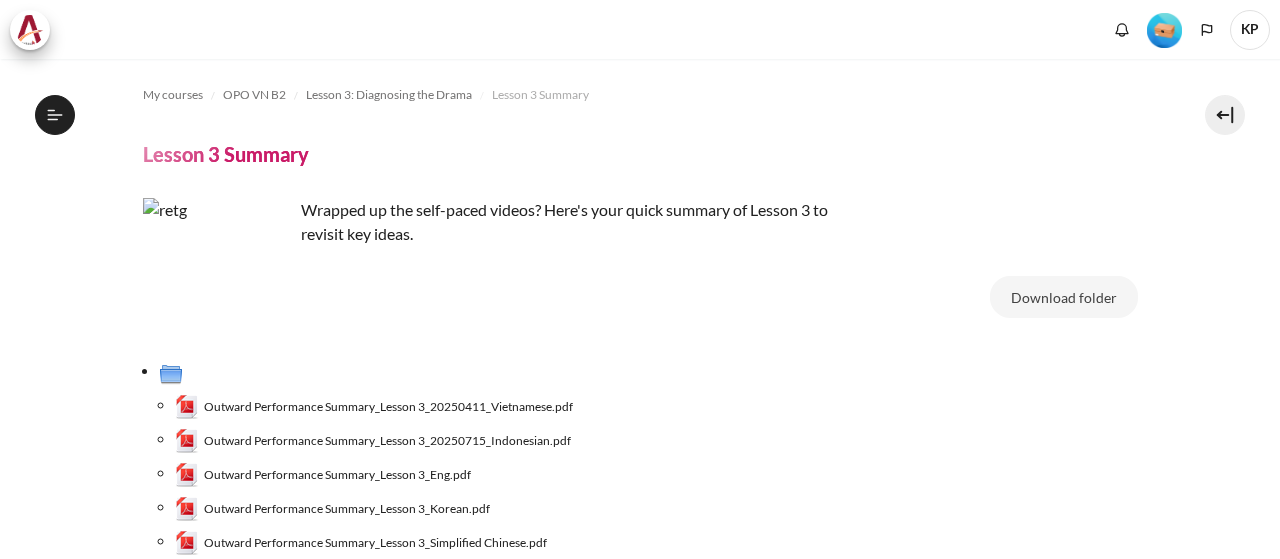 scroll, scrollTop: 0, scrollLeft: 0, axis: both 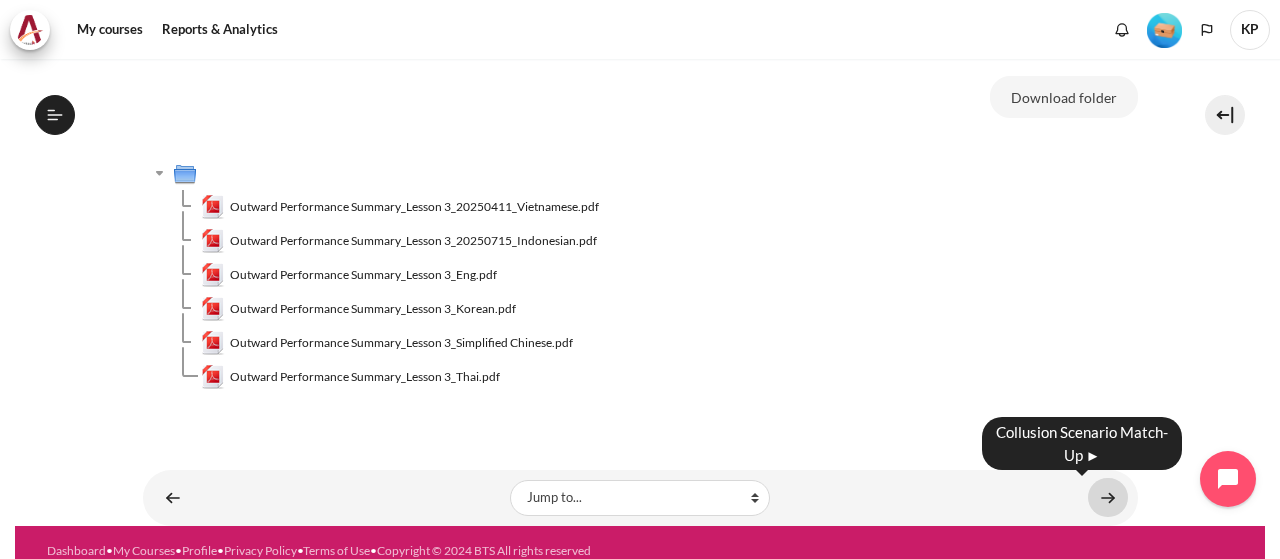click at bounding box center (1108, 497) 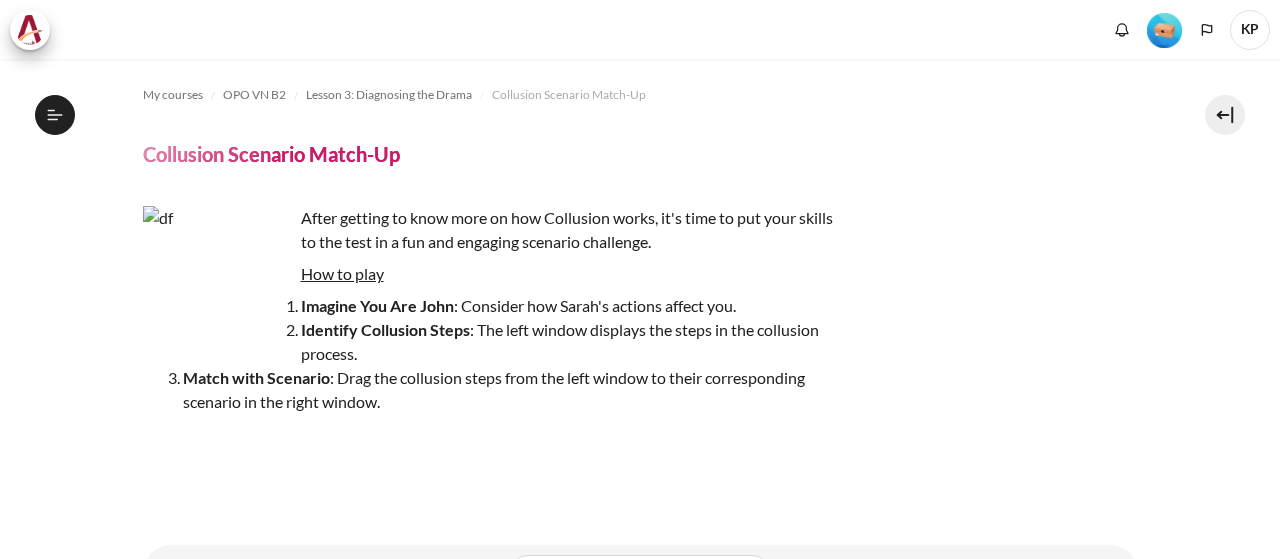 scroll, scrollTop: 0, scrollLeft: 0, axis: both 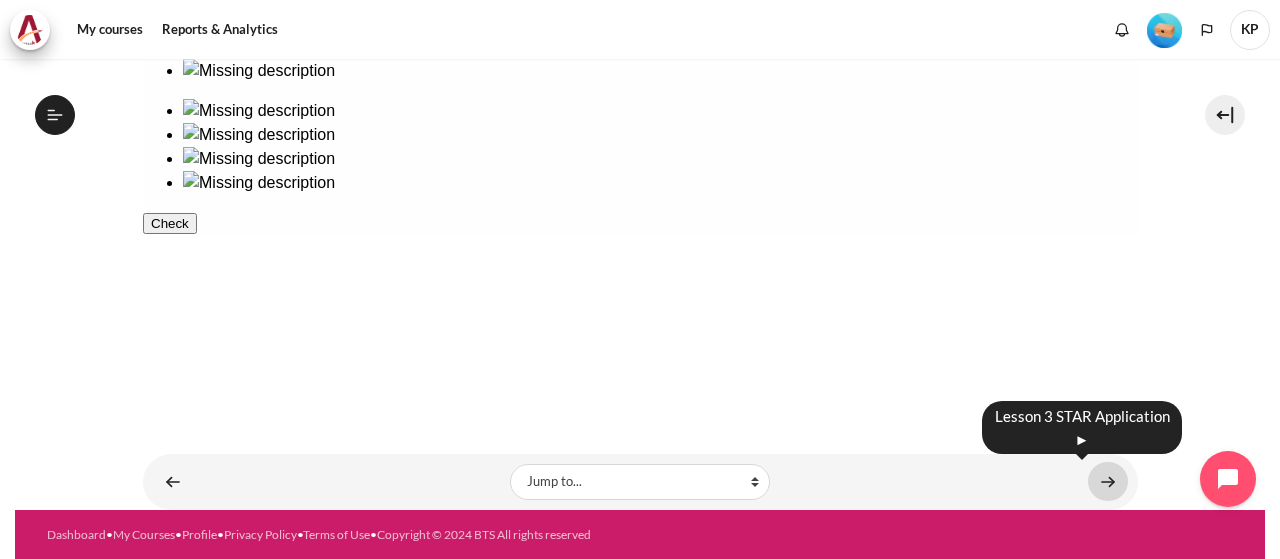 click at bounding box center [1108, 481] 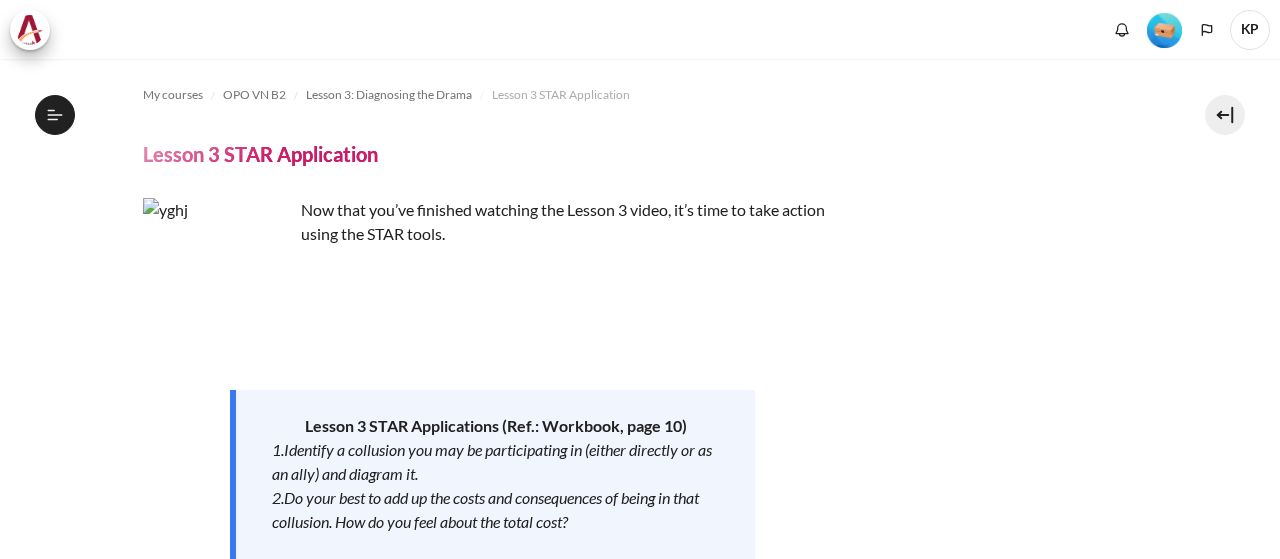 scroll, scrollTop: 0, scrollLeft: 0, axis: both 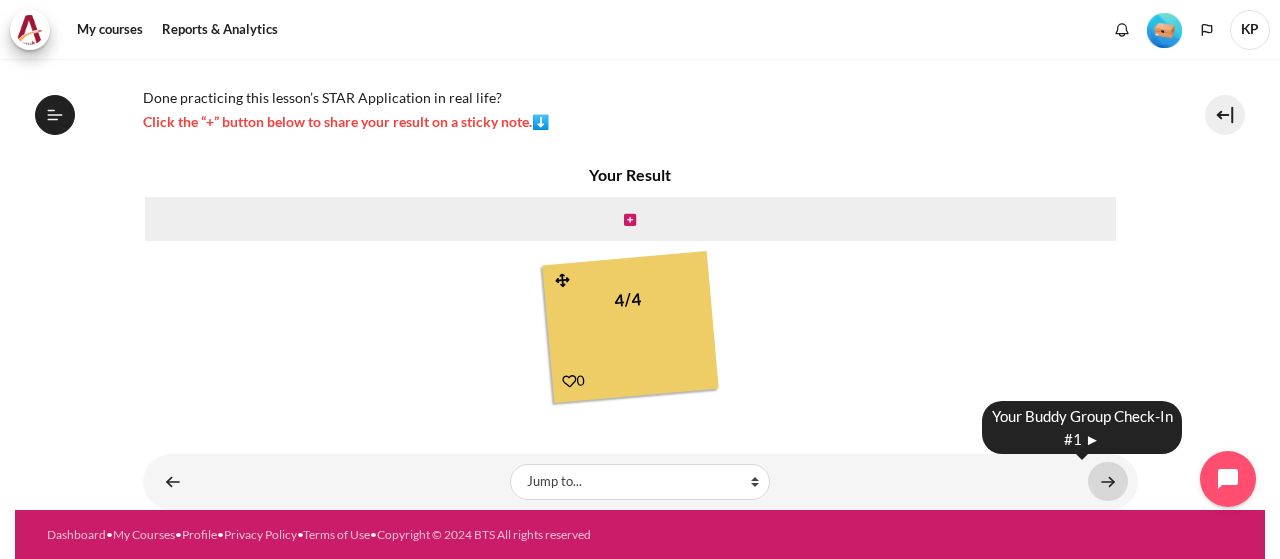 click at bounding box center (1108, 481) 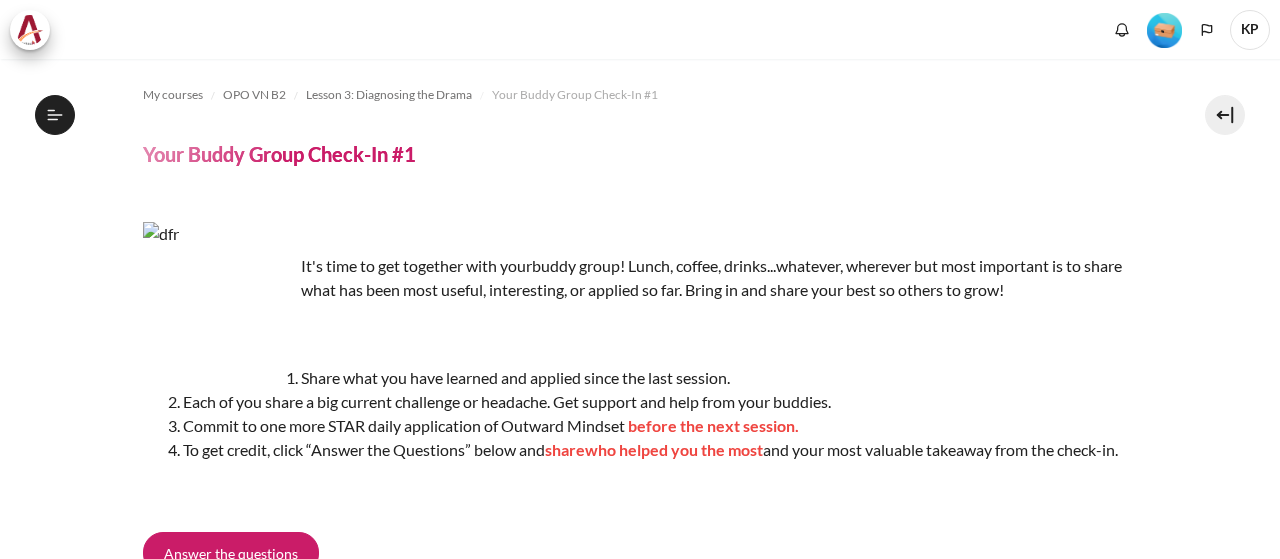 scroll, scrollTop: 0, scrollLeft: 0, axis: both 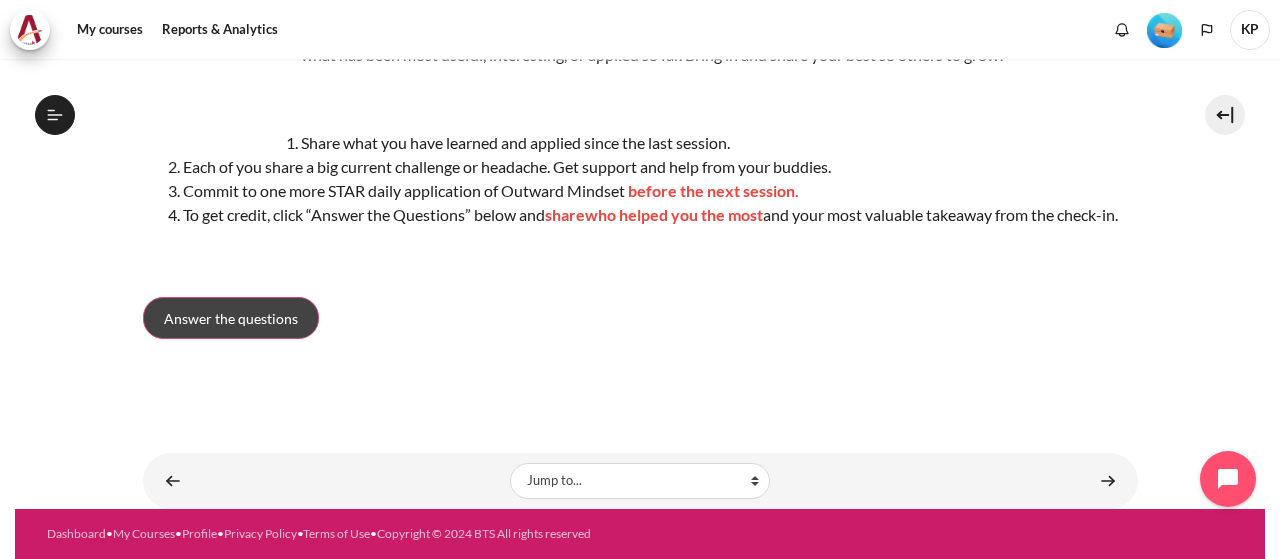 click on "Answer the questions" at bounding box center [231, 318] 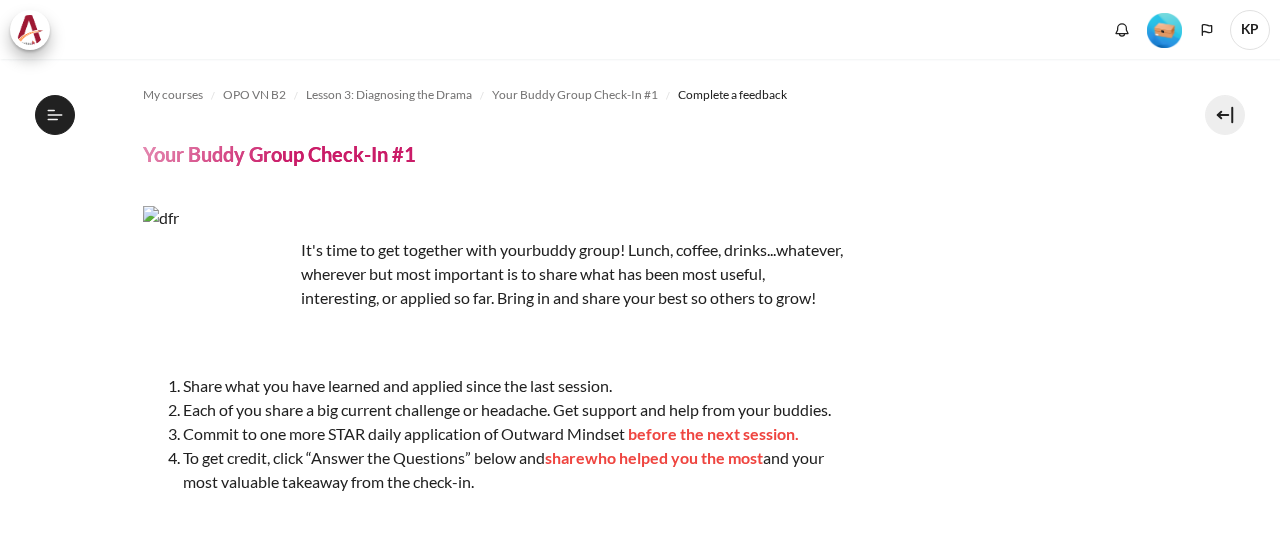 scroll, scrollTop: 0, scrollLeft: 0, axis: both 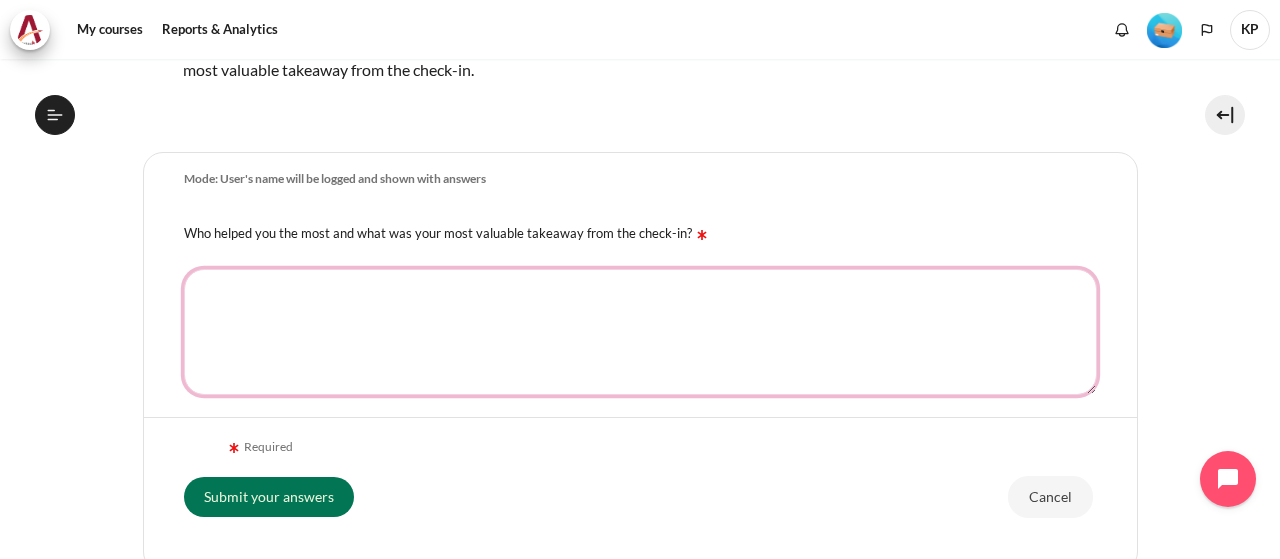 click on "Who helped you the most and what was your most valuable takeaway from the check-in?" at bounding box center [640, 332] 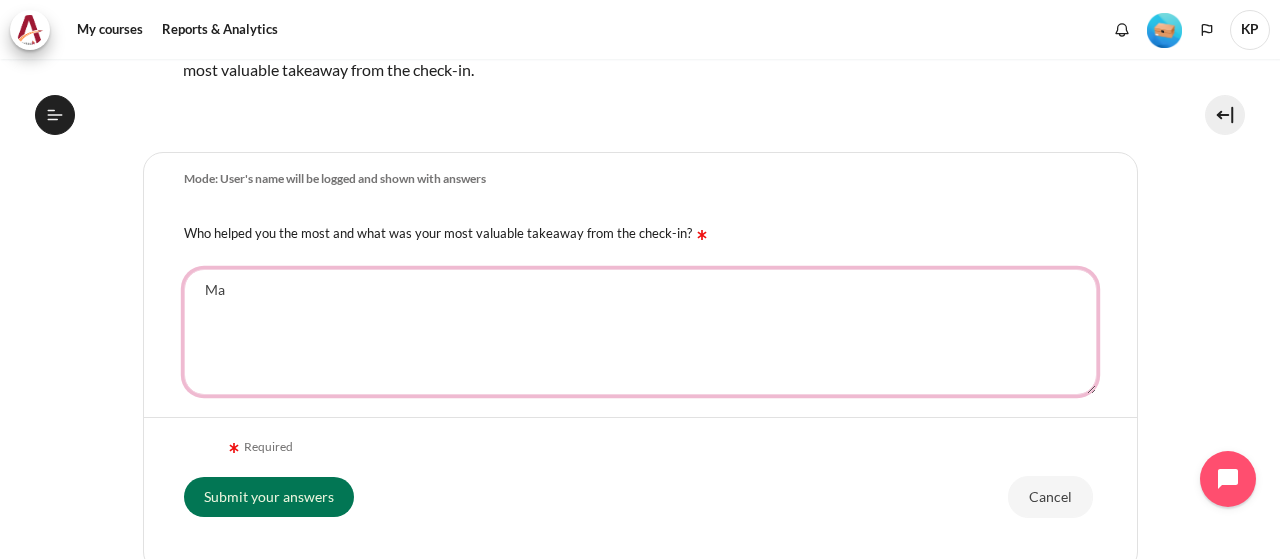 type on "M" 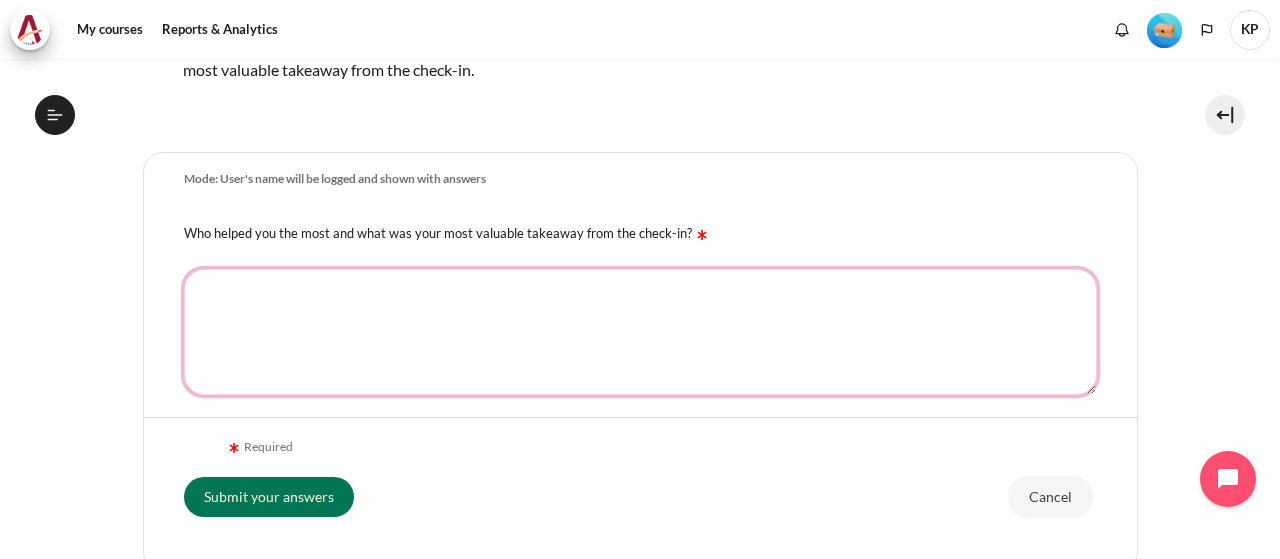 type on "F" 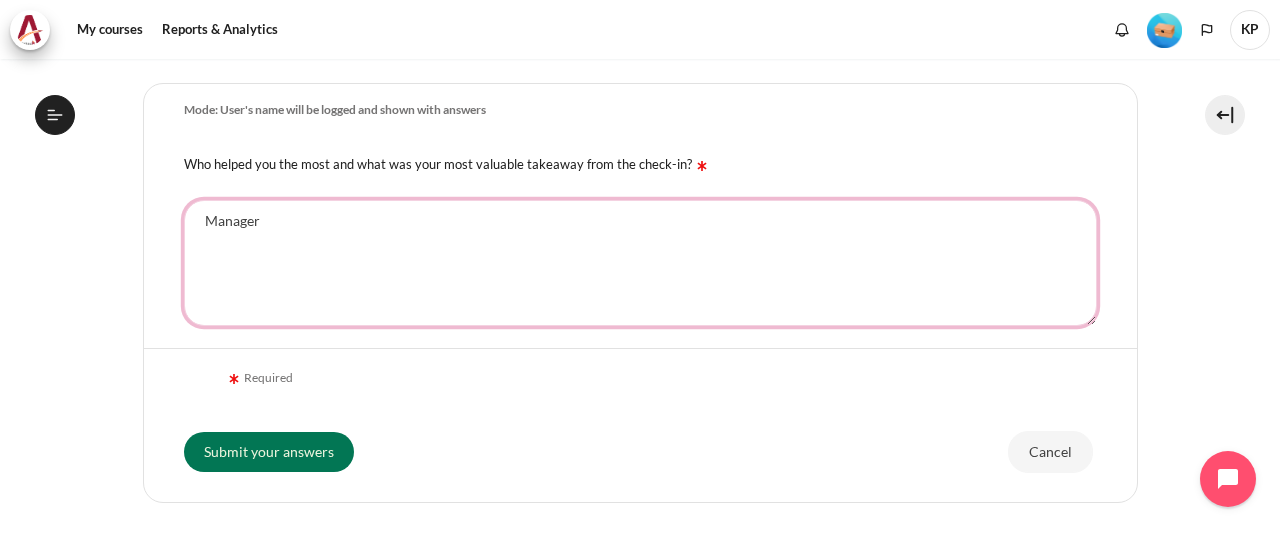 scroll, scrollTop: 512, scrollLeft: 0, axis: vertical 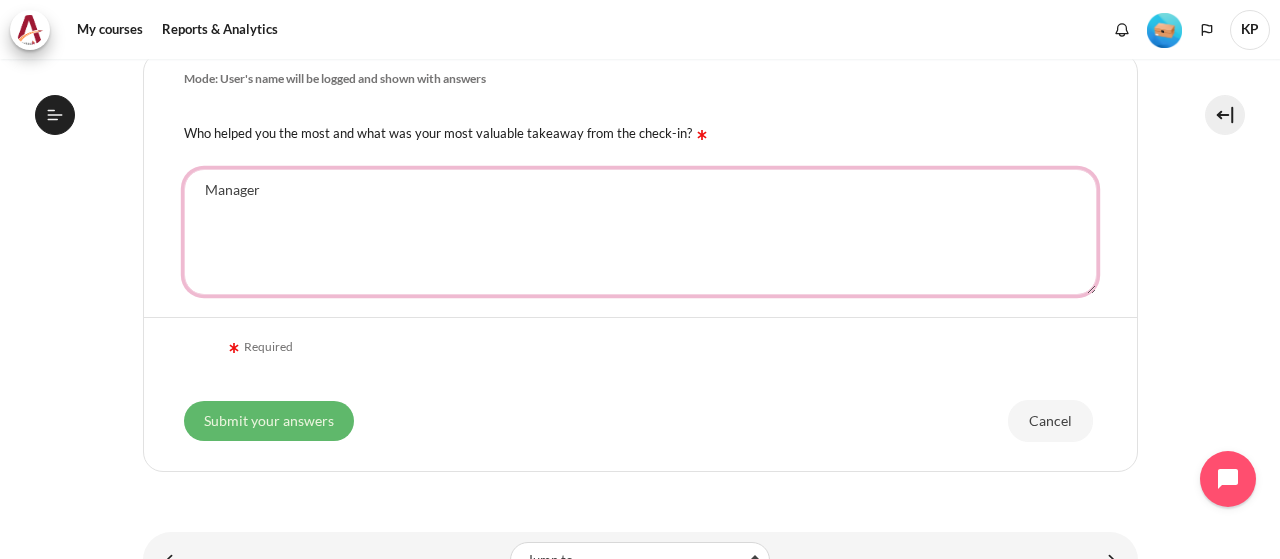 type on "Manager" 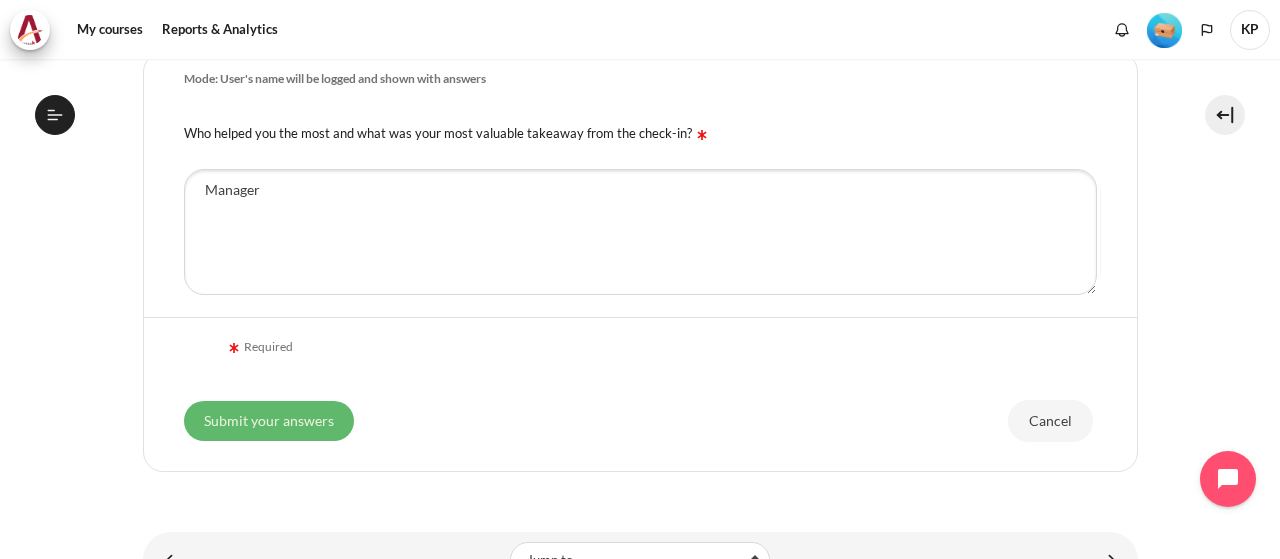 click on "Submit your answers" at bounding box center (269, 421) 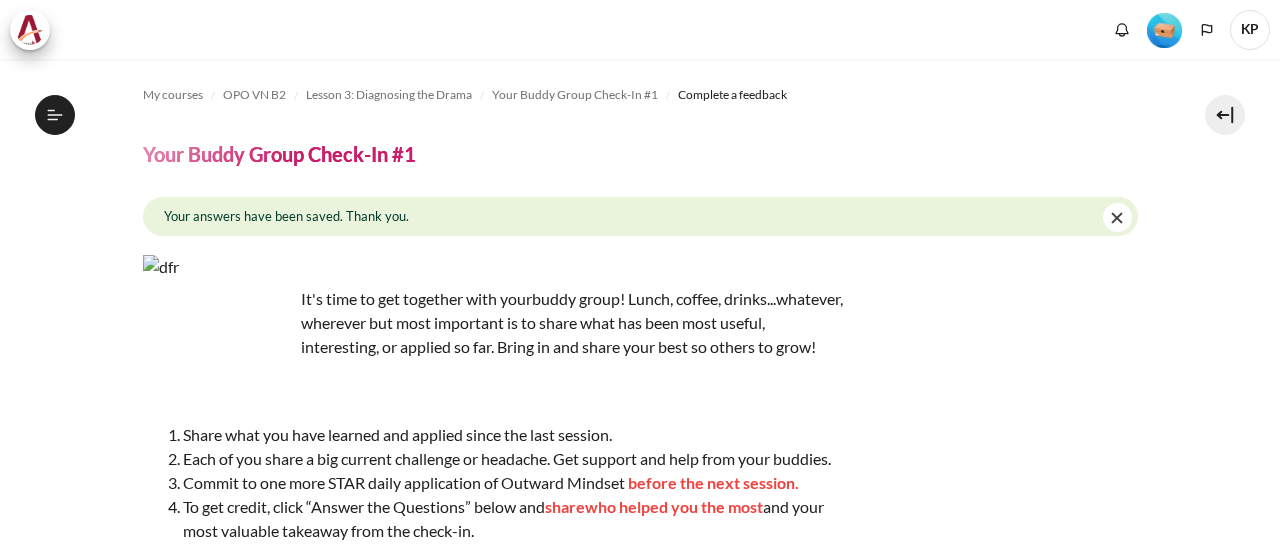 scroll, scrollTop: 0, scrollLeft: 0, axis: both 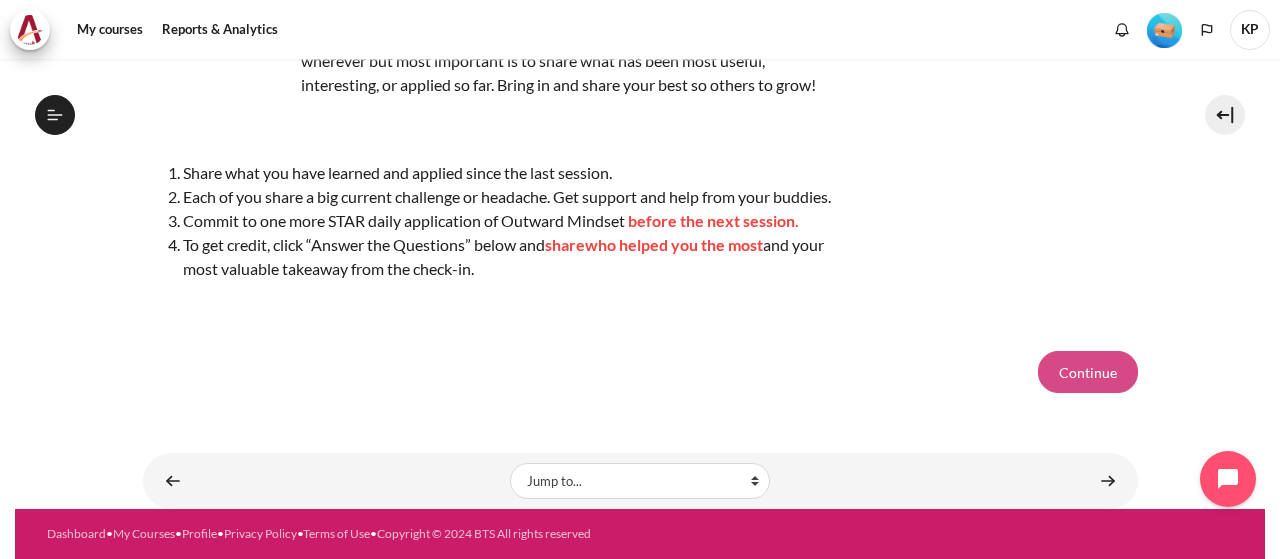 click on "Continue" at bounding box center (1088, 372) 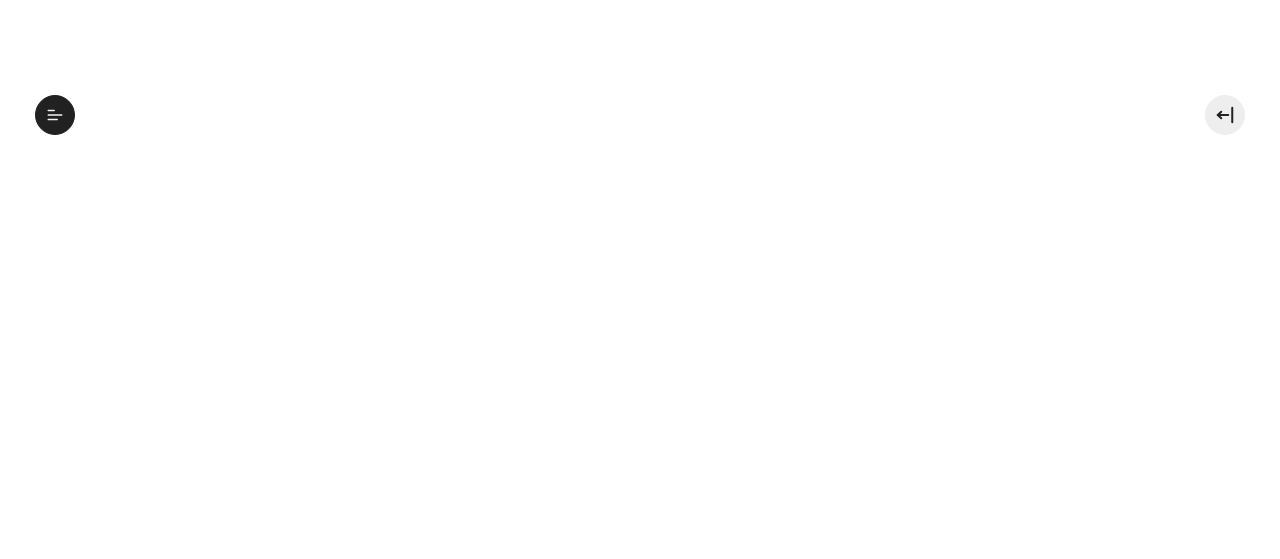 scroll, scrollTop: 0, scrollLeft: 0, axis: both 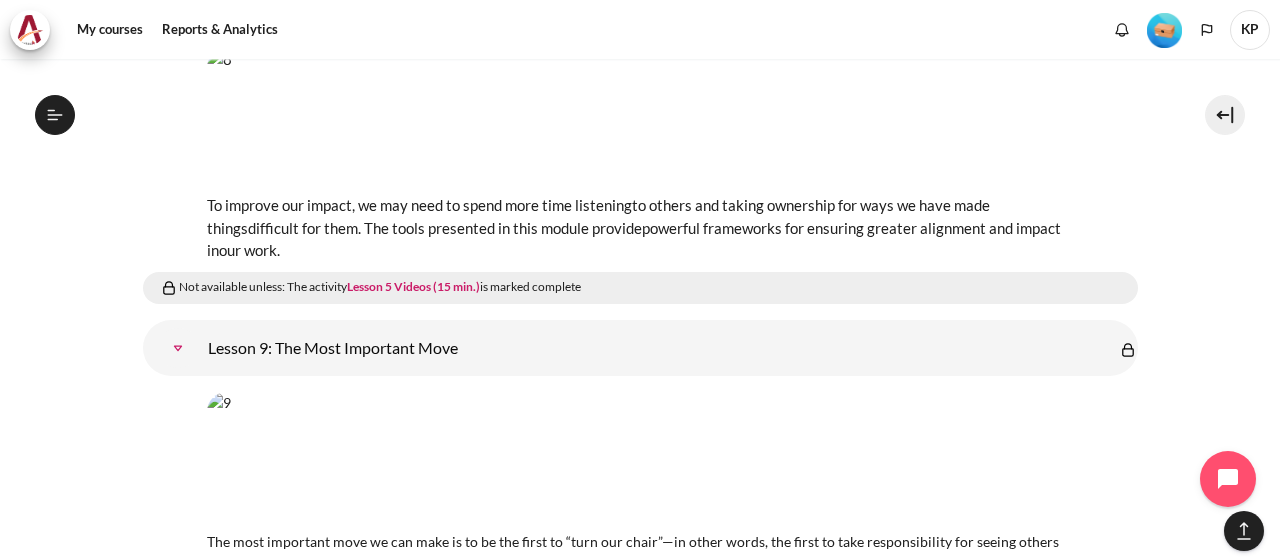 click at bounding box center (1244, 531) 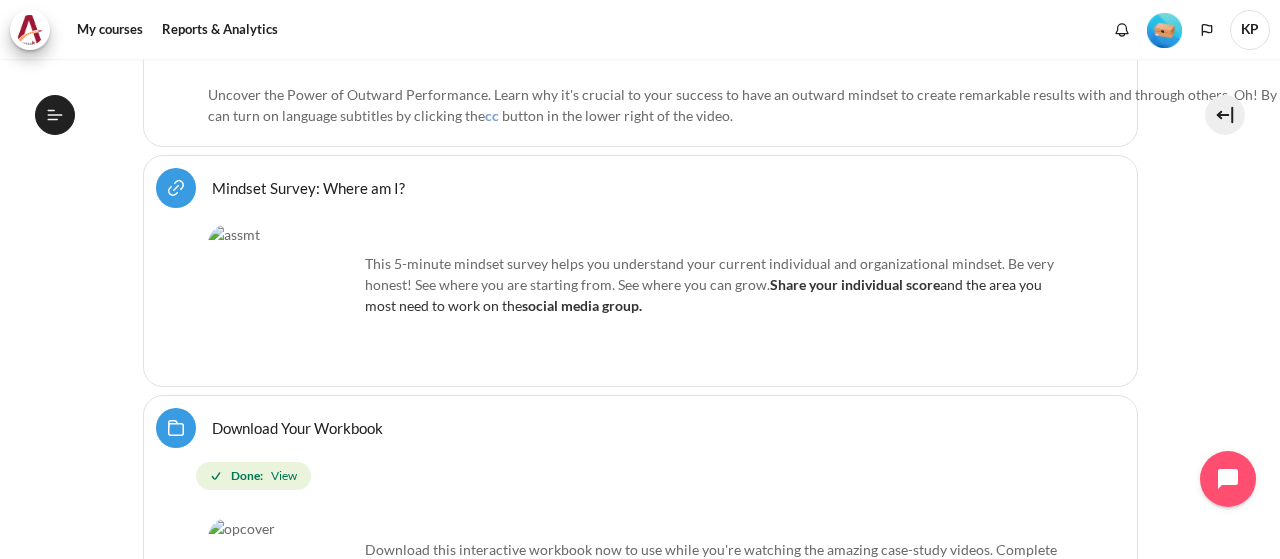 click on "Mindset Survey: Where am I?   URL" at bounding box center [308, 187] 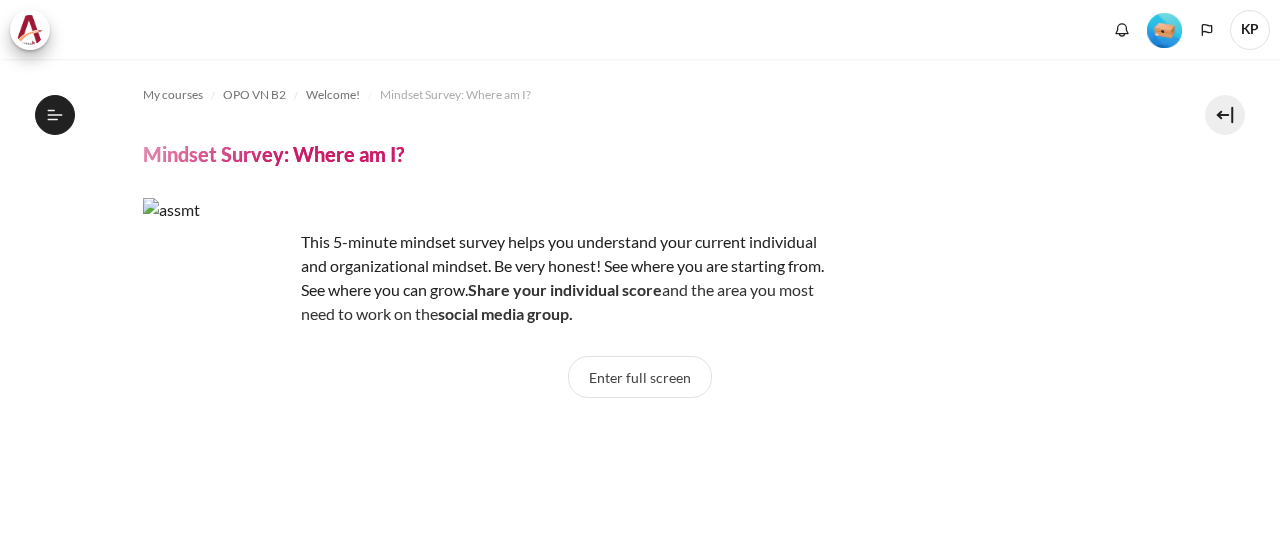 scroll, scrollTop: 0, scrollLeft: 0, axis: both 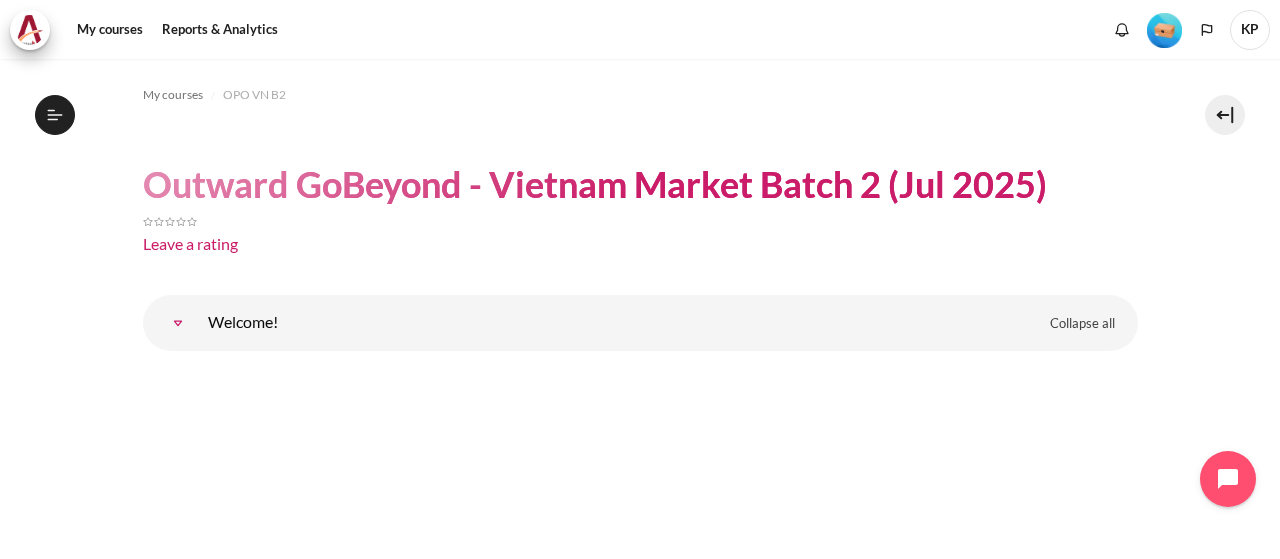 click at bounding box center [178, 323] 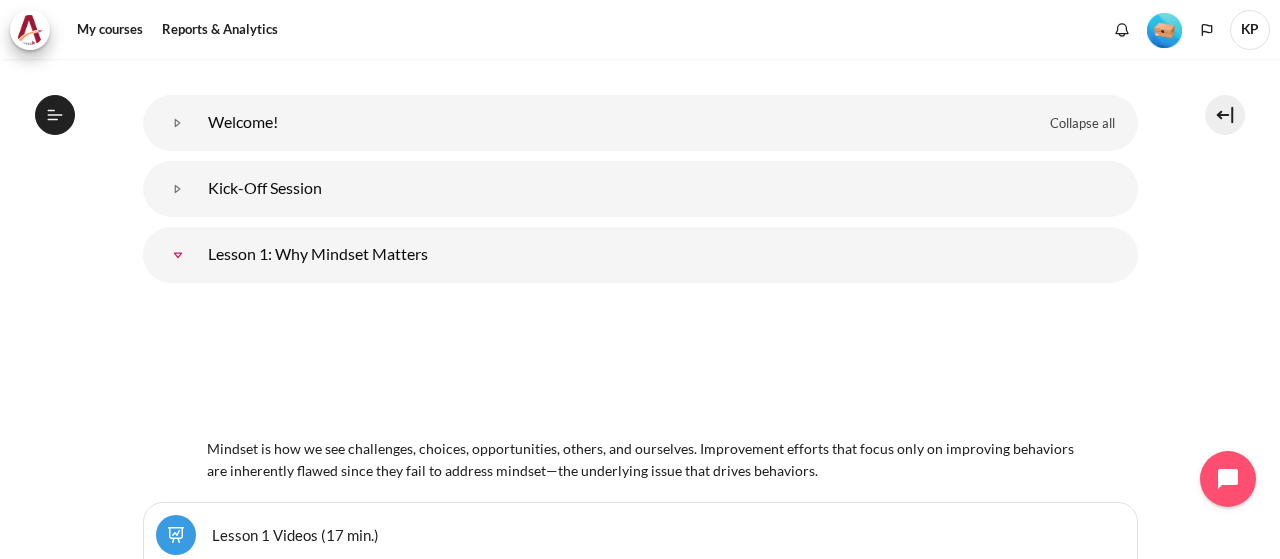 scroll, scrollTop: 399, scrollLeft: 0, axis: vertical 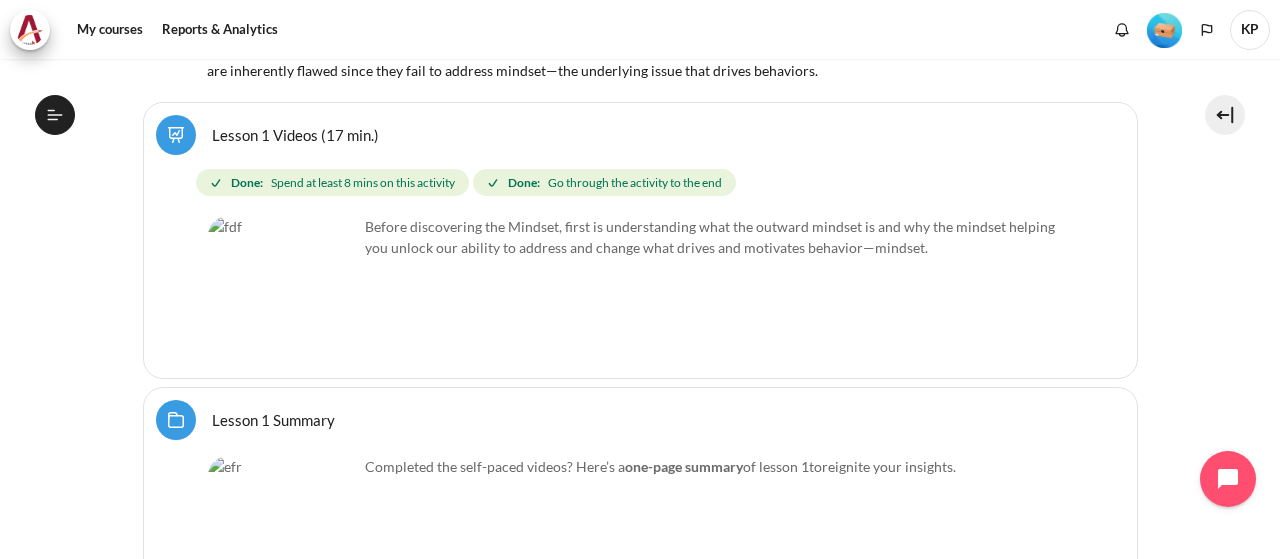 click on "Lesson 1 Summary   Folder" at bounding box center (273, 419) 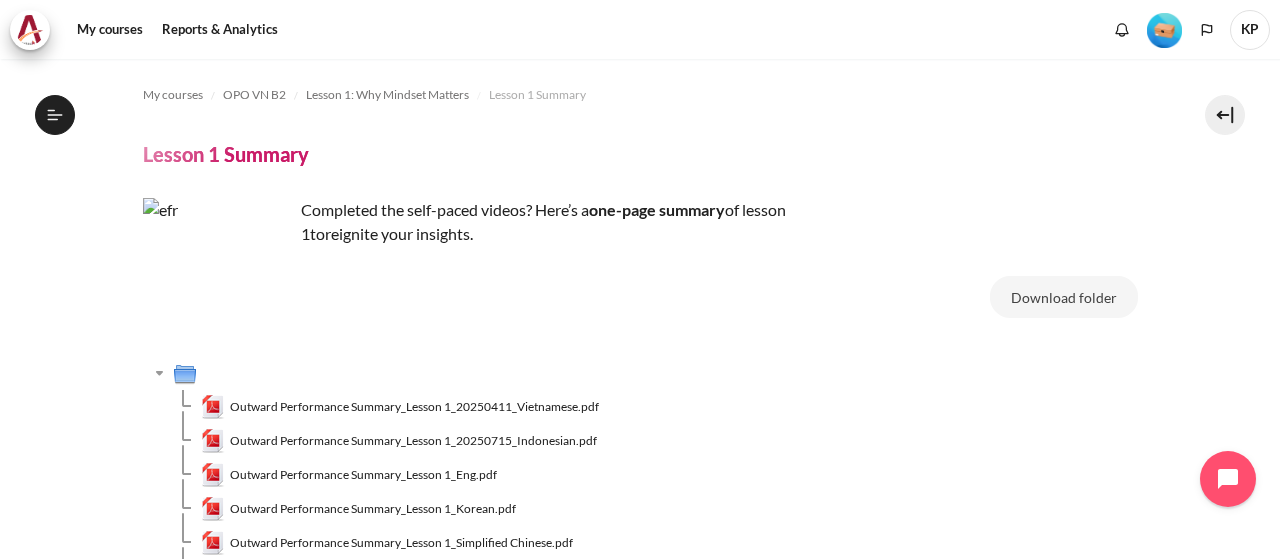 scroll, scrollTop: 0, scrollLeft: 0, axis: both 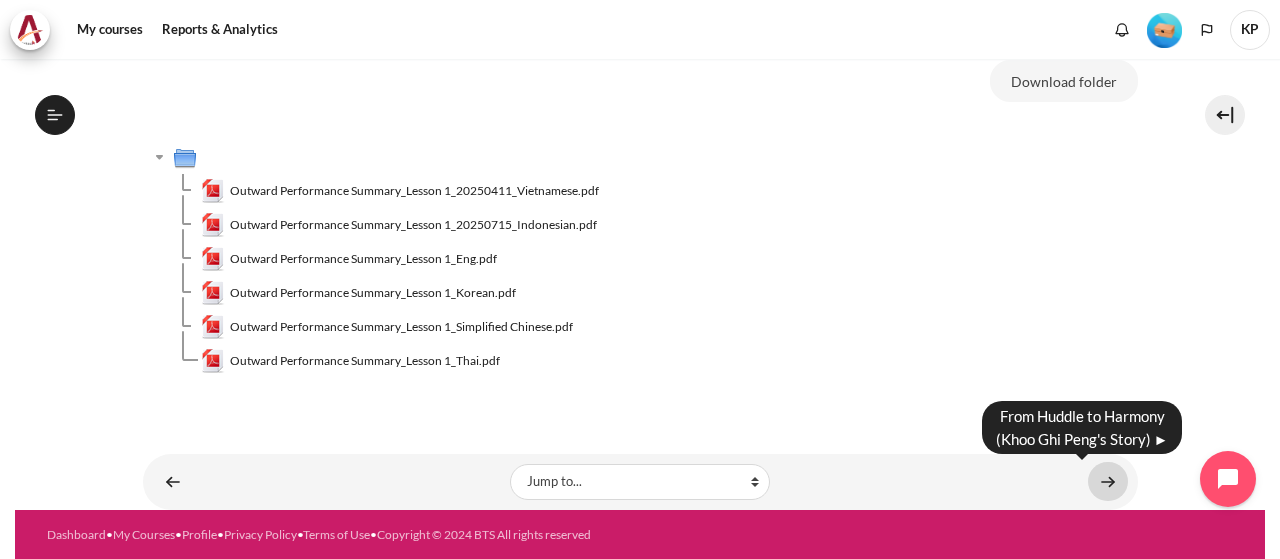 click at bounding box center [1108, 481] 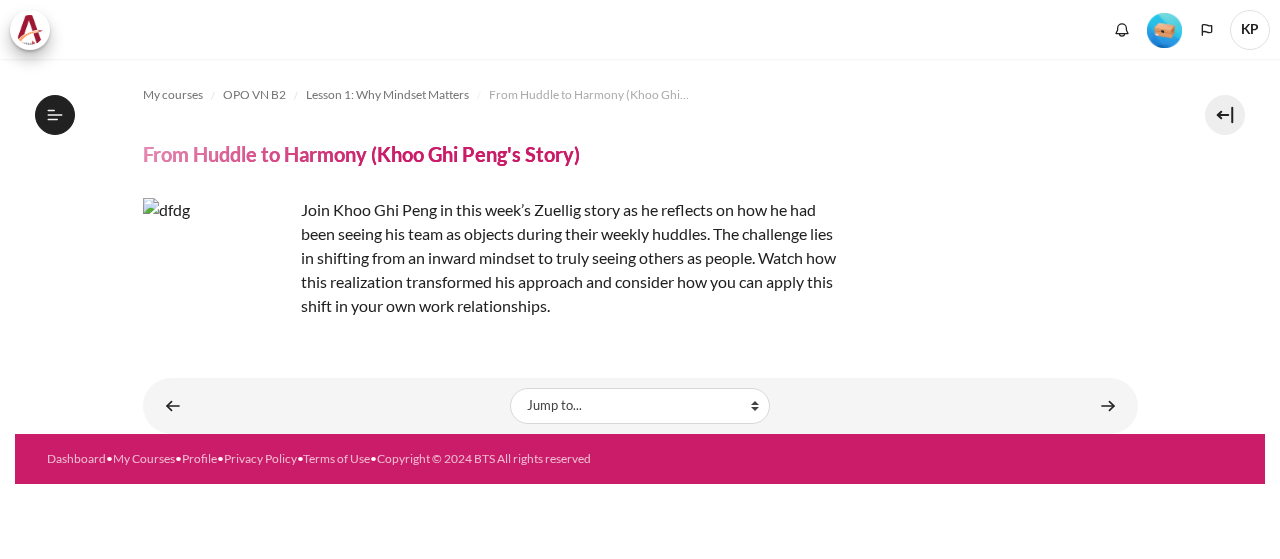 scroll, scrollTop: 0, scrollLeft: 0, axis: both 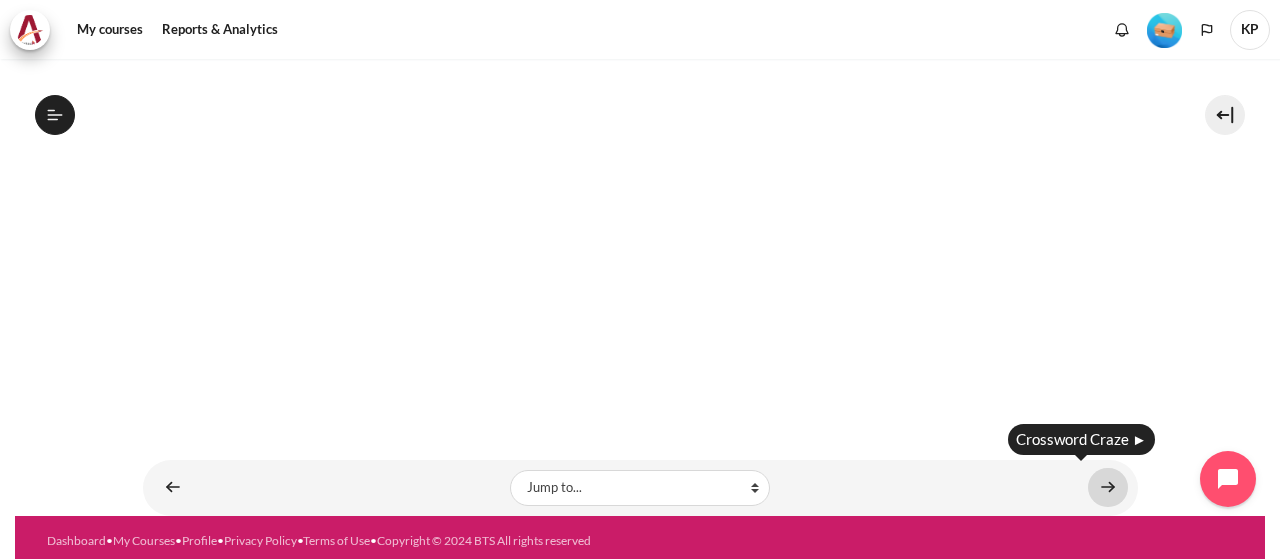 click at bounding box center (1108, 487) 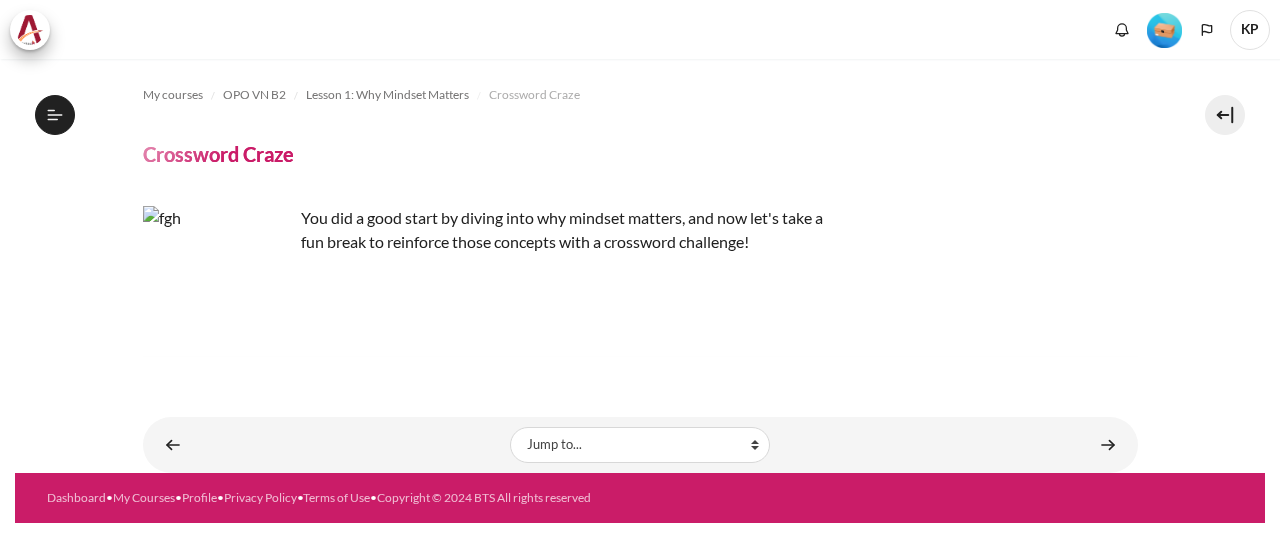 scroll, scrollTop: 0, scrollLeft: 0, axis: both 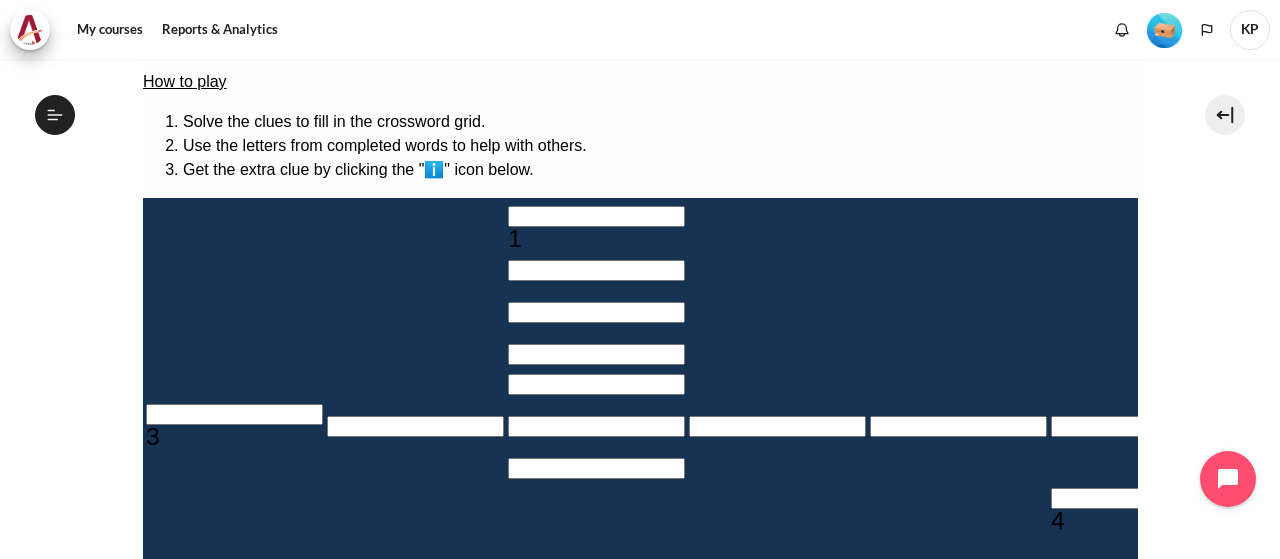 drag, startPoint x: 845, startPoint y: 208, endPoint x: 870, endPoint y: 242, distance: 42.201897 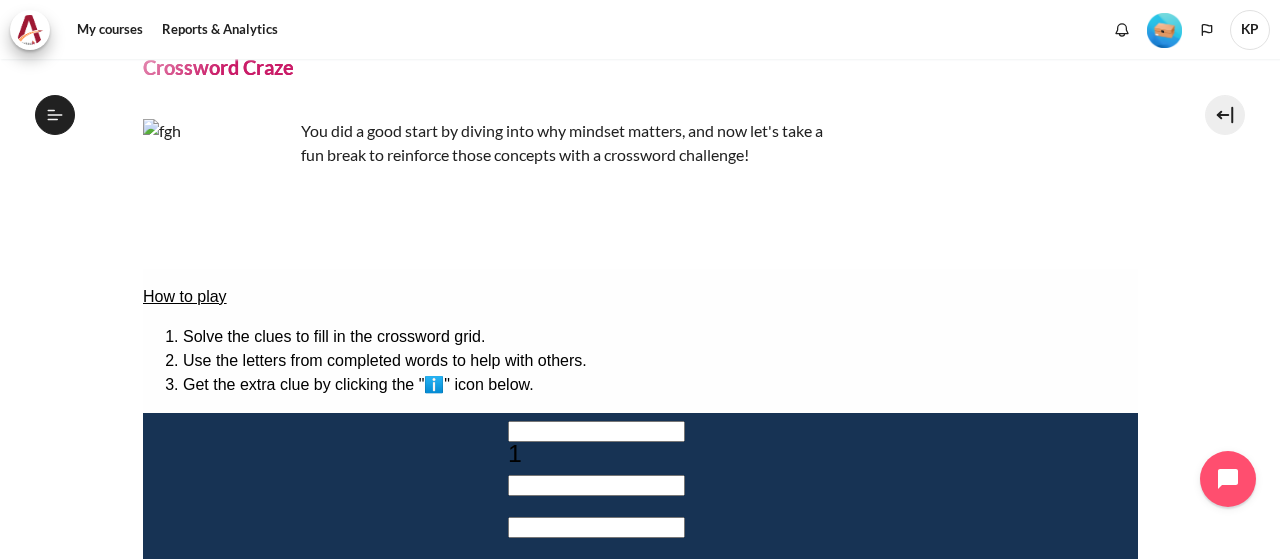 scroll, scrollTop: 200, scrollLeft: 0, axis: vertical 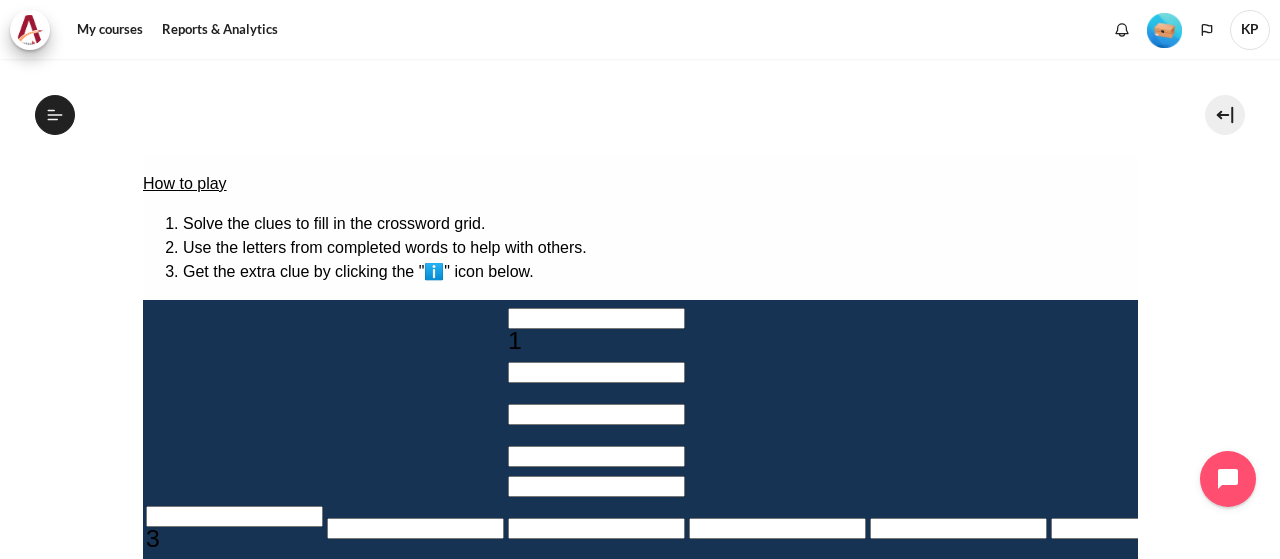 drag, startPoint x: 712, startPoint y: 173, endPoint x: 650, endPoint y: 144, distance: 68.44706 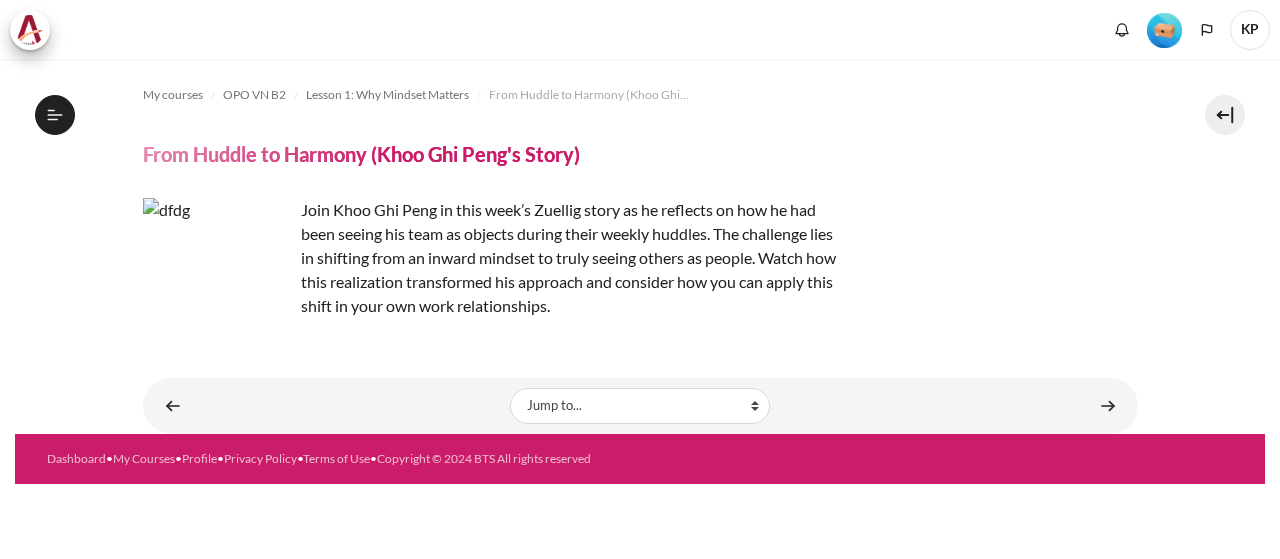 scroll, scrollTop: 0, scrollLeft: 0, axis: both 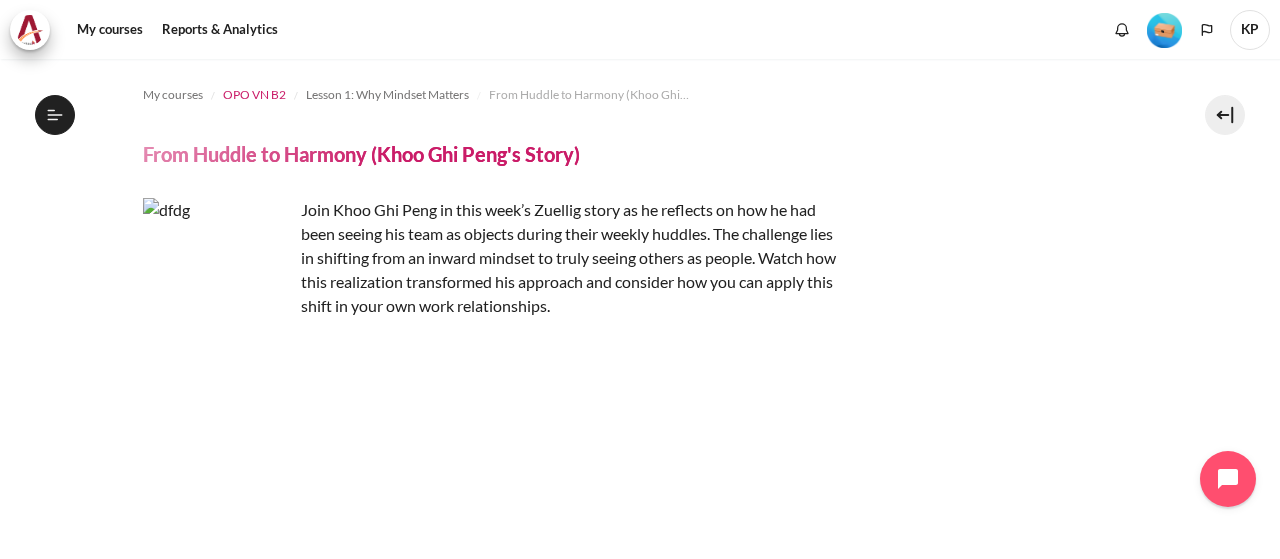 click on "OPO VN B2" at bounding box center (254, 95) 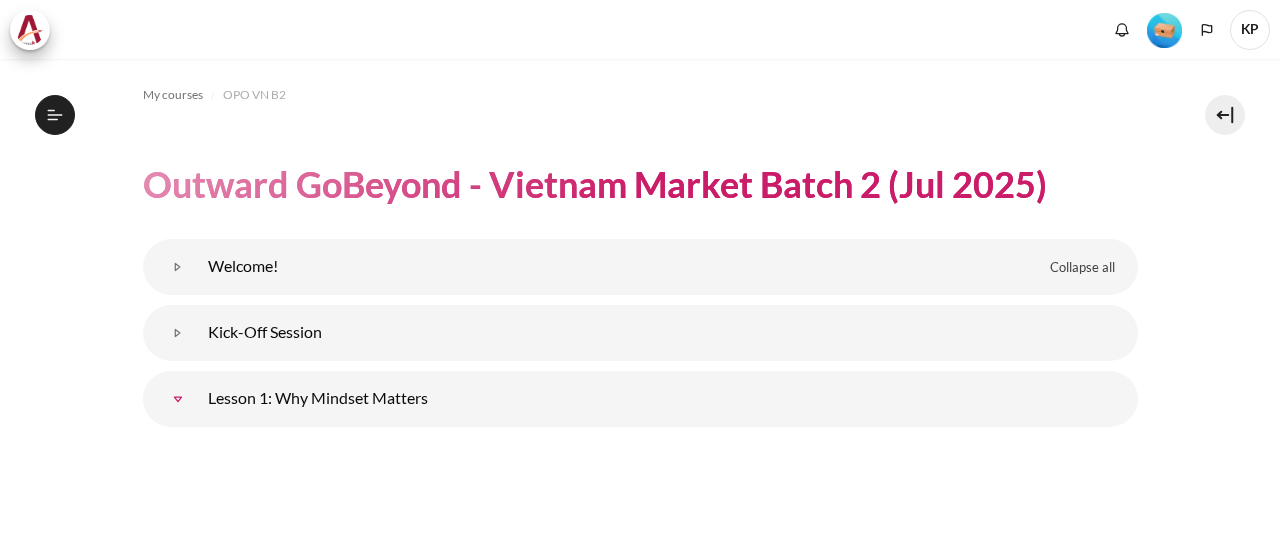 scroll, scrollTop: 0, scrollLeft: 0, axis: both 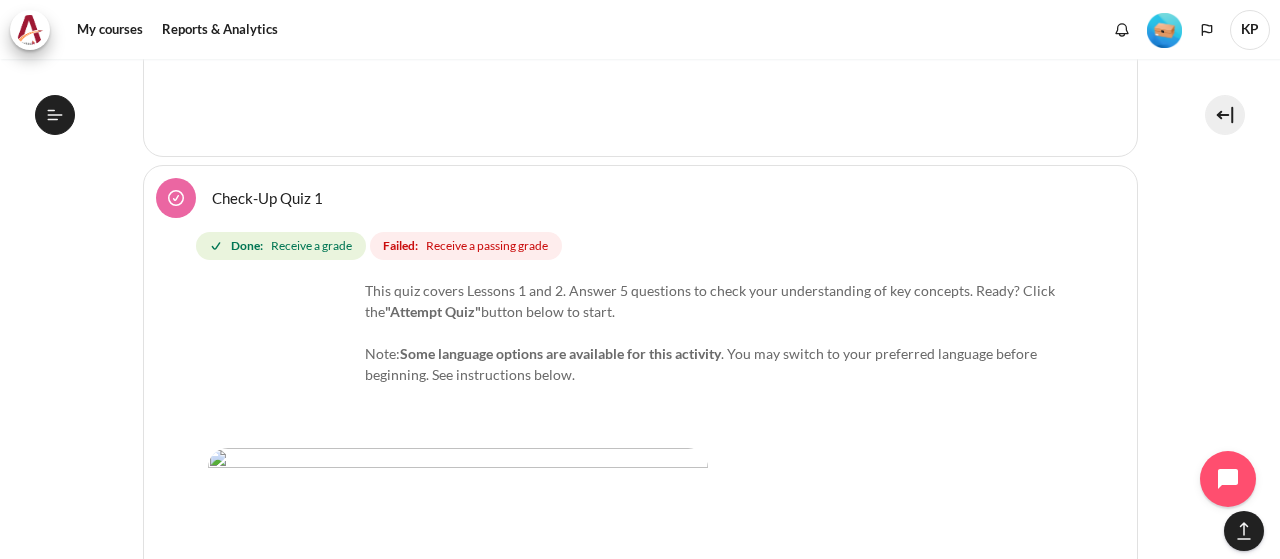 click on "Check-Up Quiz 1" at bounding box center [267, 197] 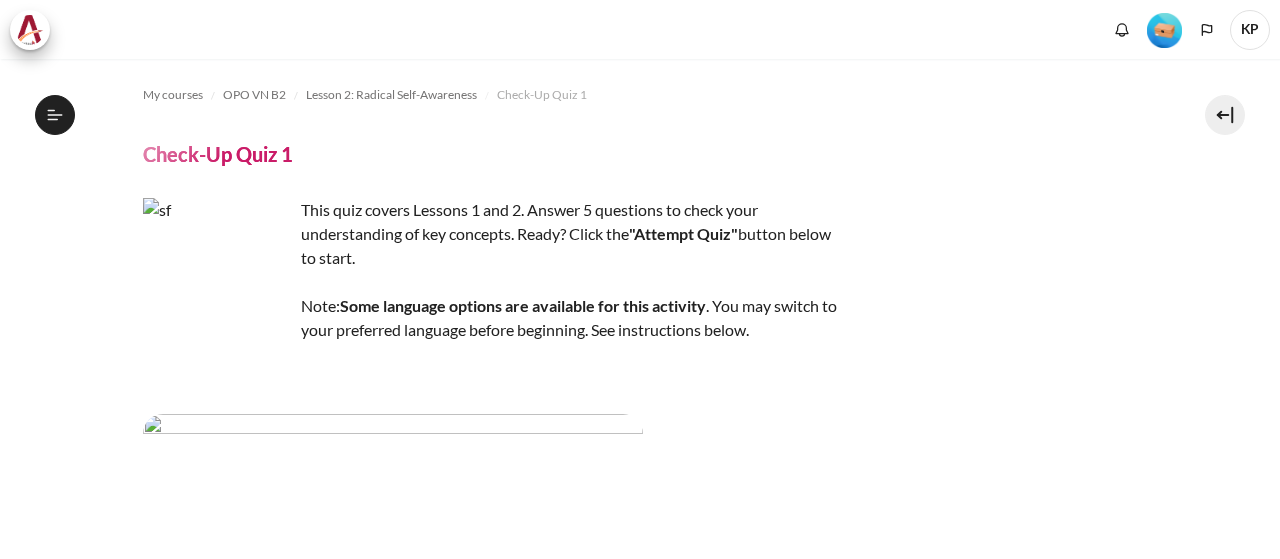 scroll, scrollTop: 0, scrollLeft: 0, axis: both 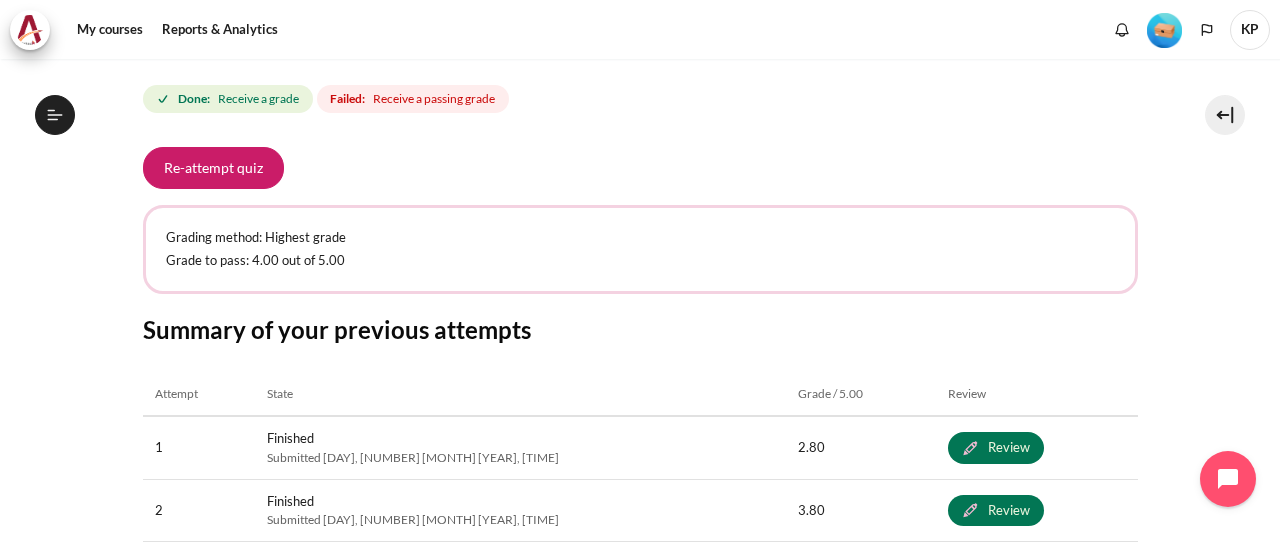 drag, startPoint x: 227, startPoint y: 161, endPoint x: 744, endPoint y: 137, distance: 517.55676 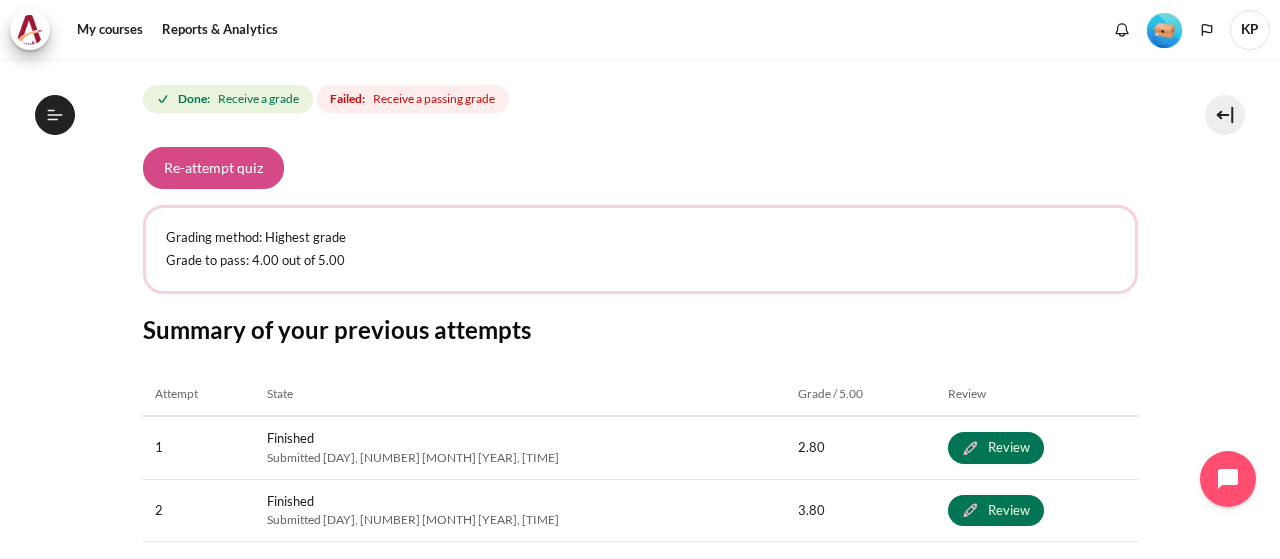 click on "Re-attempt quiz" at bounding box center [213, 168] 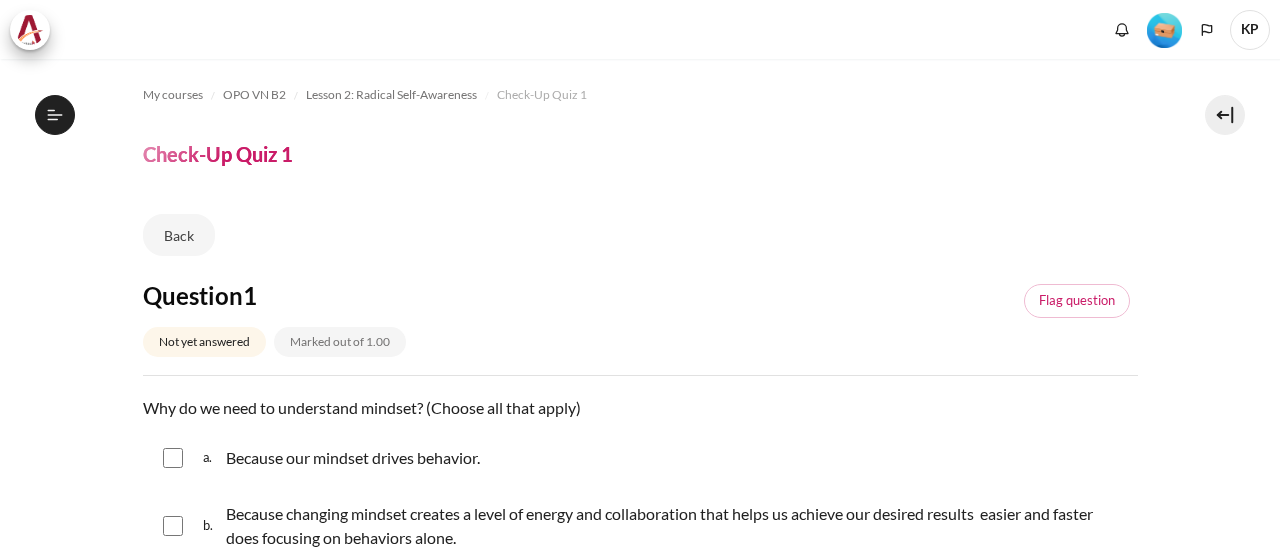 scroll, scrollTop: 0, scrollLeft: 0, axis: both 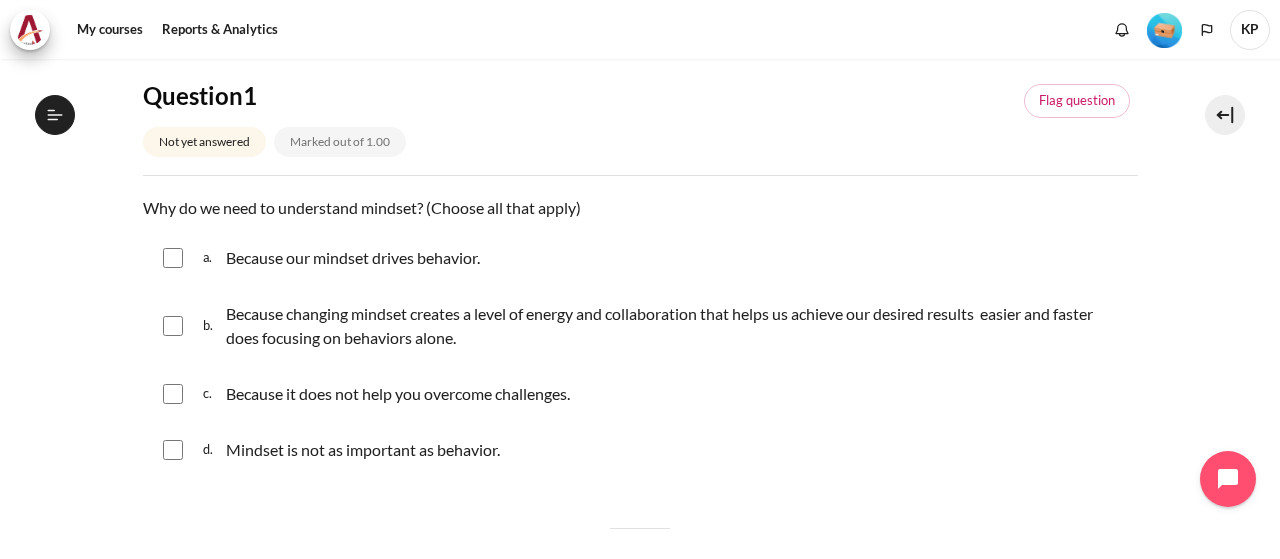 click on "My courses
OPO VN B2
Lesson 2: Radical Self-Awareness
Check-Up Quiz 1
Check-Up Quiz 1
Back" at bounding box center [640, 1141] 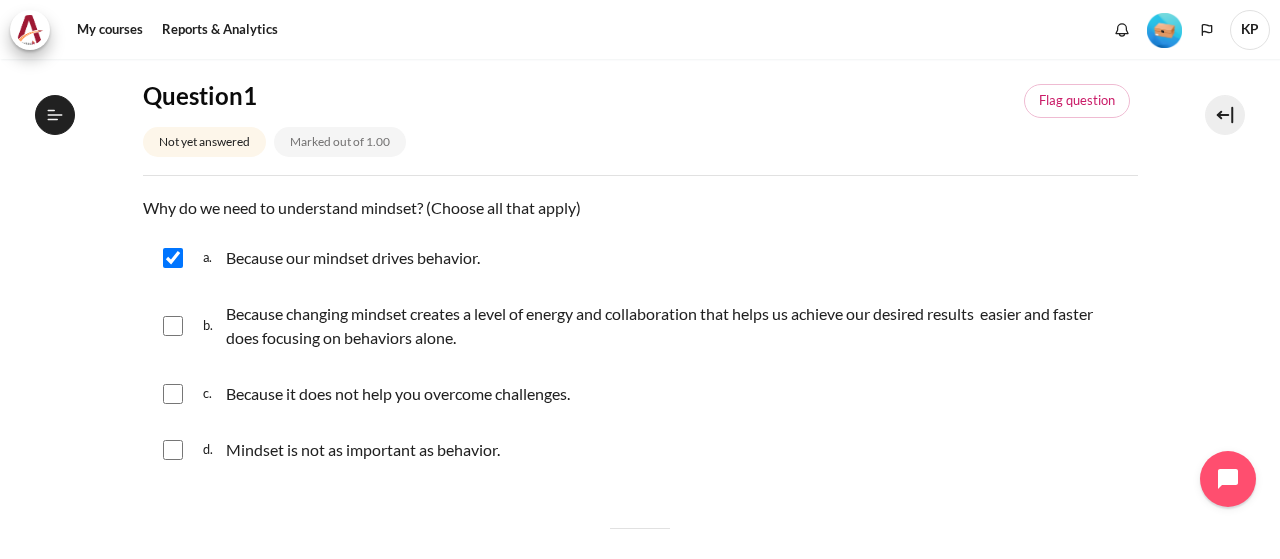 click at bounding box center [173, 326] 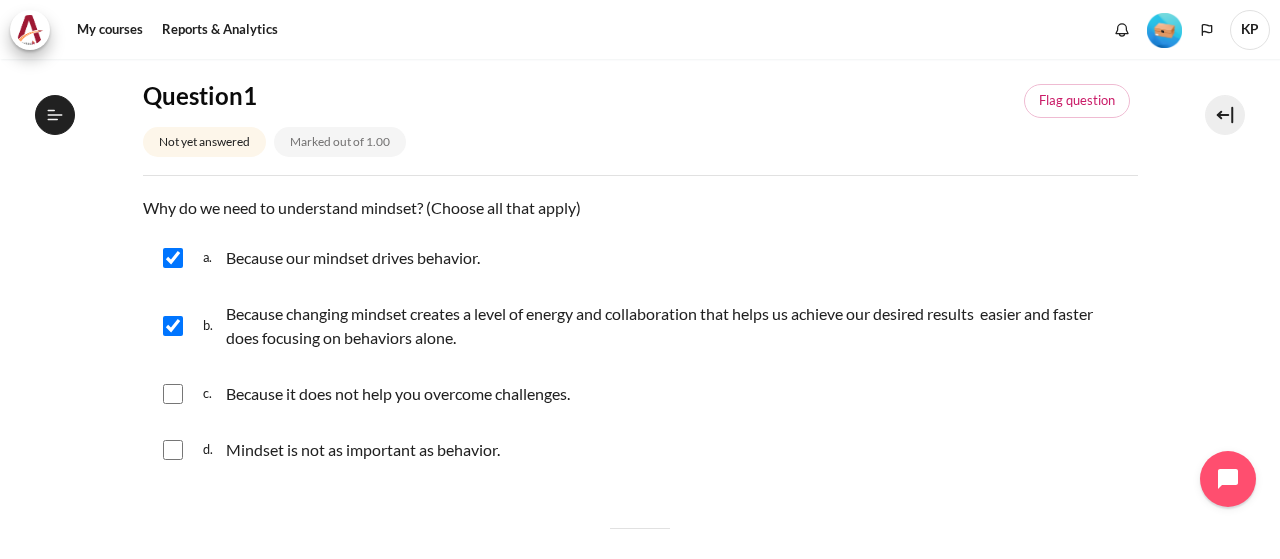 click on "c.  Because it does not help you overcome challenges." at bounding box center [640, 394] 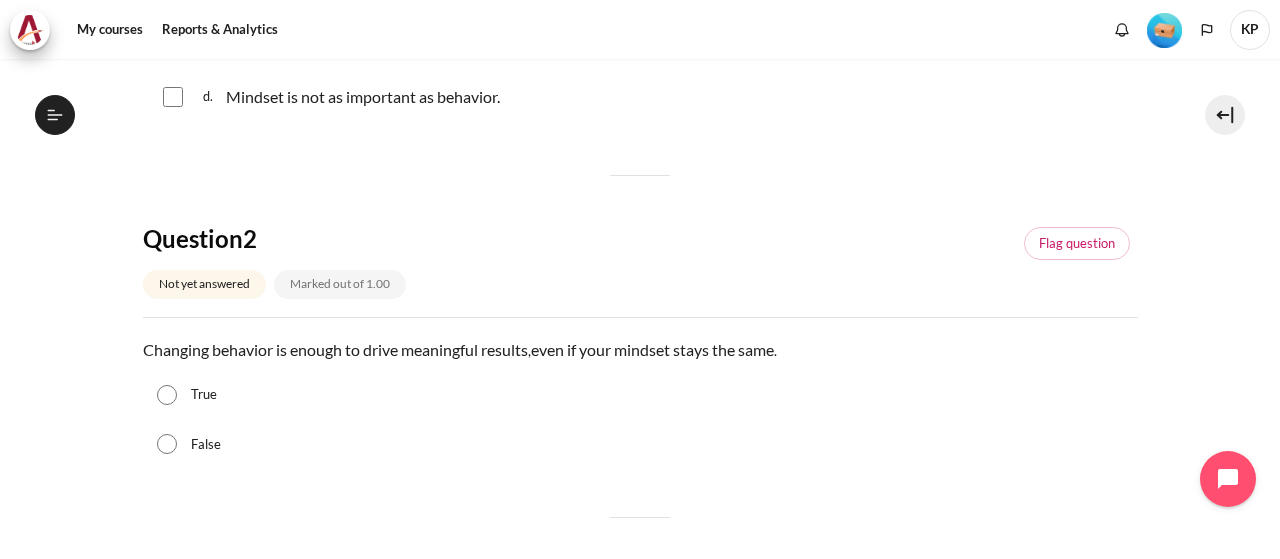 scroll, scrollTop: 600, scrollLeft: 0, axis: vertical 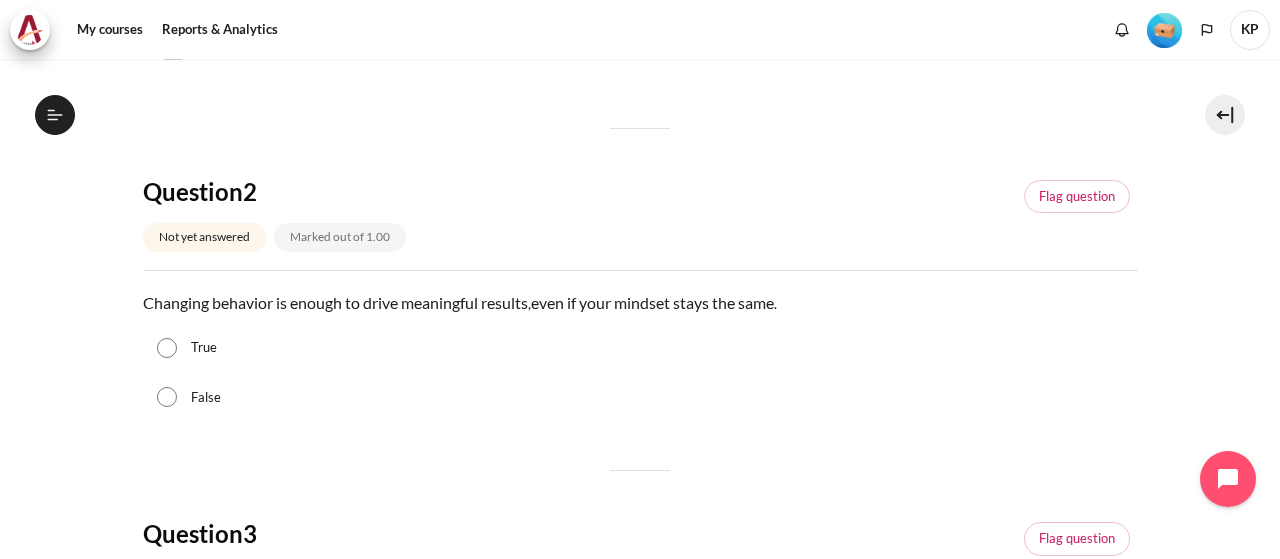 click on "True" at bounding box center [167, 348] 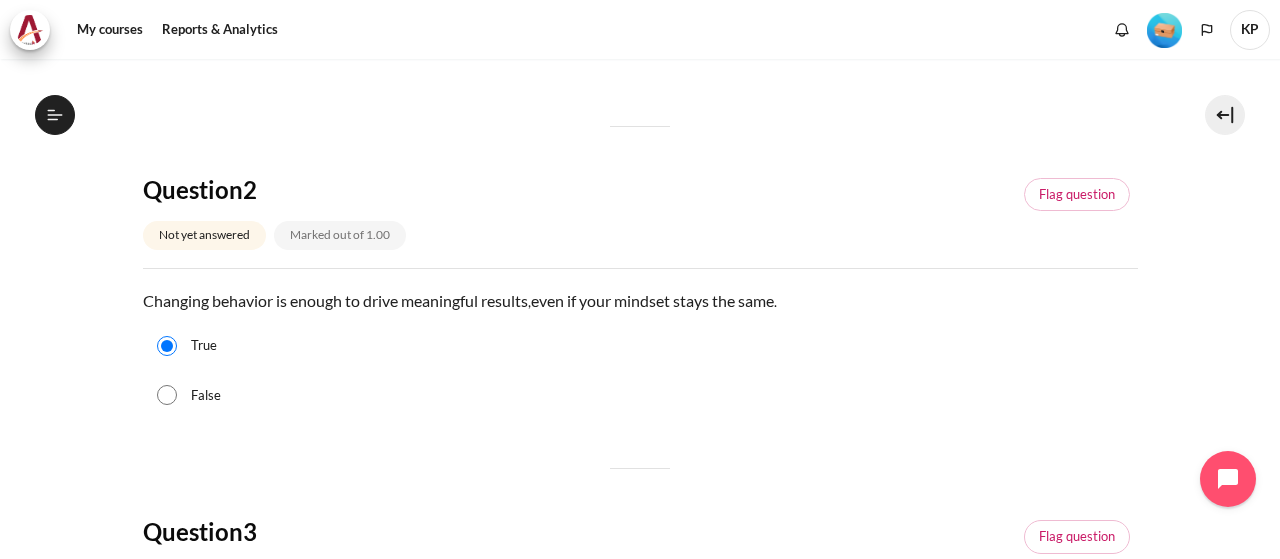scroll, scrollTop: 600, scrollLeft: 0, axis: vertical 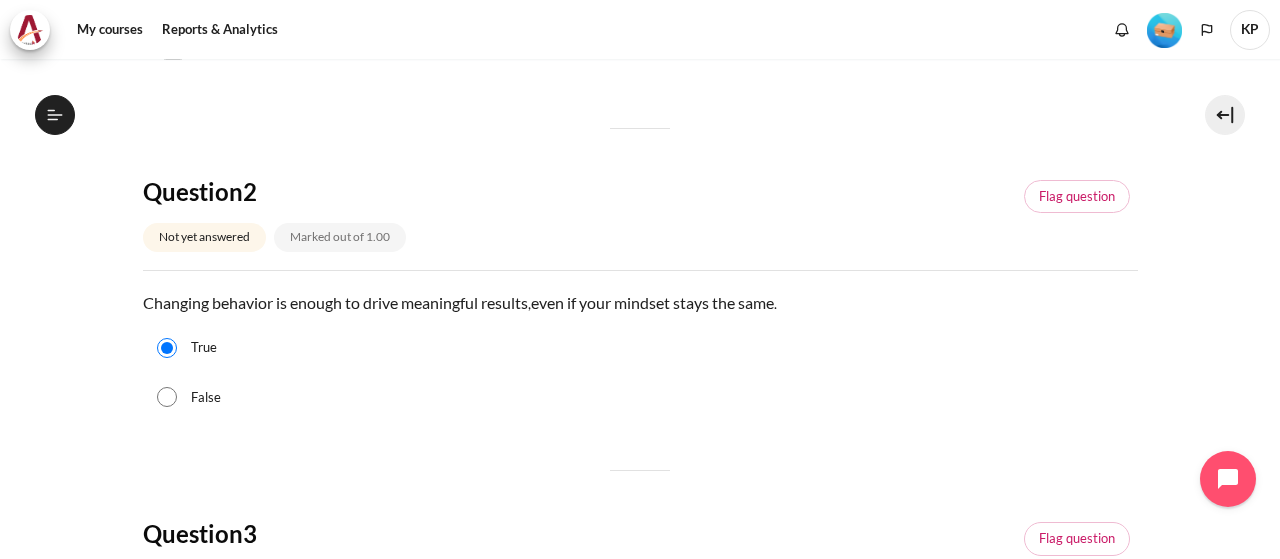 click on "False" at bounding box center [206, 398] 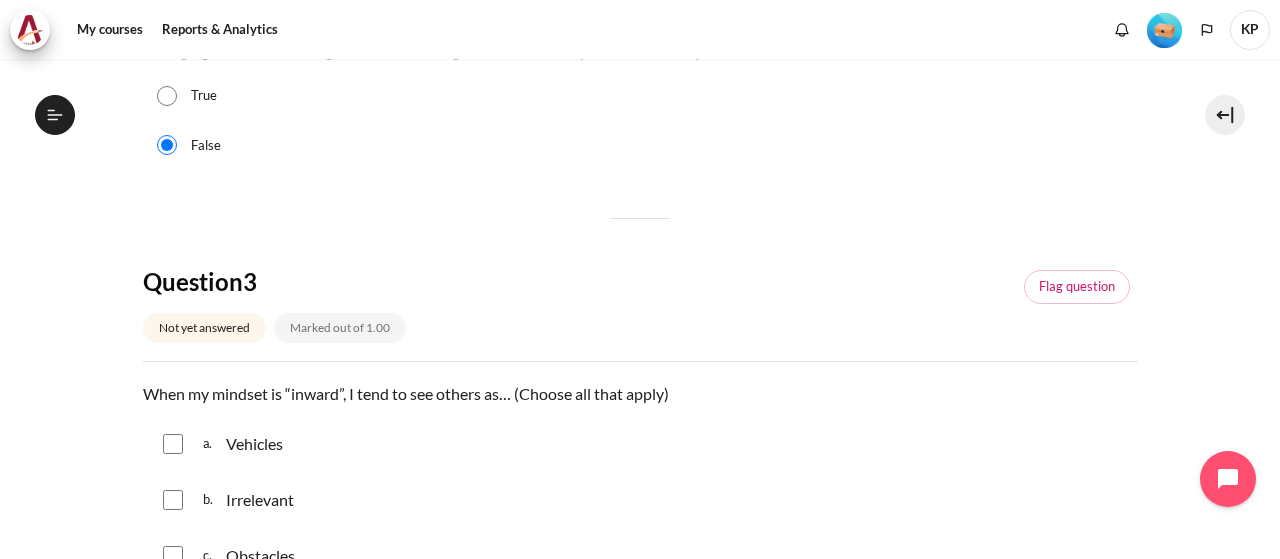 scroll, scrollTop: 1000, scrollLeft: 0, axis: vertical 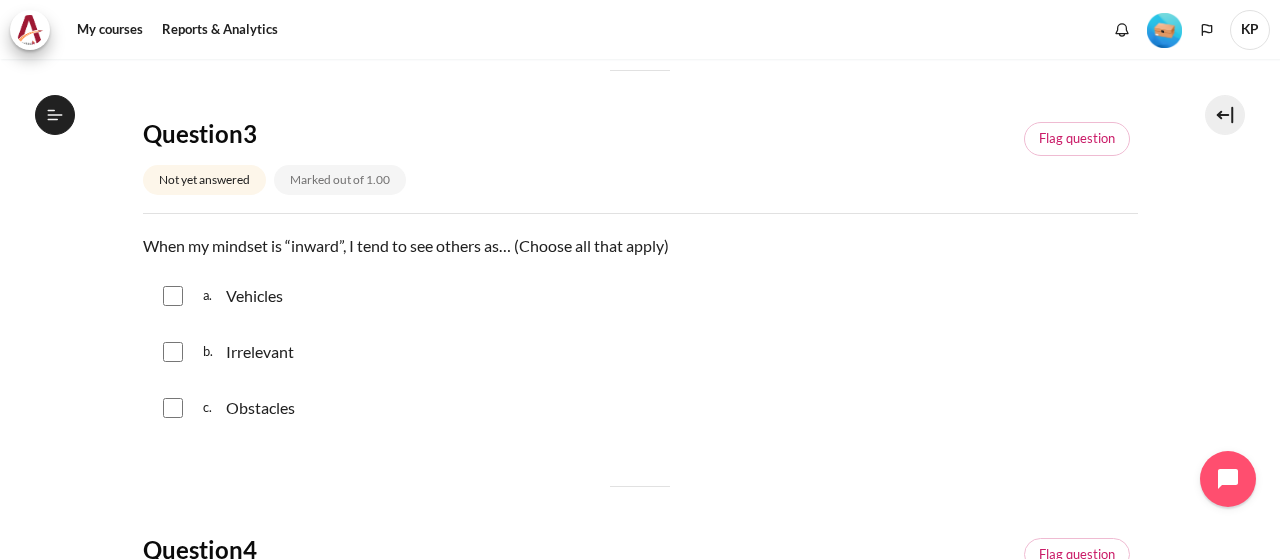 click on "b." at bounding box center [212, 352] 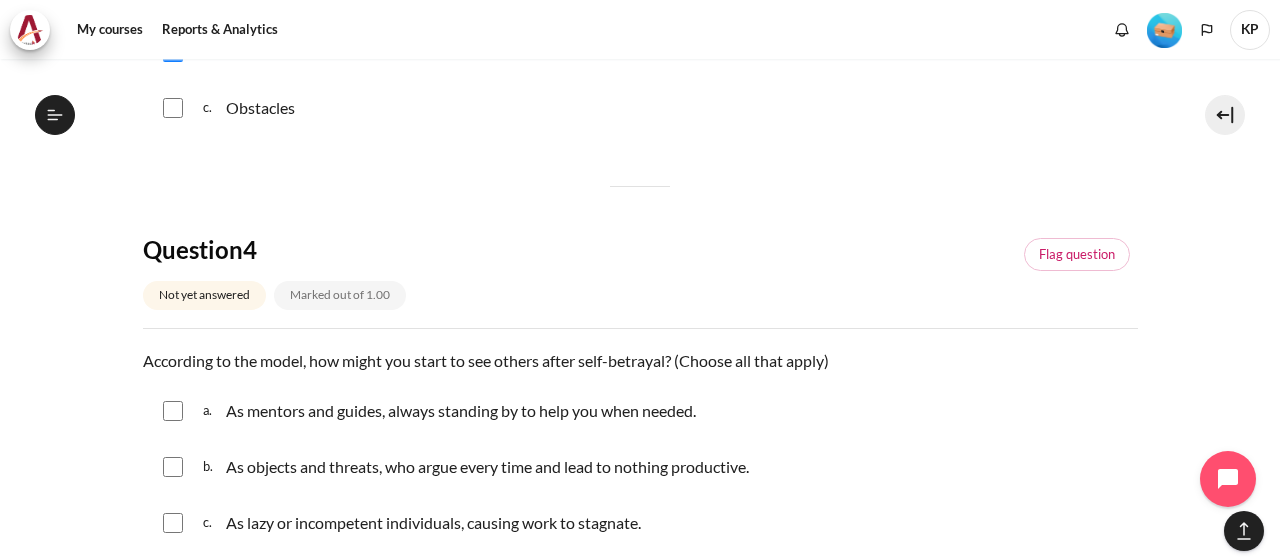 scroll, scrollTop: 1400, scrollLeft: 0, axis: vertical 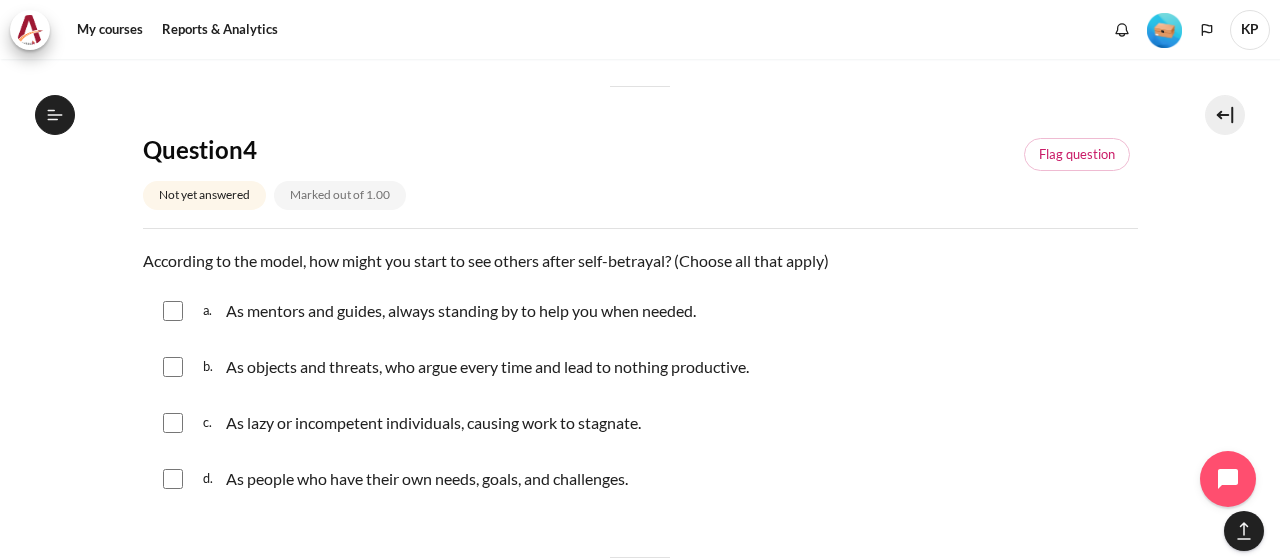 click on "As objects and threats, who argue every time and lead to nothing productive." at bounding box center (487, 367) 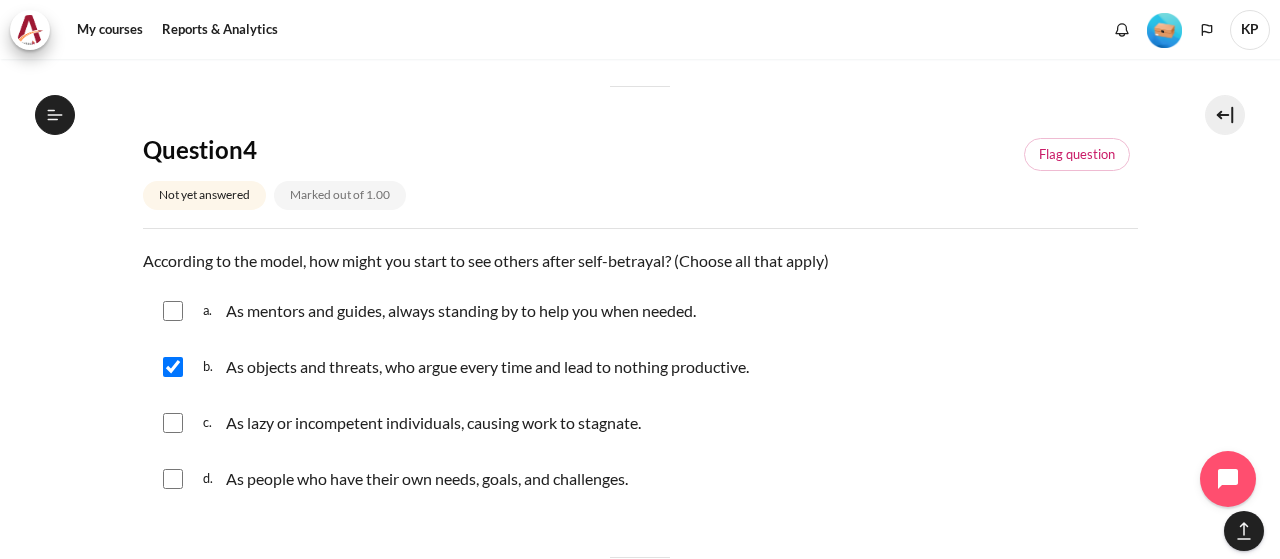 click on "As lazy or incompetent individuals, causing work to stagnate." at bounding box center (433, 423) 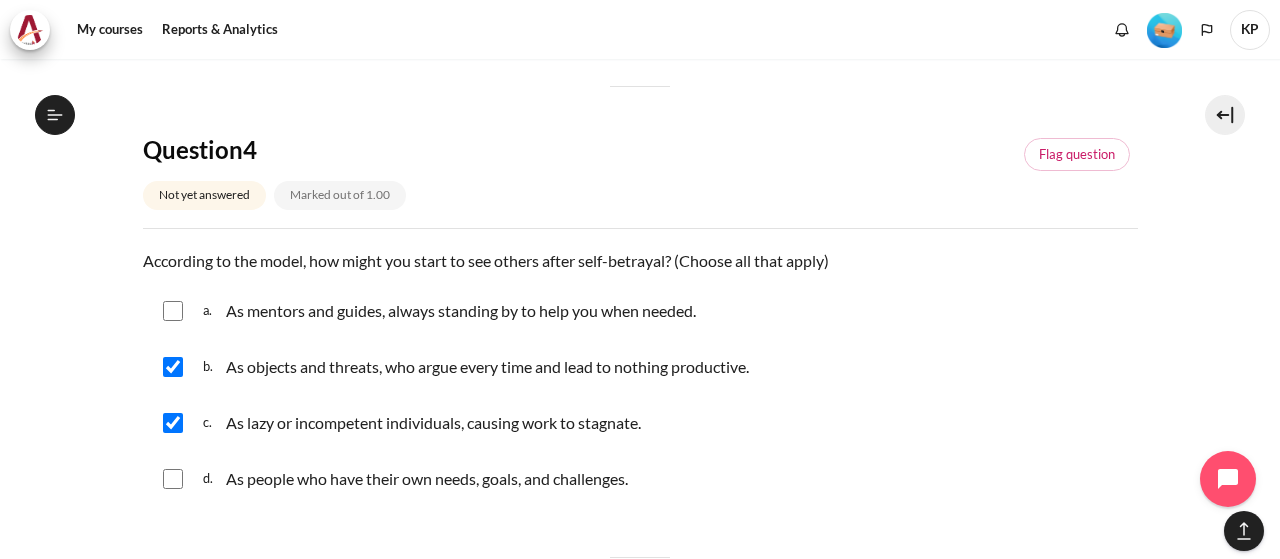 click at bounding box center (173, 311) 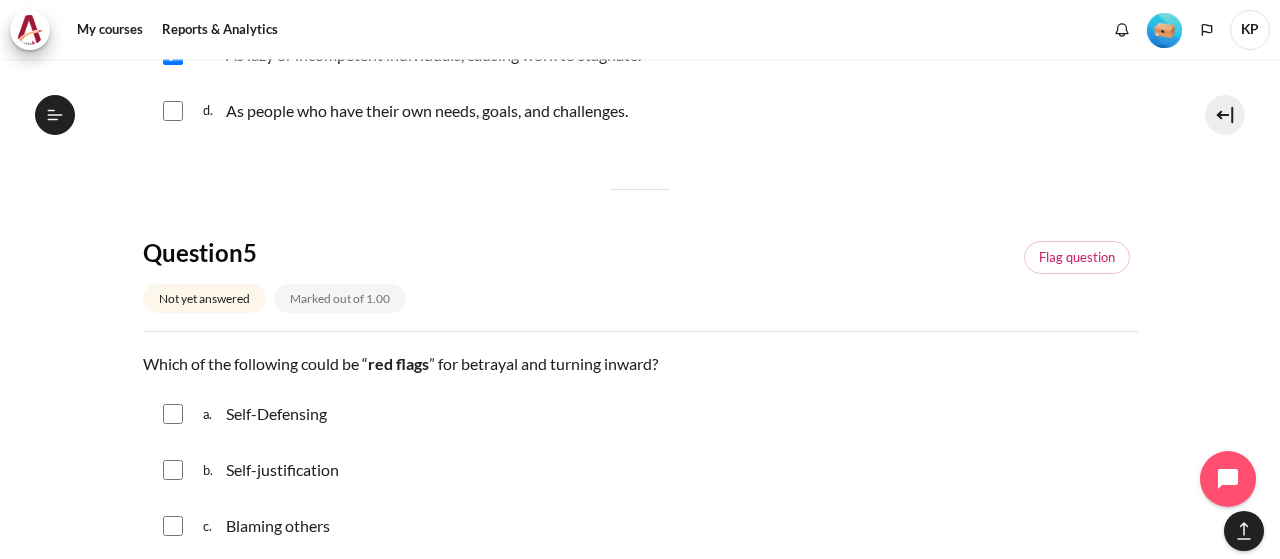 scroll, scrollTop: 1800, scrollLeft: 0, axis: vertical 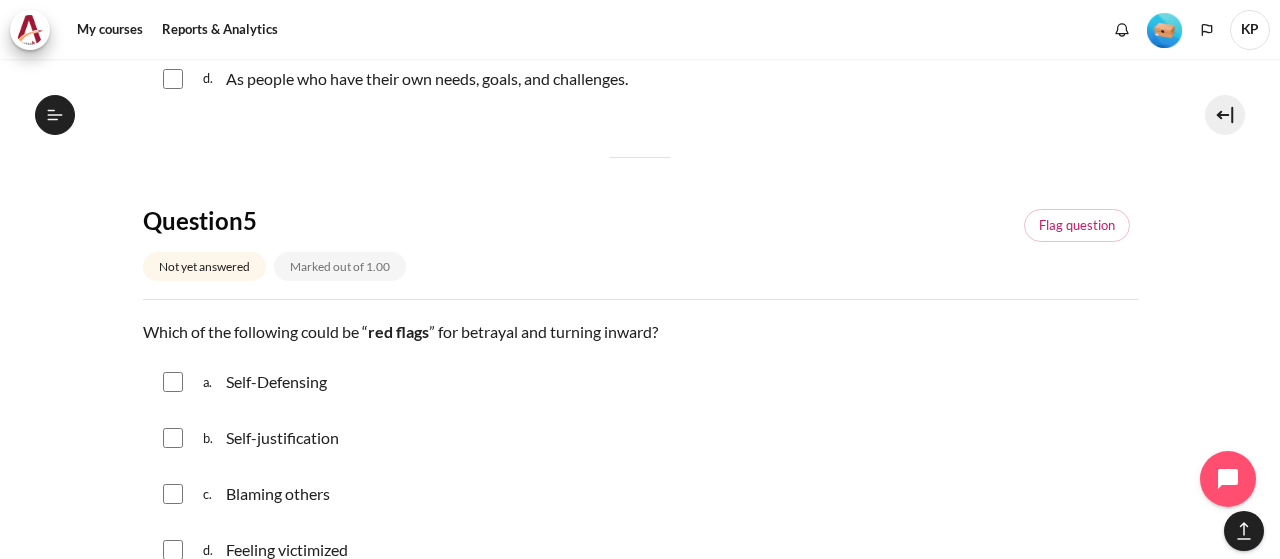 click at bounding box center (173, 382) 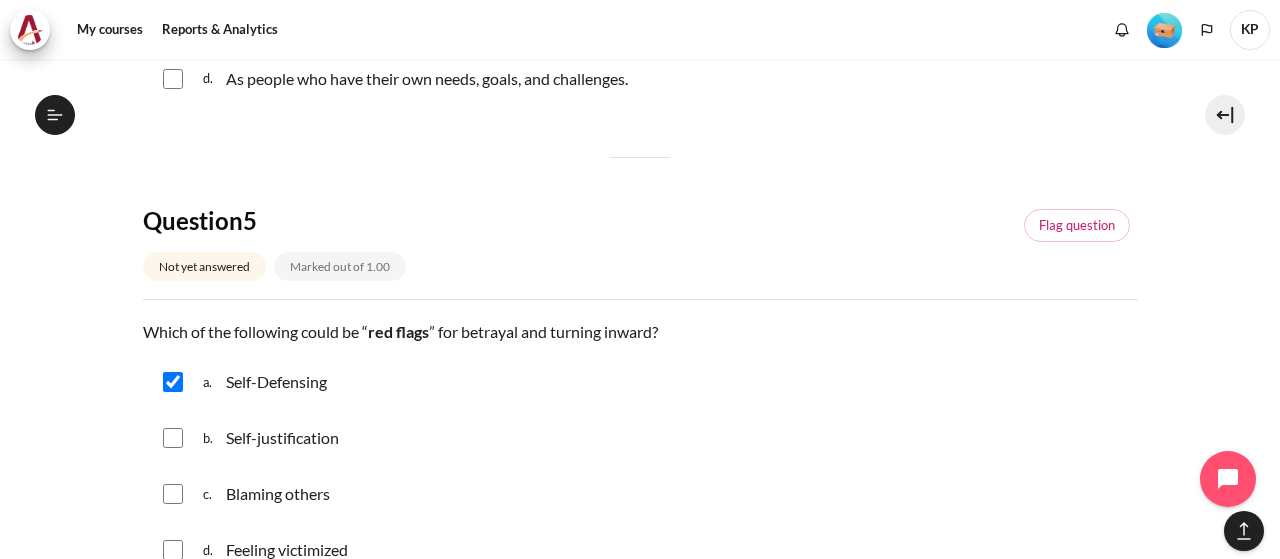 click at bounding box center (173, 438) 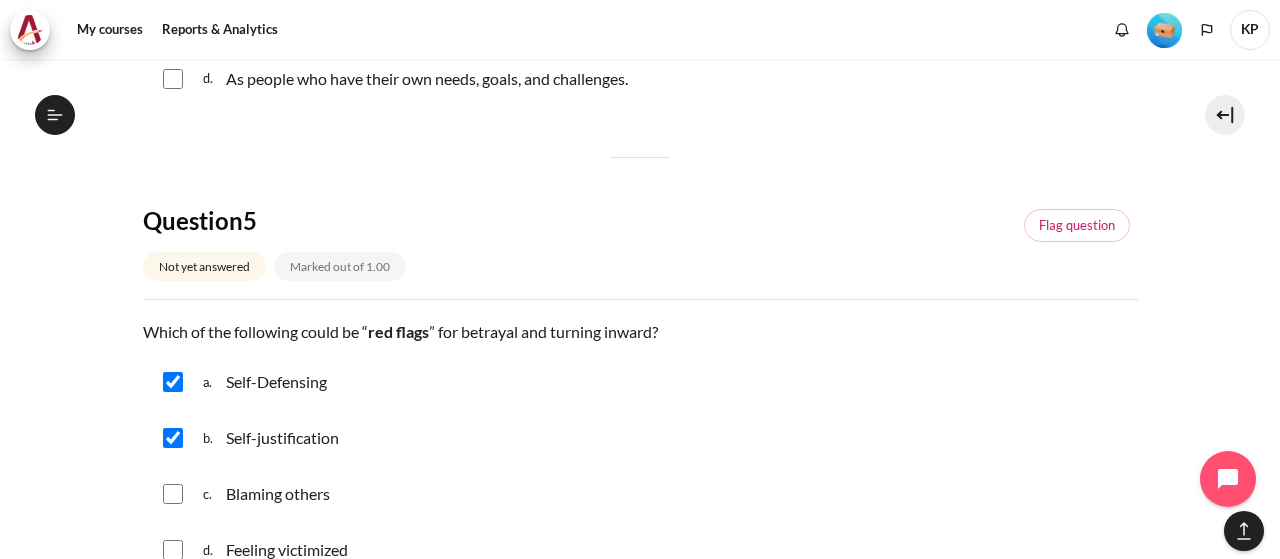 click at bounding box center (173, 494) 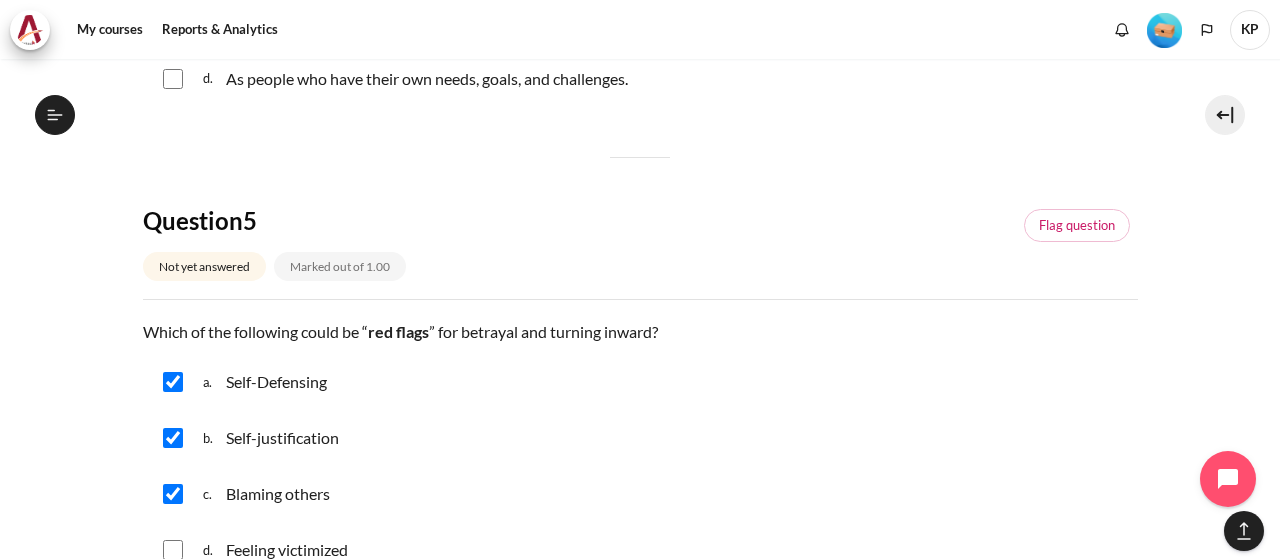 click at bounding box center [173, 550] 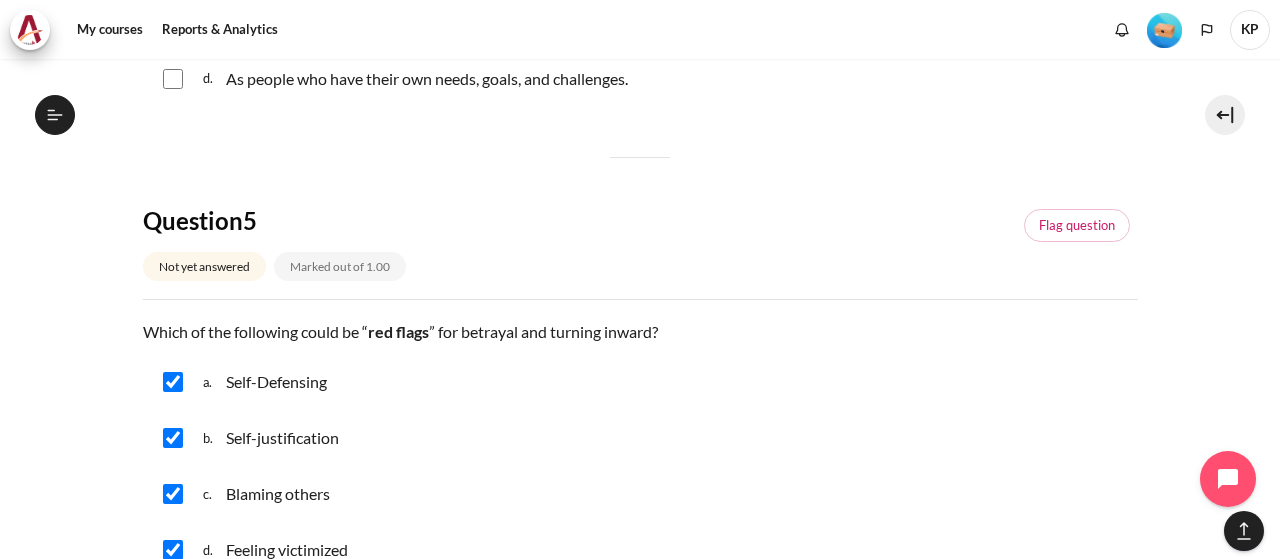 scroll, scrollTop: 2000, scrollLeft: 0, axis: vertical 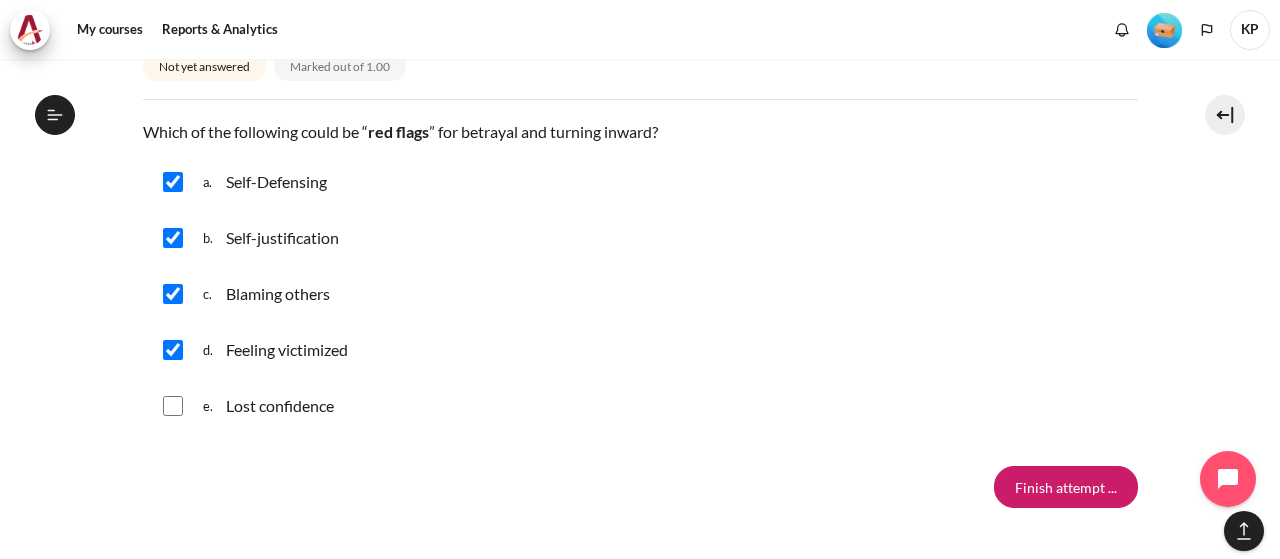 click at bounding box center [173, 406] 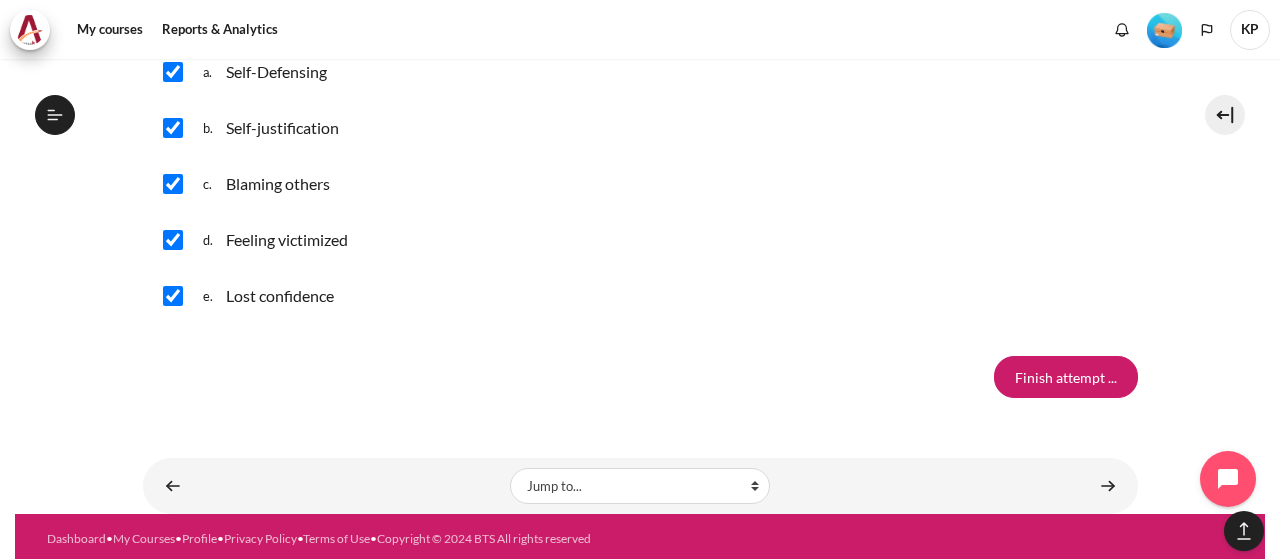 scroll, scrollTop: 2112, scrollLeft: 0, axis: vertical 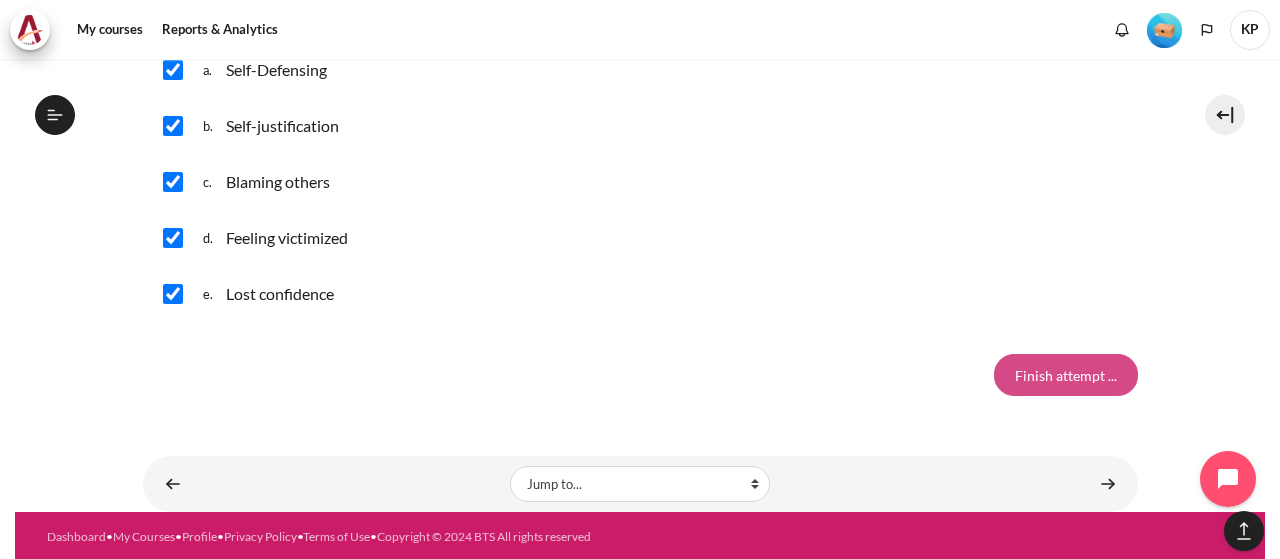 click on "Finish attempt ..." at bounding box center [1066, 375] 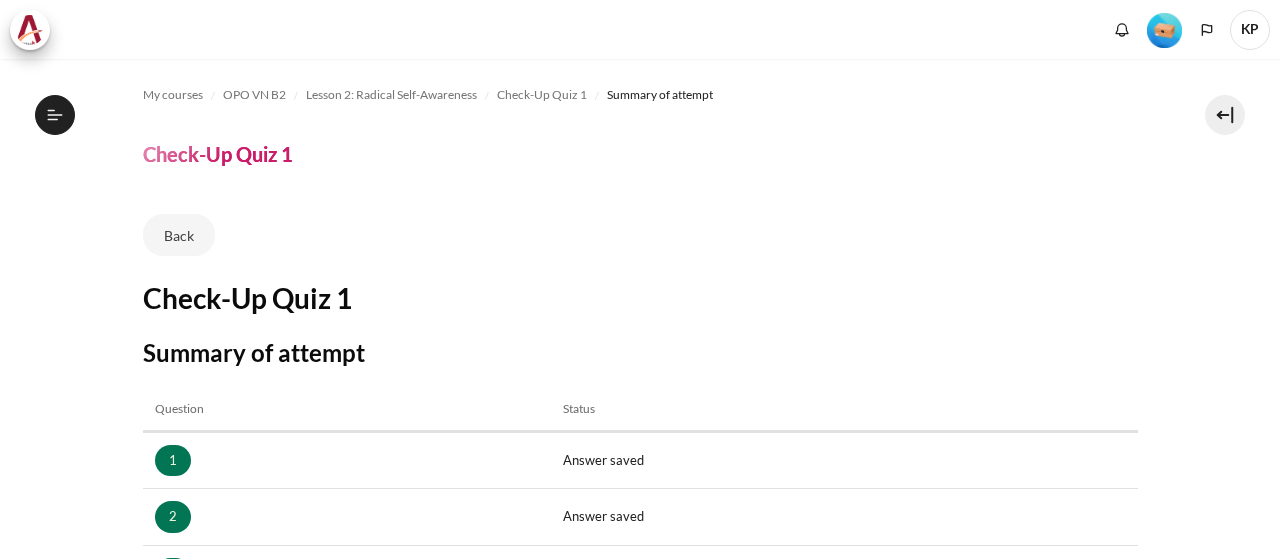 scroll, scrollTop: 0, scrollLeft: 0, axis: both 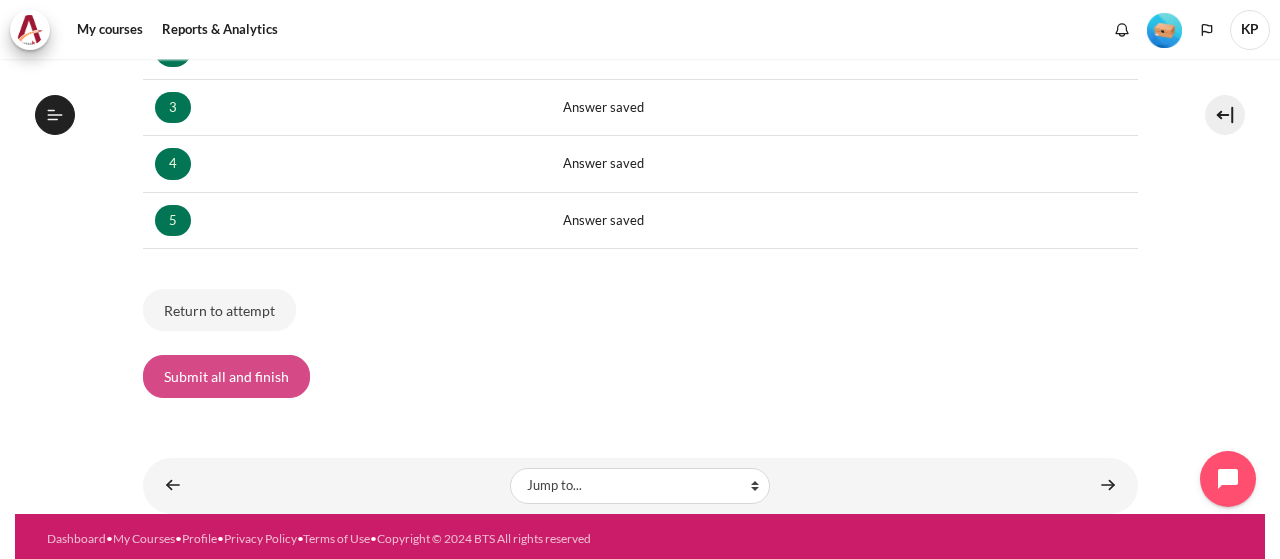 click on "Submit all and finish" at bounding box center (226, 376) 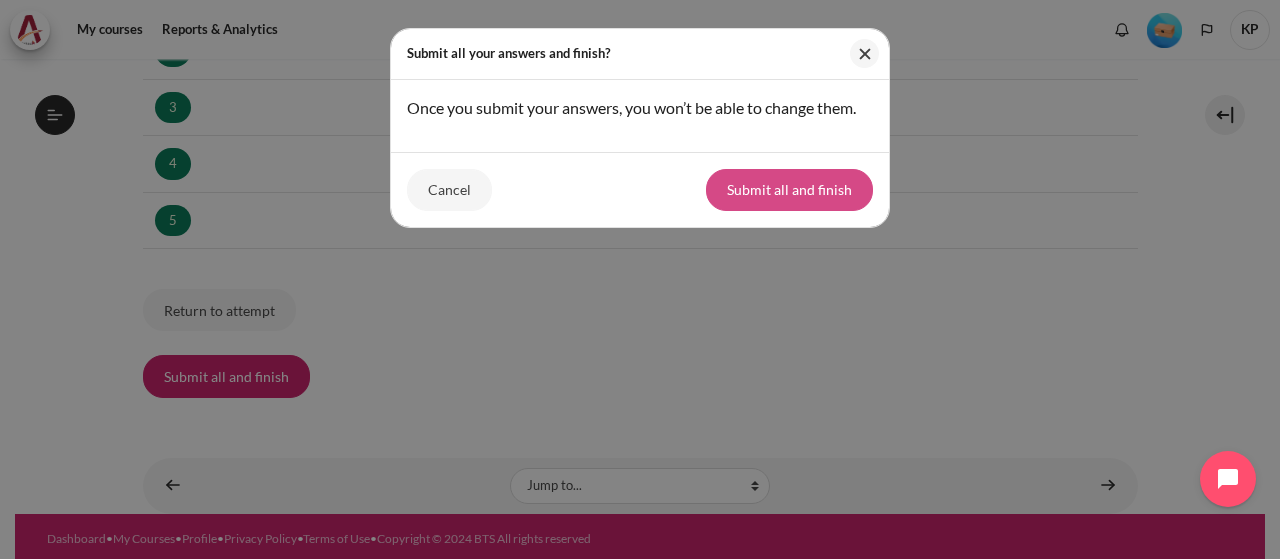 click on "Submit all and finish" at bounding box center (789, 190) 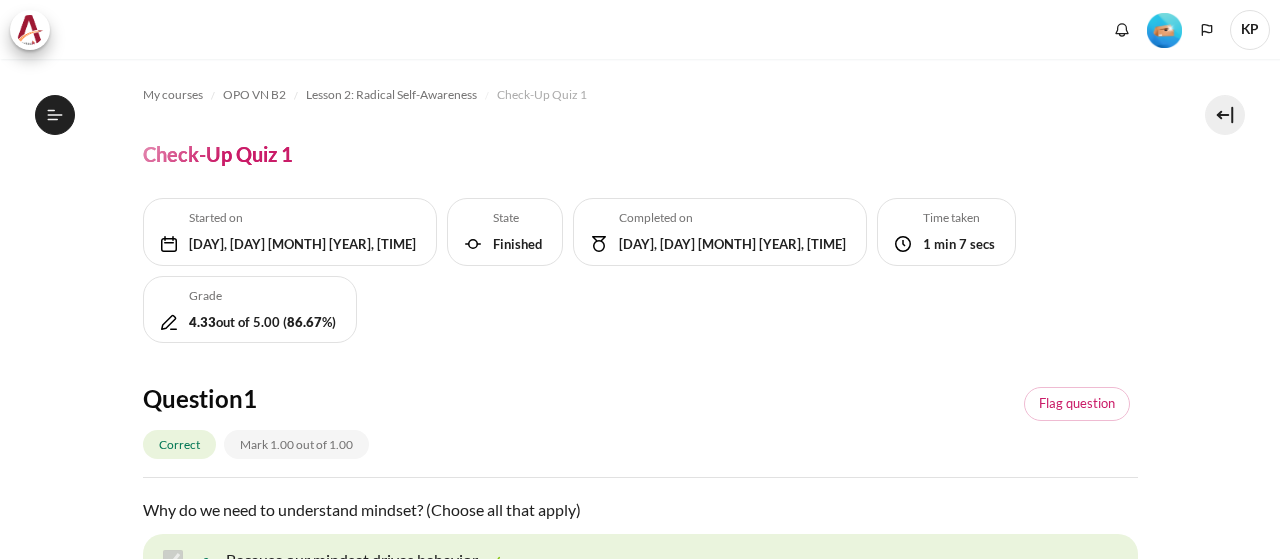 scroll, scrollTop: 0, scrollLeft: 0, axis: both 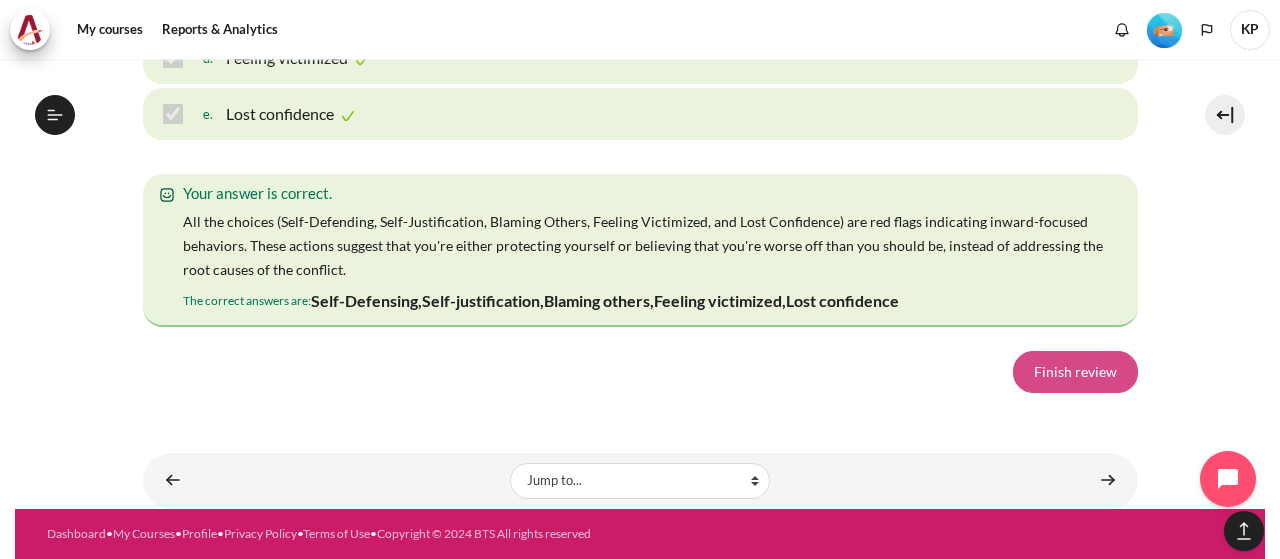 click on "Finish review" at bounding box center [1075, 372] 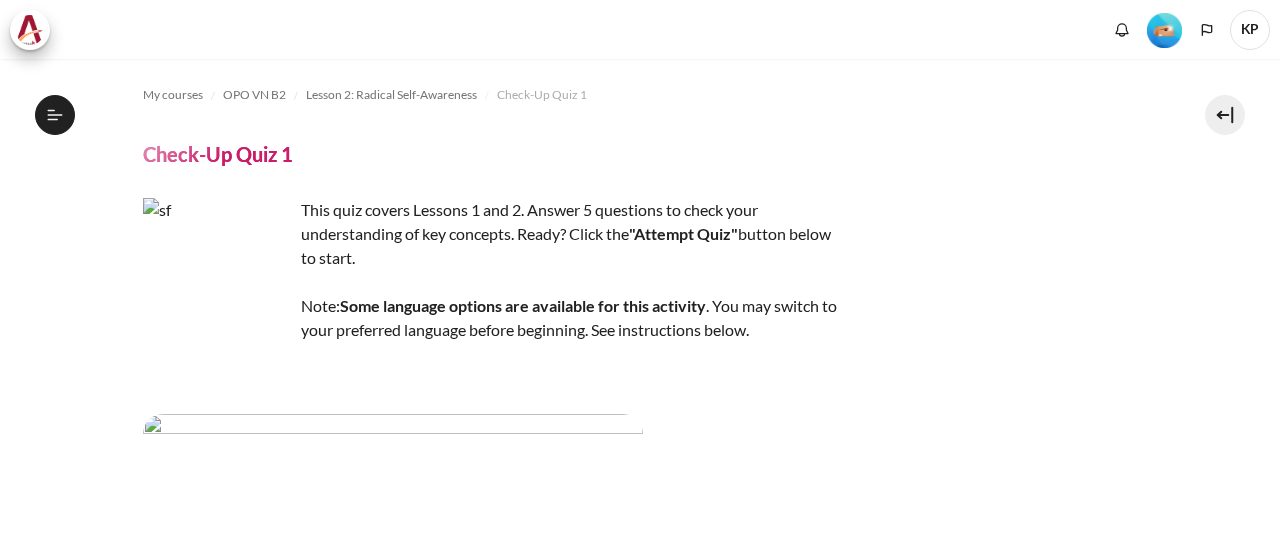 scroll, scrollTop: 0, scrollLeft: 0, axis: both 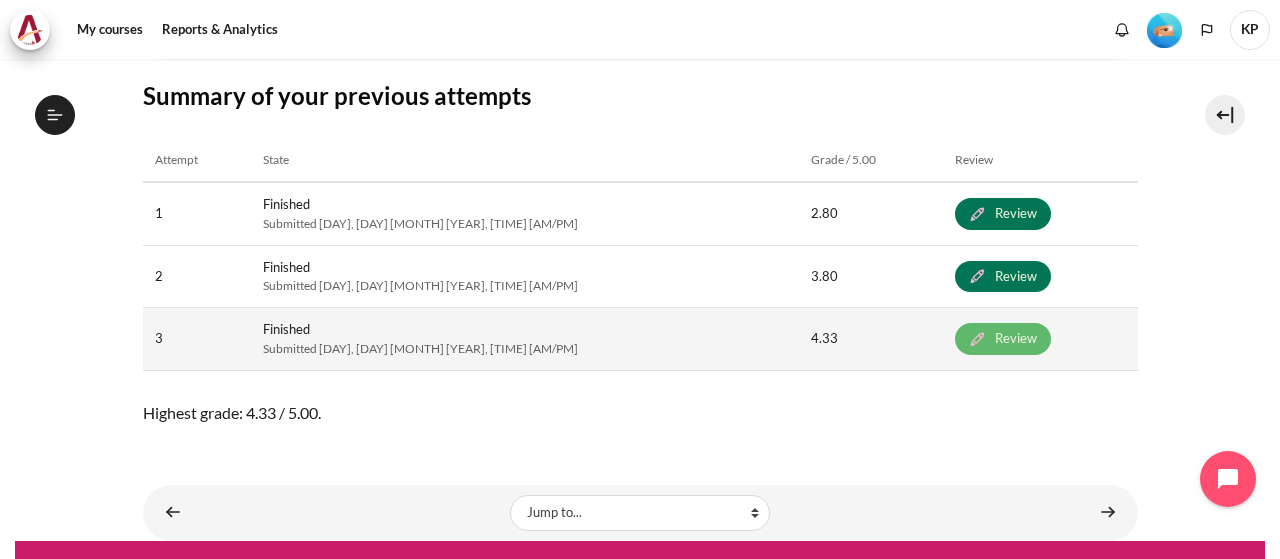 click on "Review" at bounding box center (1003, 339) 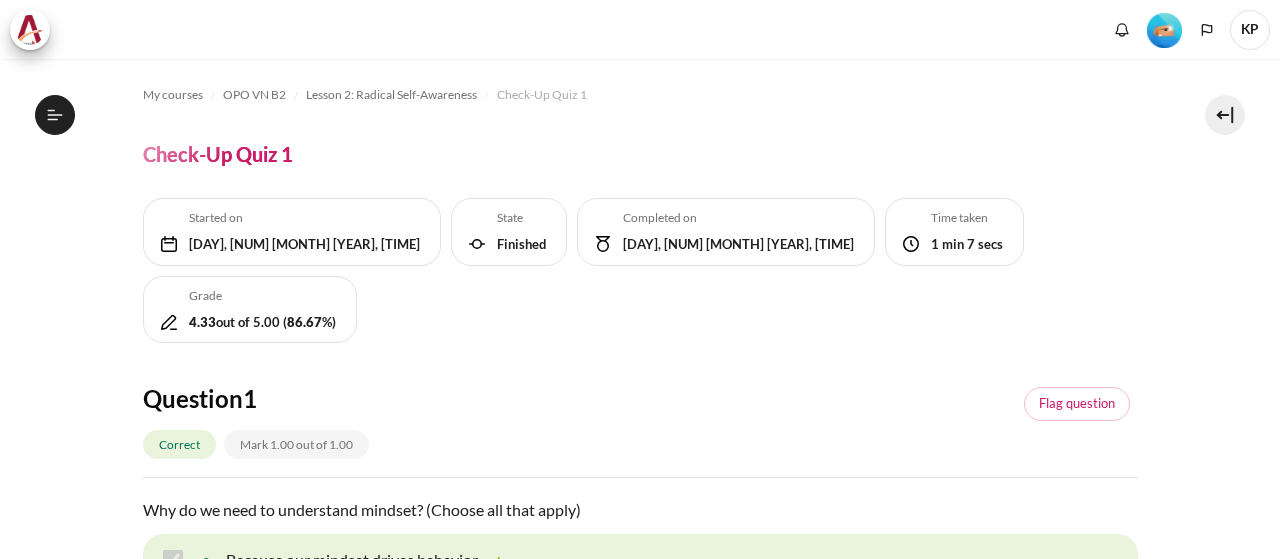 scroll, scrollTop: 0, scrollLeft: 0, axis: both 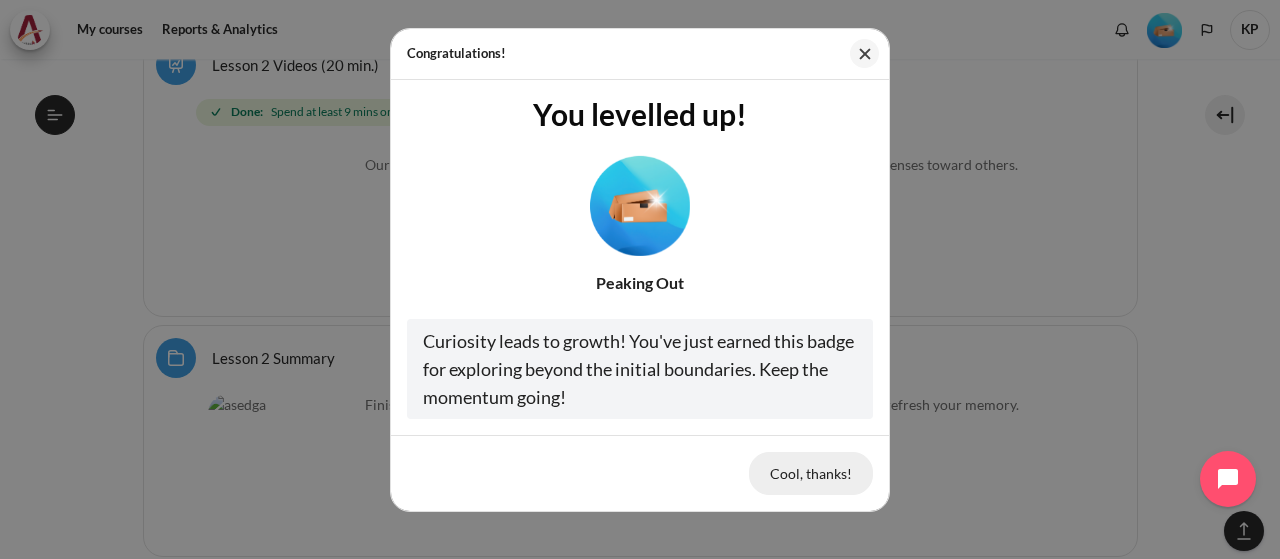 click on "Cool, thanks!" at bounding box center (811, 473) 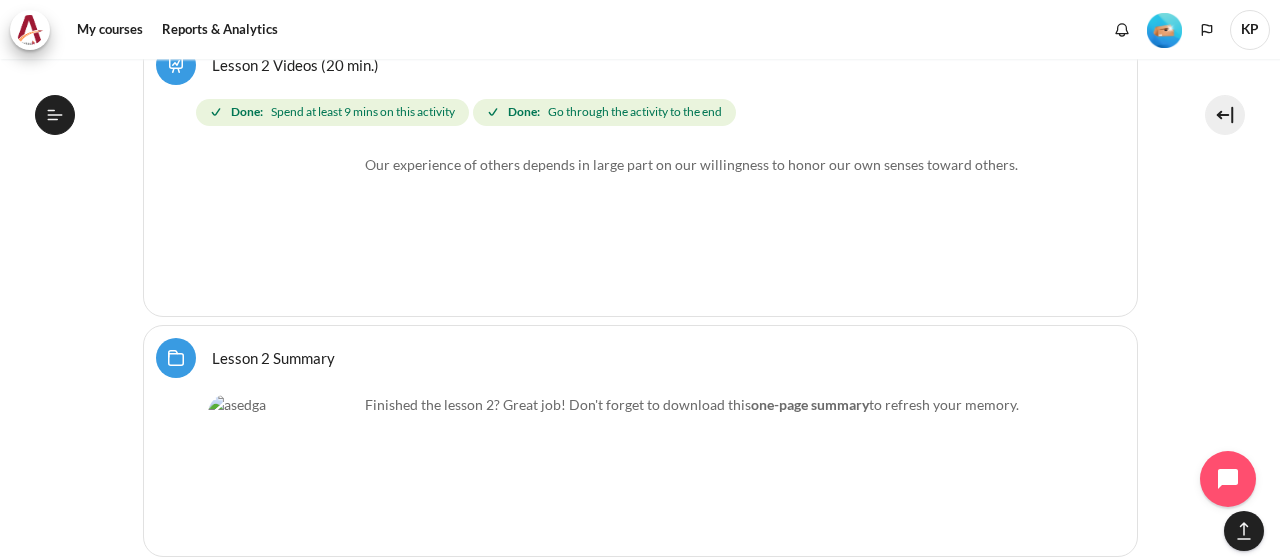 scroll, scrollTop: 2853, scrollLeft: 0, axis: vertical 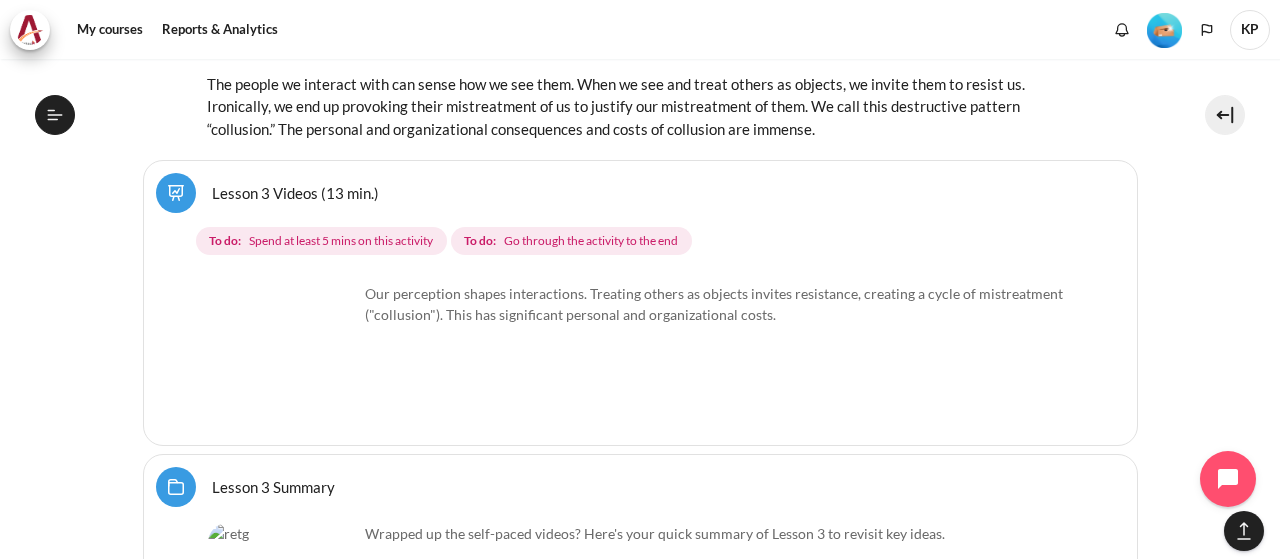 click on "Spend at least 5 mins on this activity" at bounding box center (341, 241) 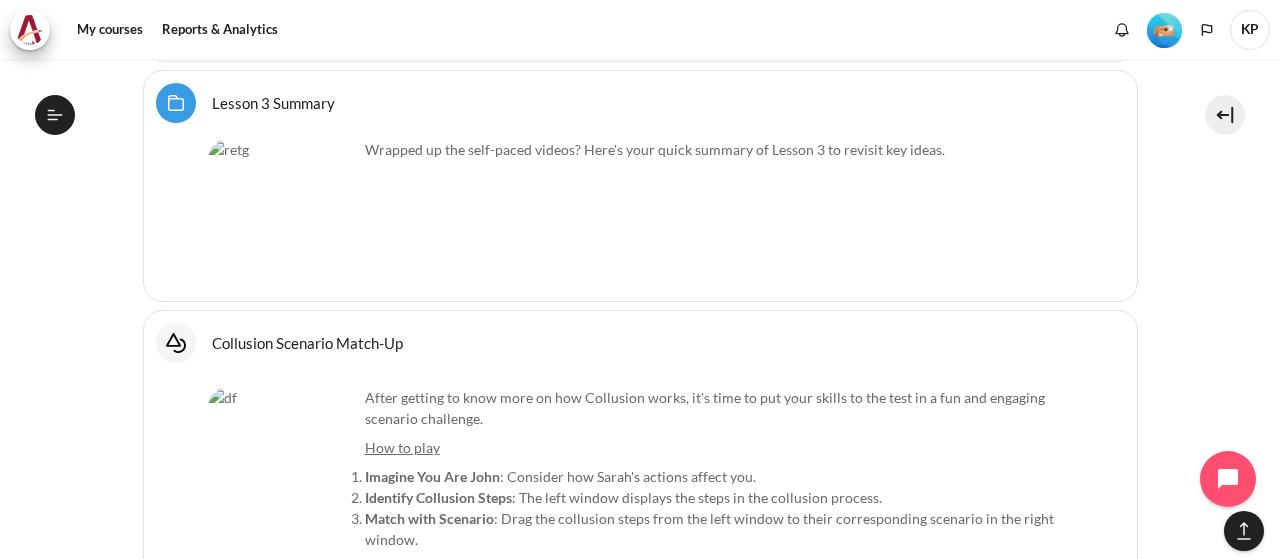 scroll, scrollTop: 4956, scrollLeft: 0, axis: vertical 